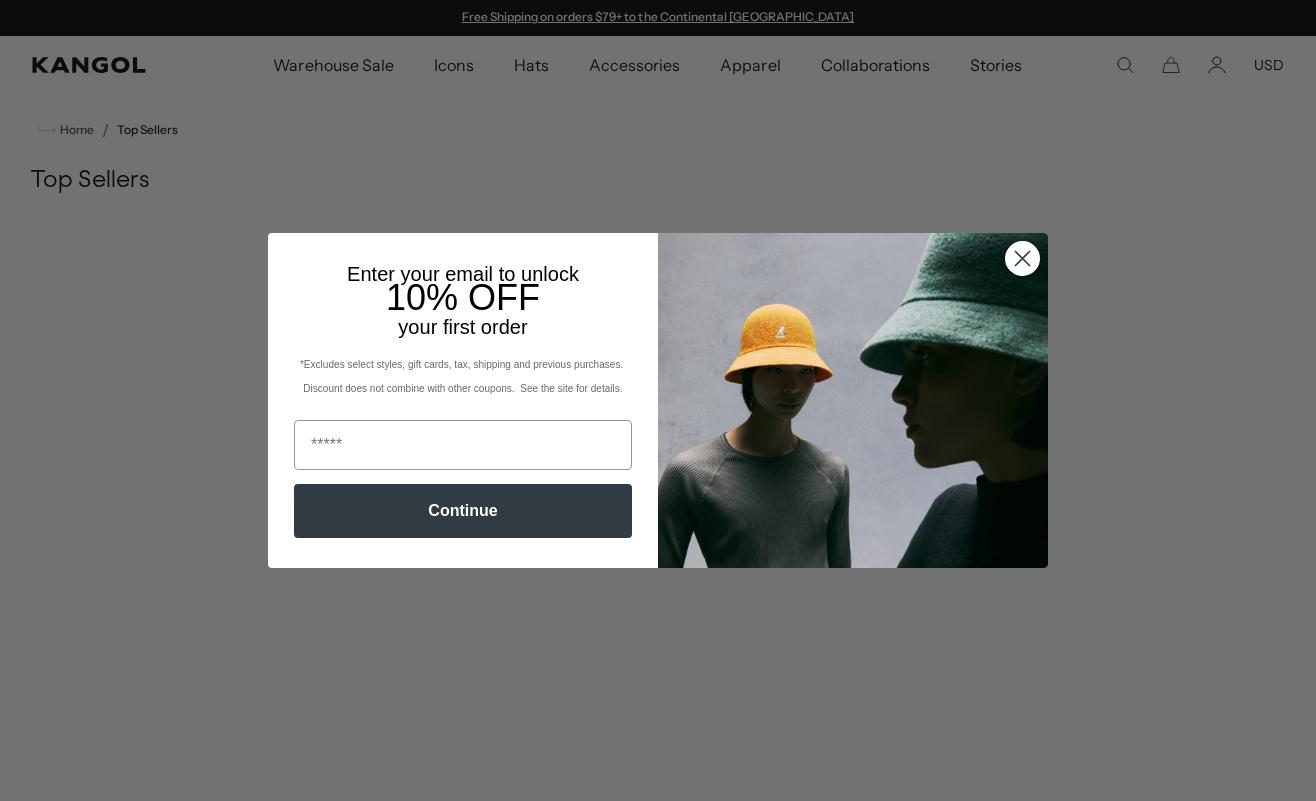 scroll, scrollTop: 0, scrollLeft: 0, axis: both 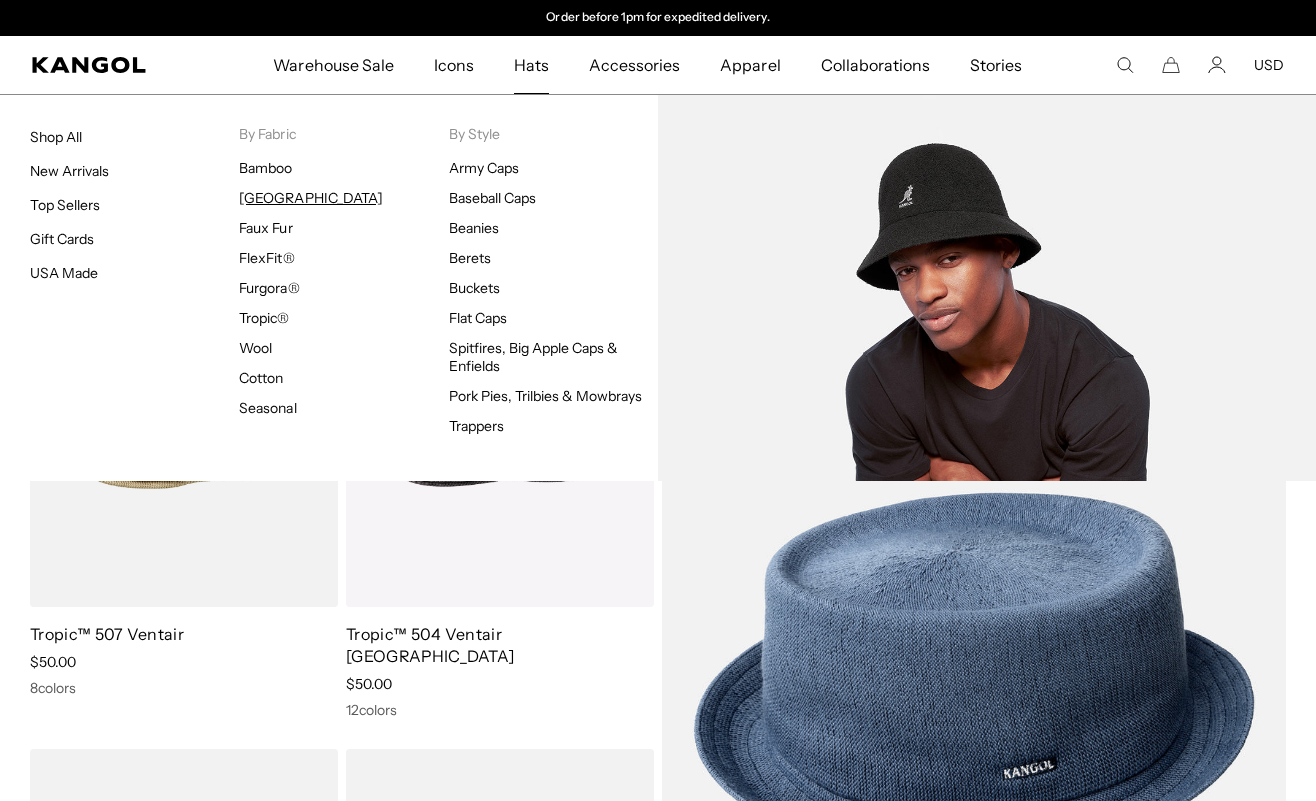 click on "[GEOGRAPHIC_DATA]" at bounding box center (310, 198) 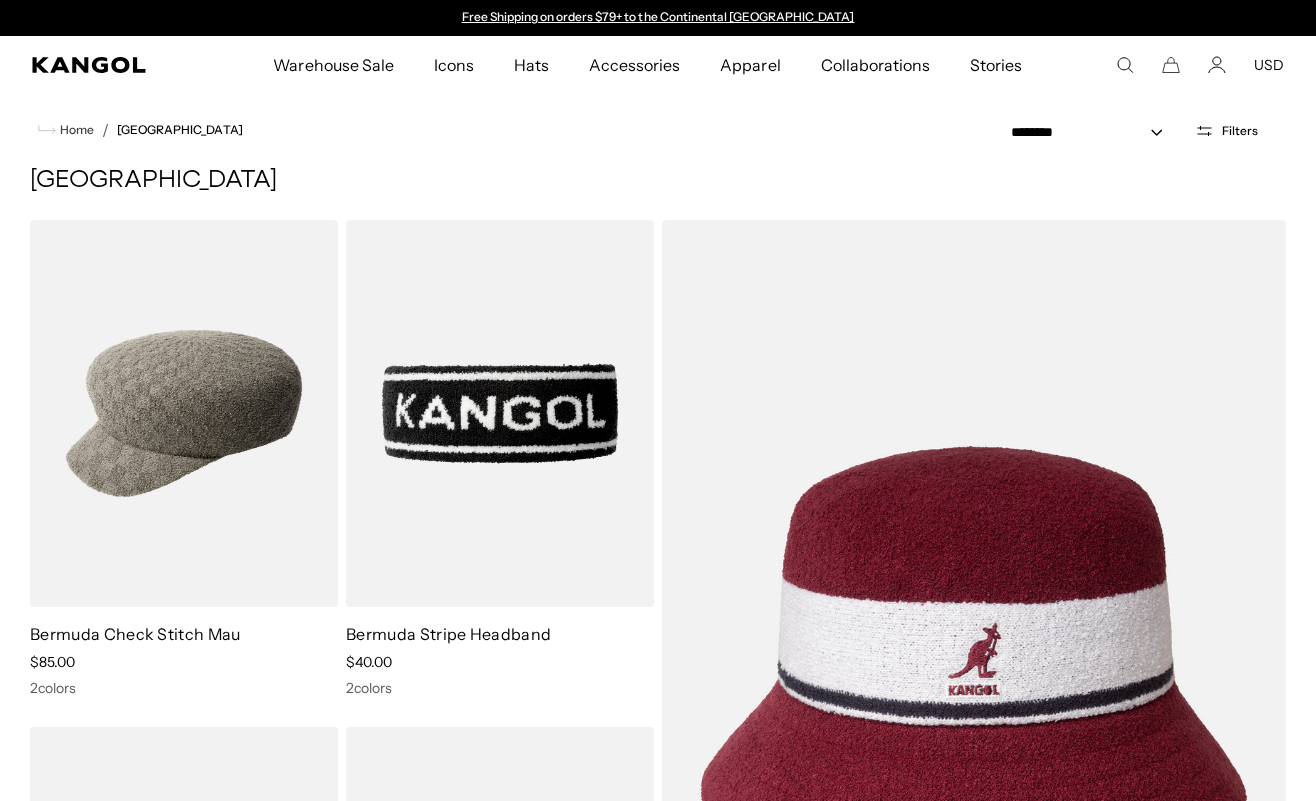 scroll, scrollTop: 0, scrollLeft: 0, axis: both 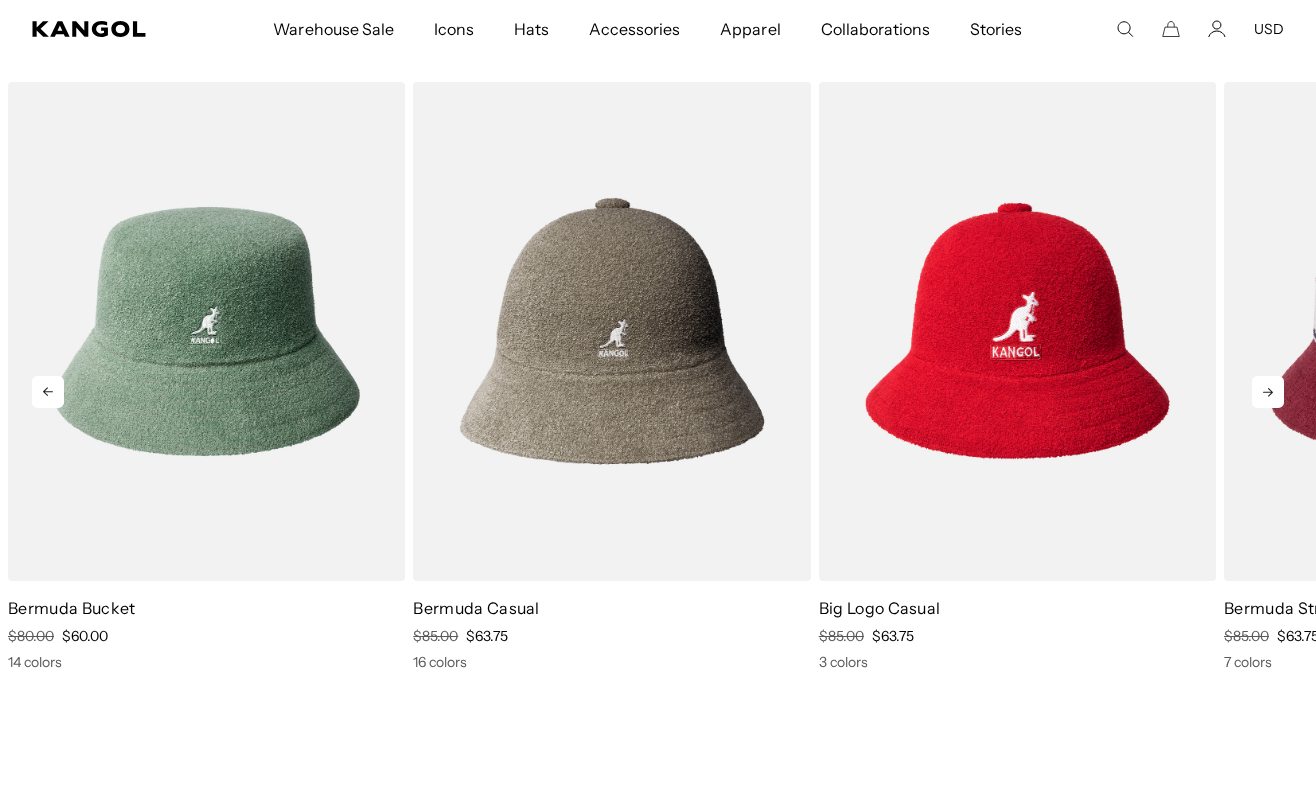 click 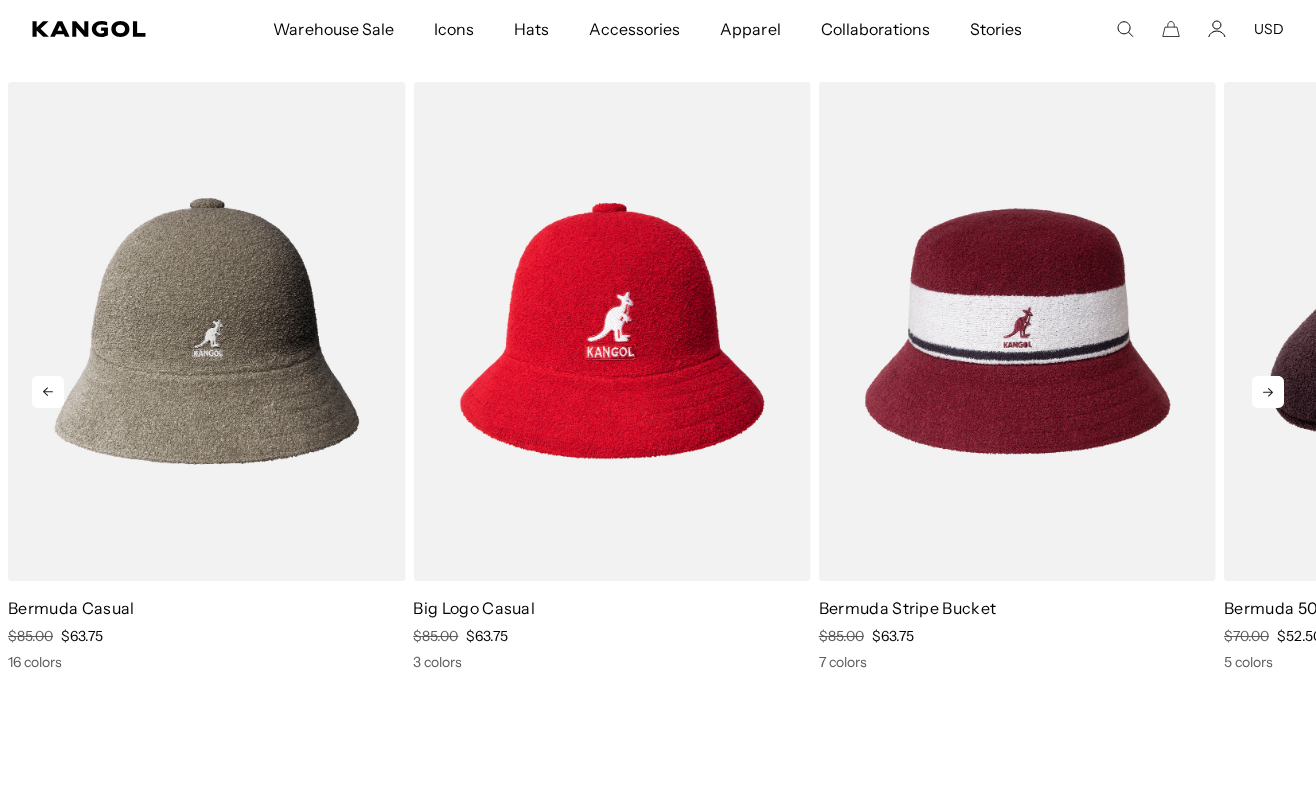 scroll, scrollTop: 0, scrollLeft: 0, axis: both 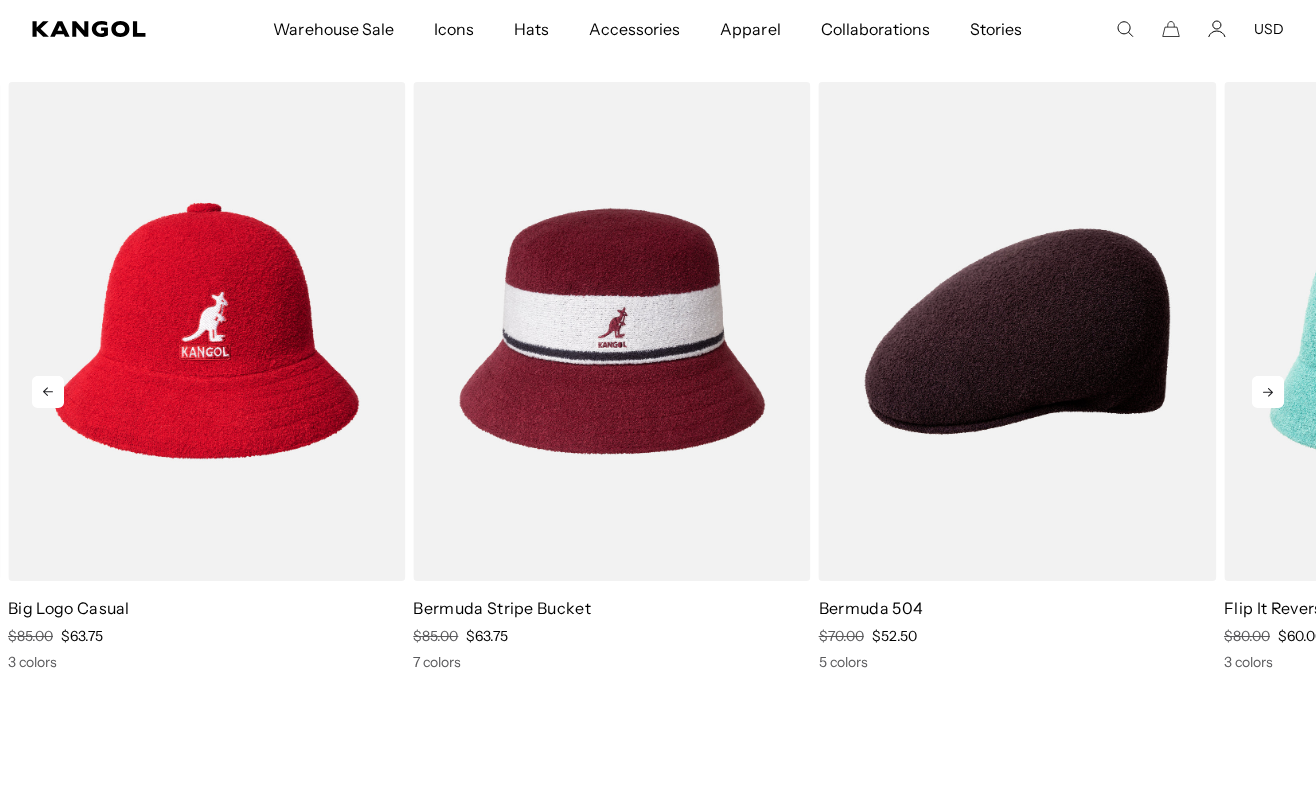 click 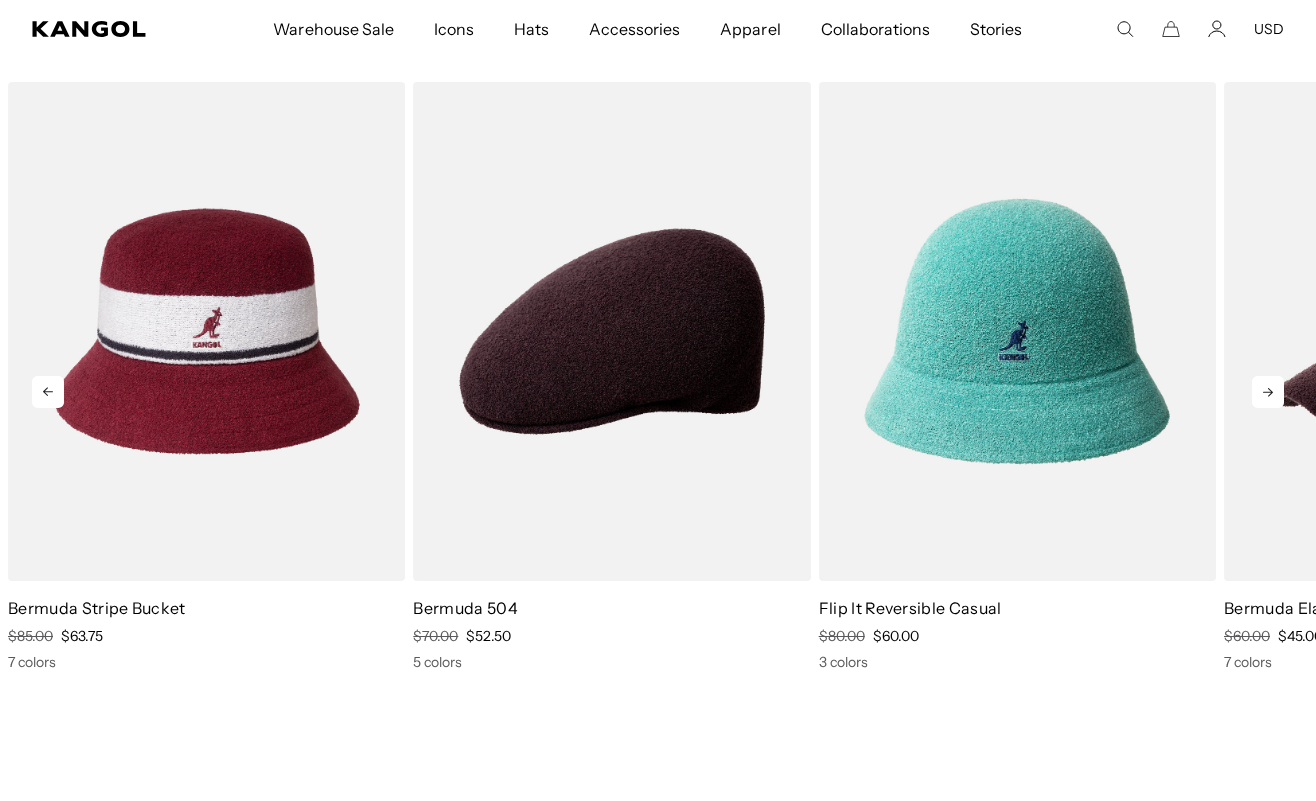 scroll, scrollTop: 0, scrollLeft: 0, axis: both 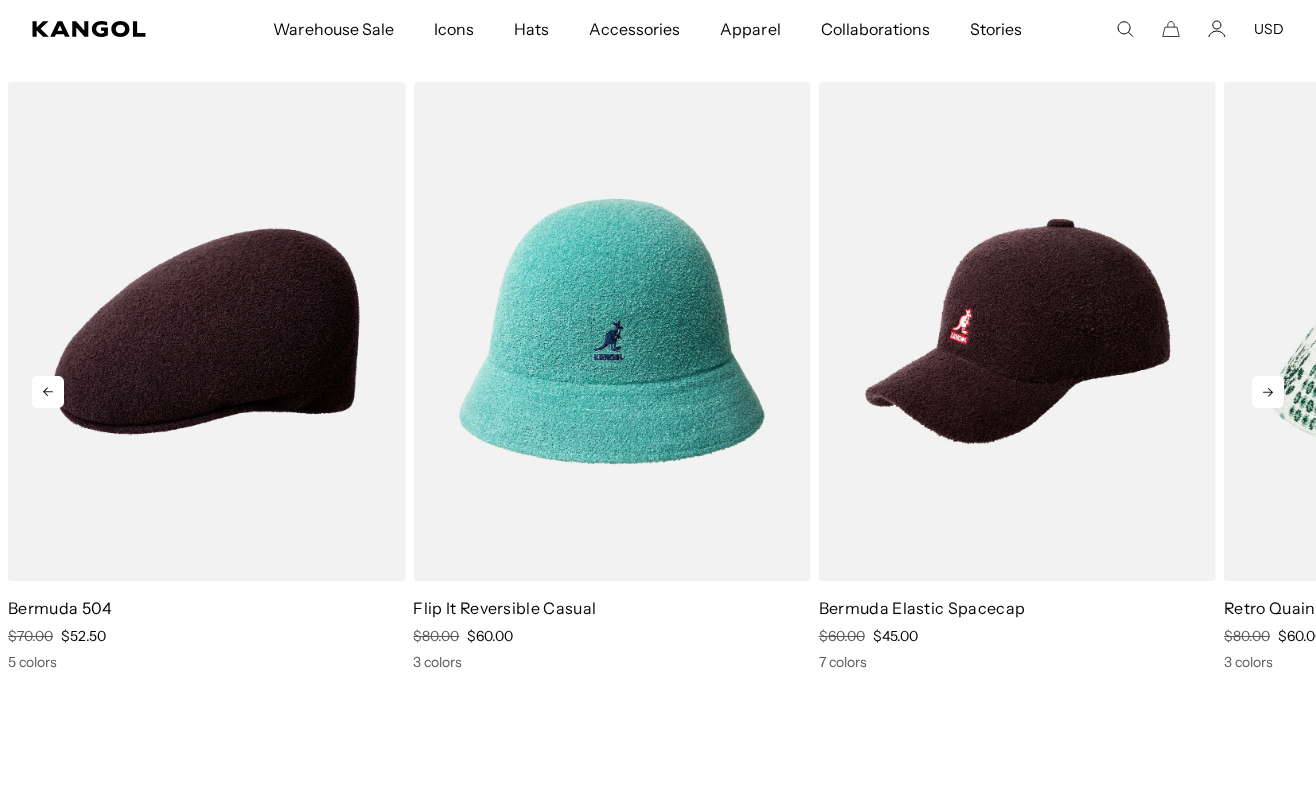 click 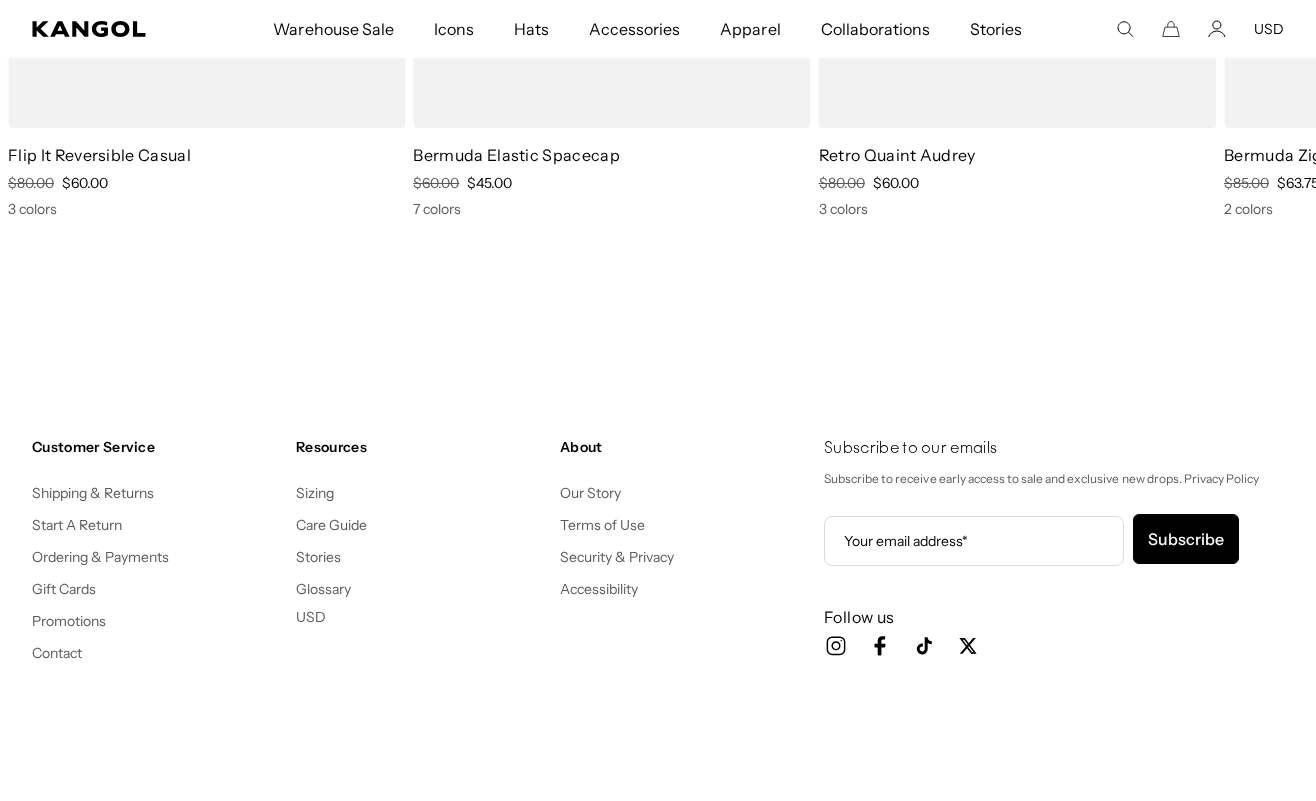 scroll, scrollTop: 4650, scrollLeft: 0, axis: vertical 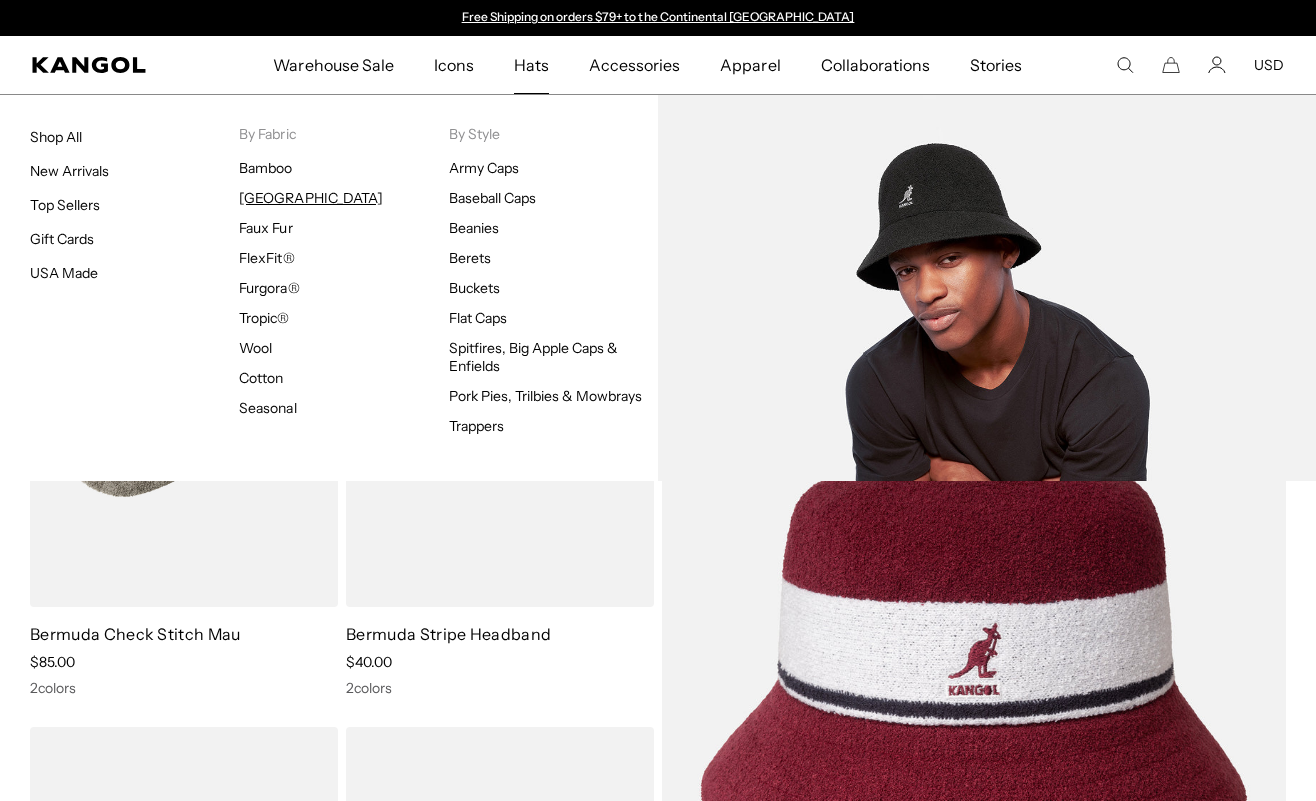 click on "[GEOGRAPHIC_DATA]" at bounding box center (310, 198) 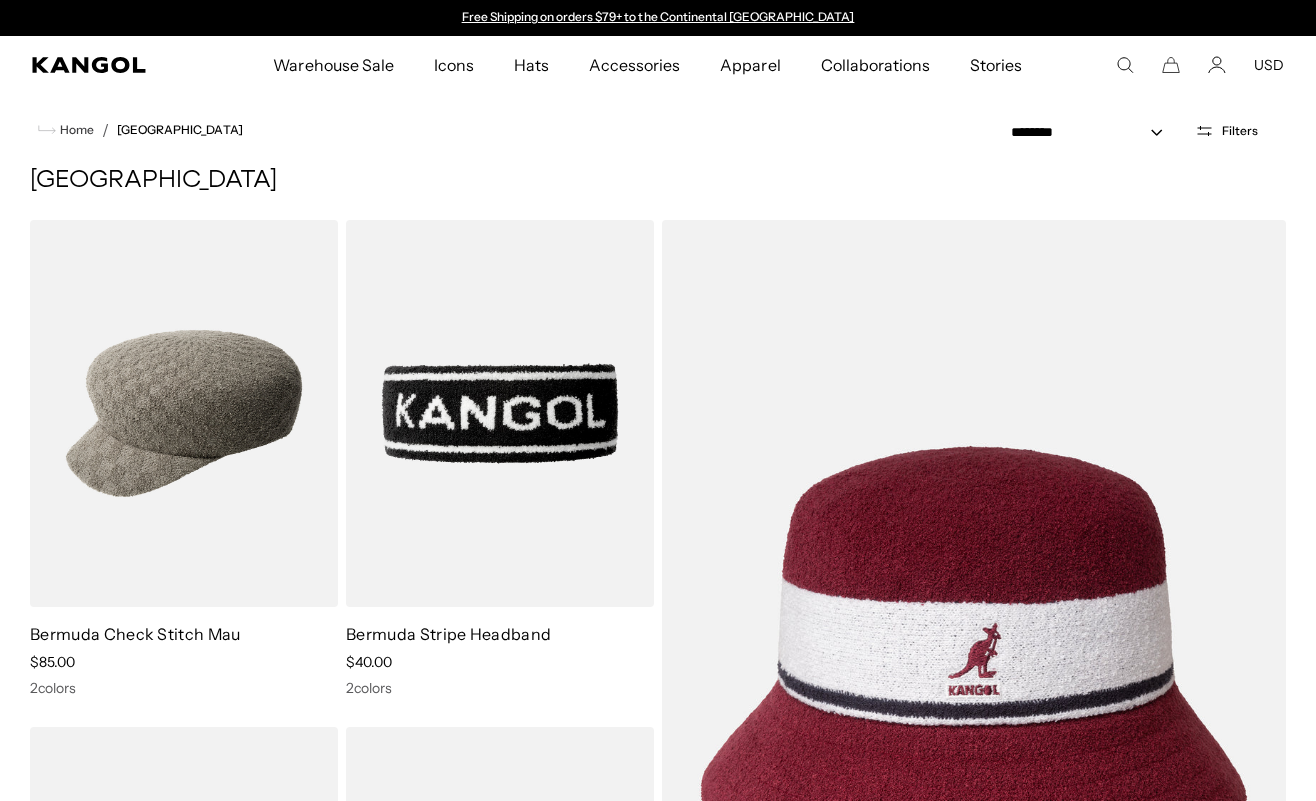 scroll, scrollTop: 0, scrollLeft: 0, axis: both 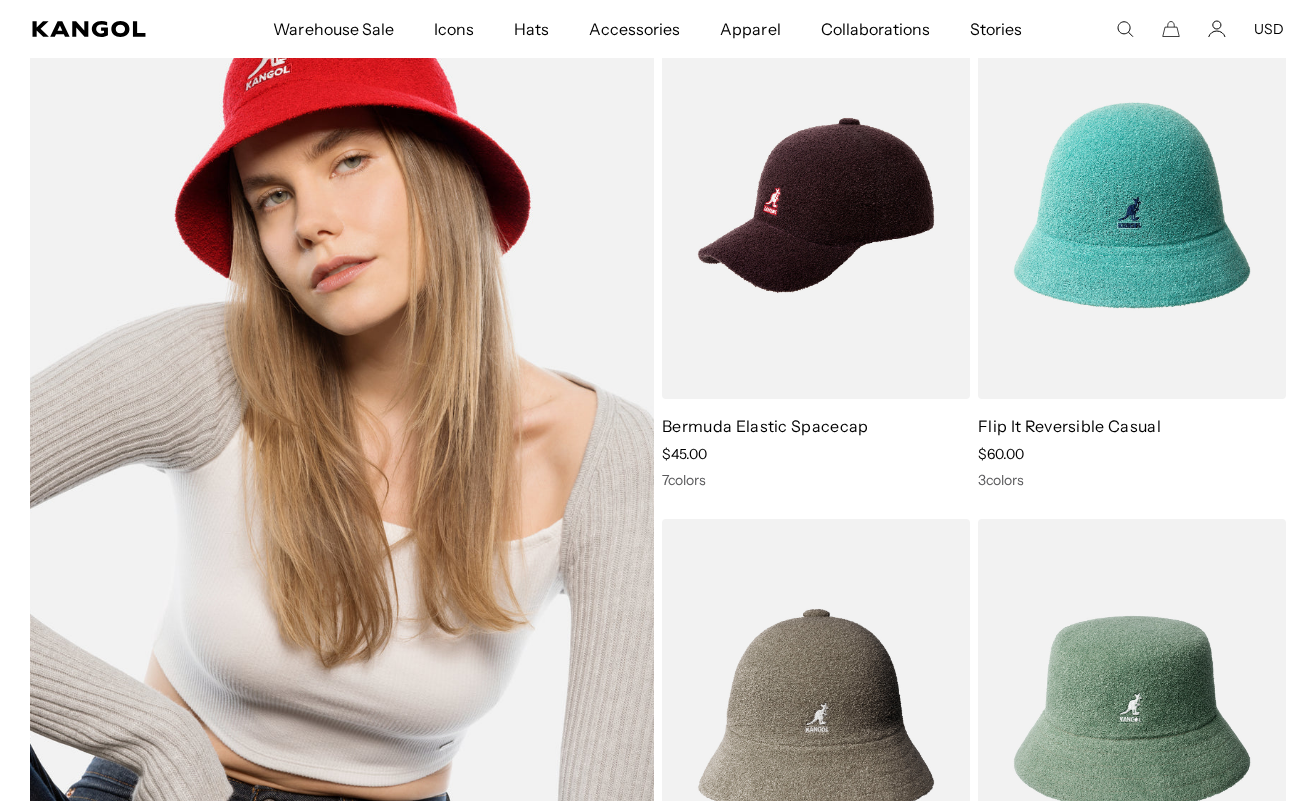 click at bounding box center (342, 458) 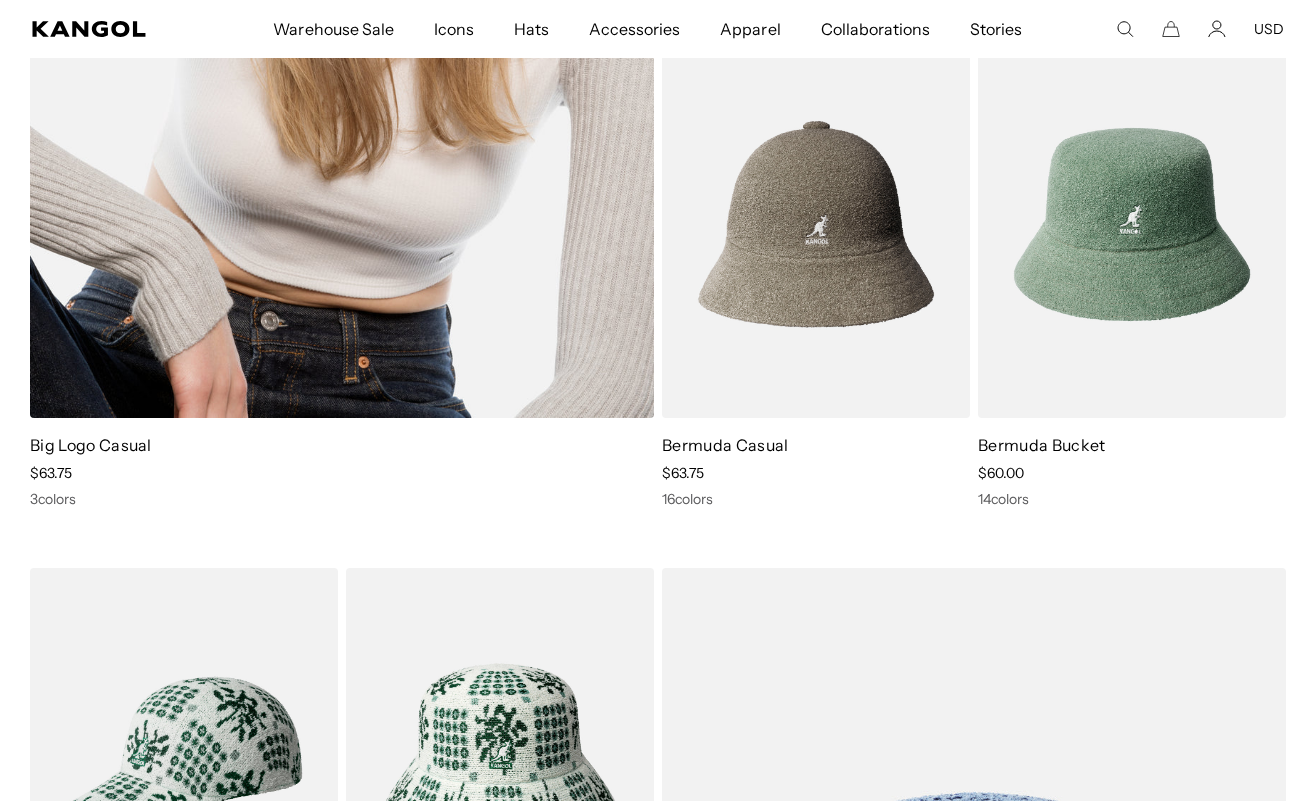 scroll, scrollTop: 1744, scrollLeft: 0, axis: vertical 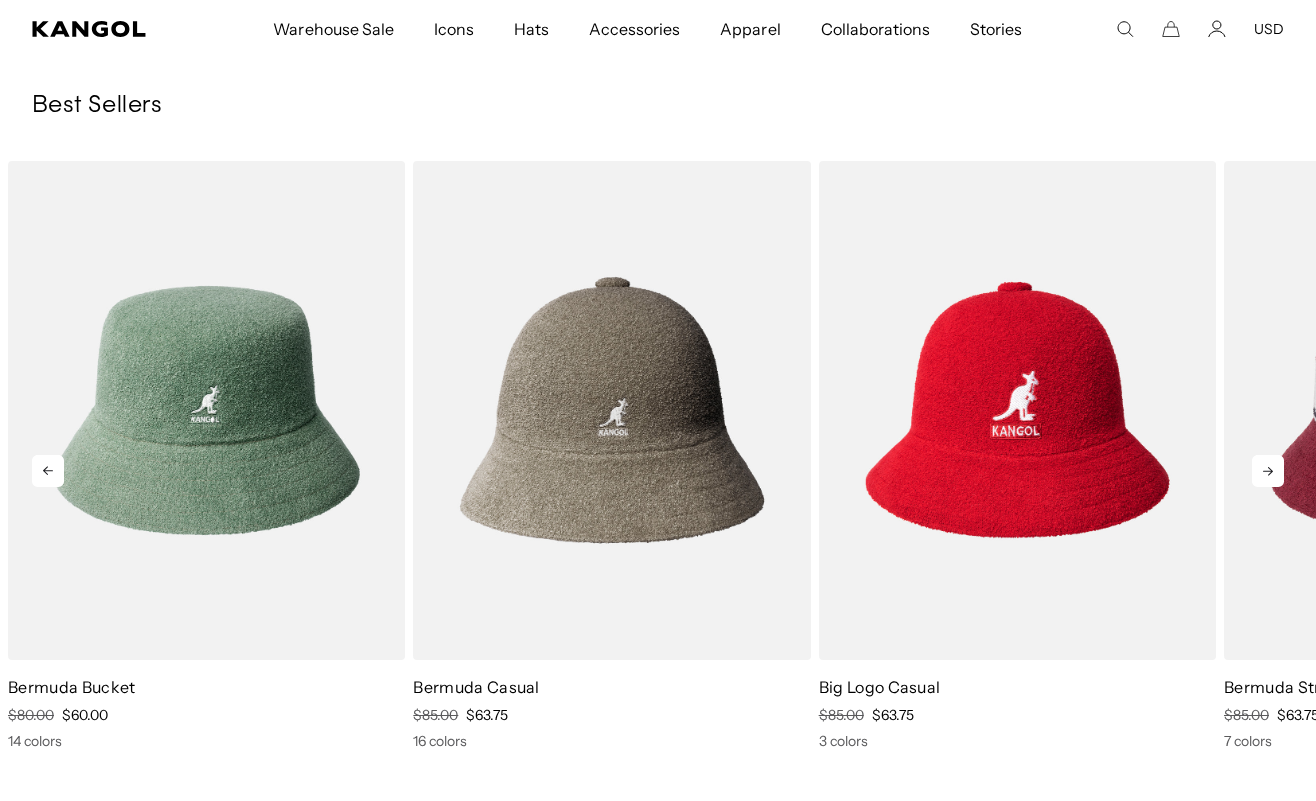 click 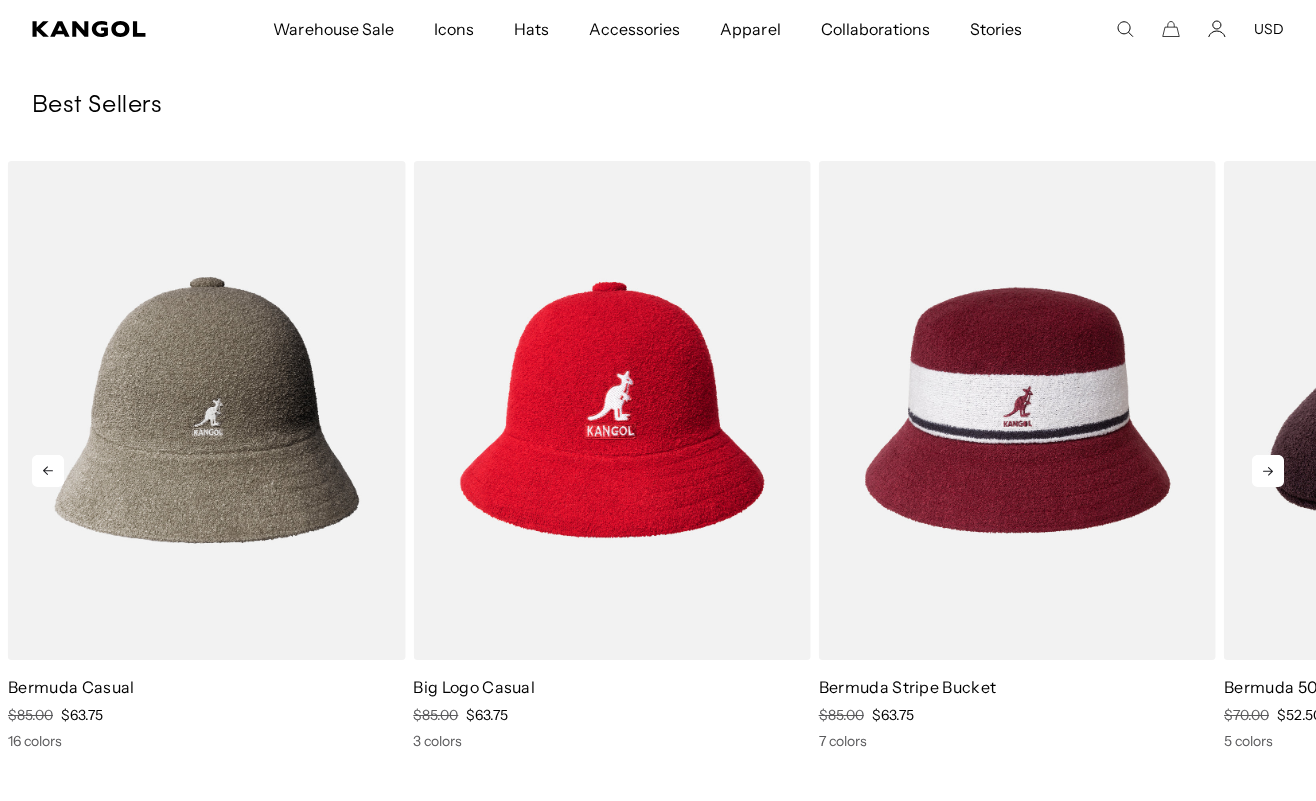 scroll, scrollTop: 0, scrollLeft: 0, axis: both 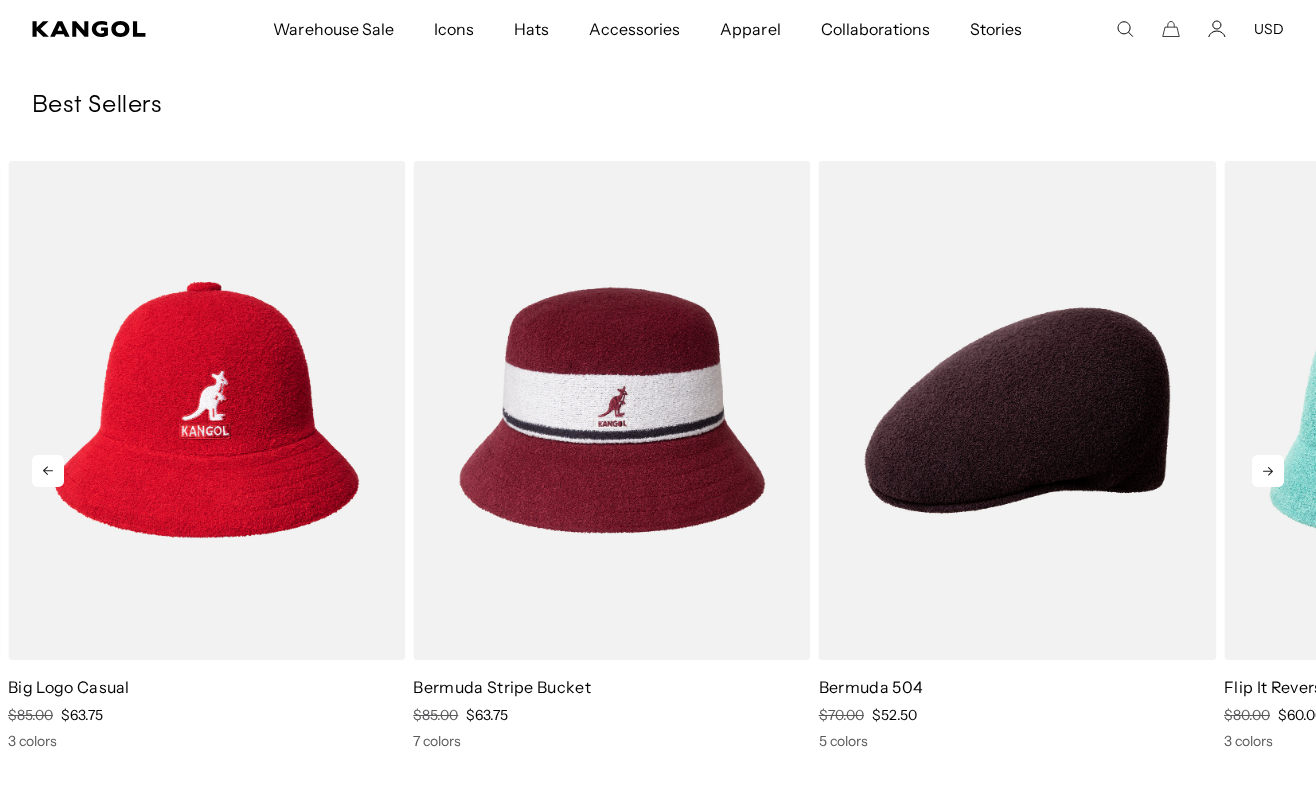 click 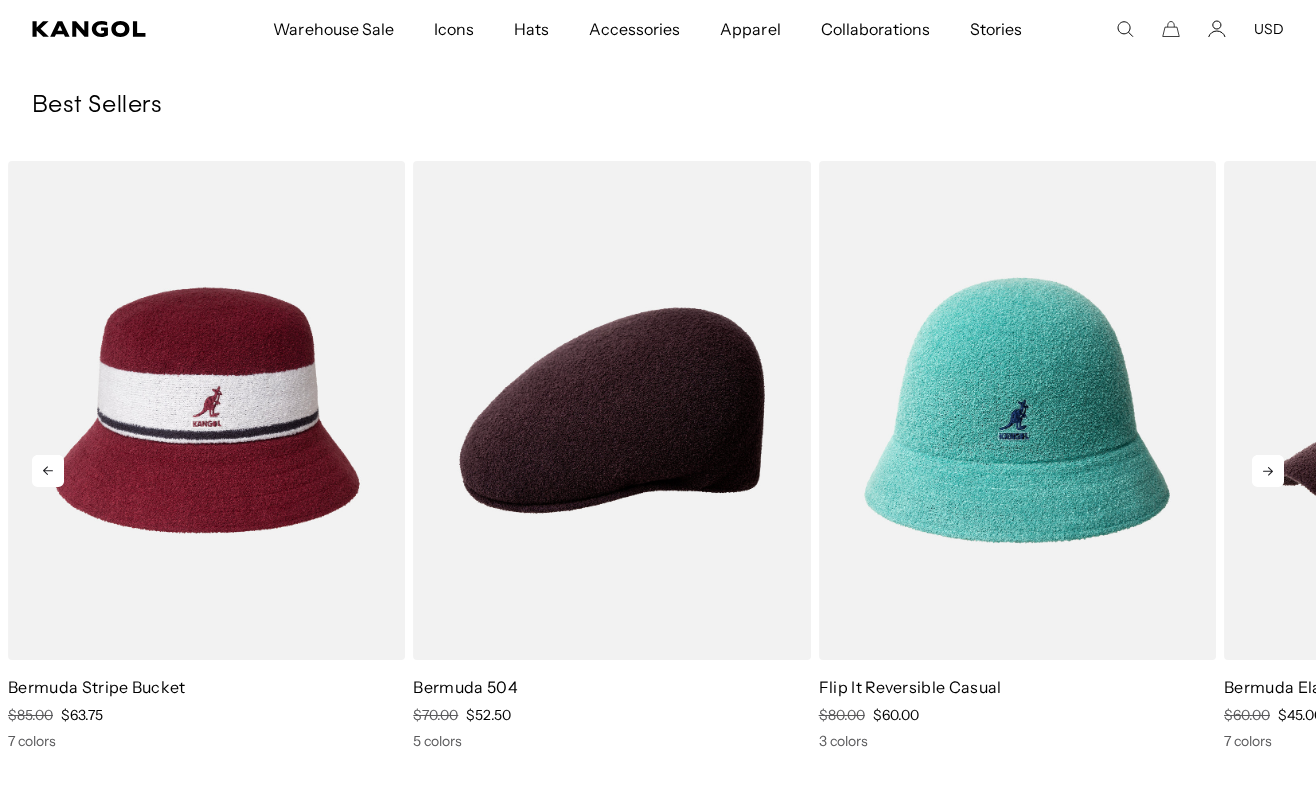 scroll, scrollTop: 0, scrollLeft: 412, axis: horizontal 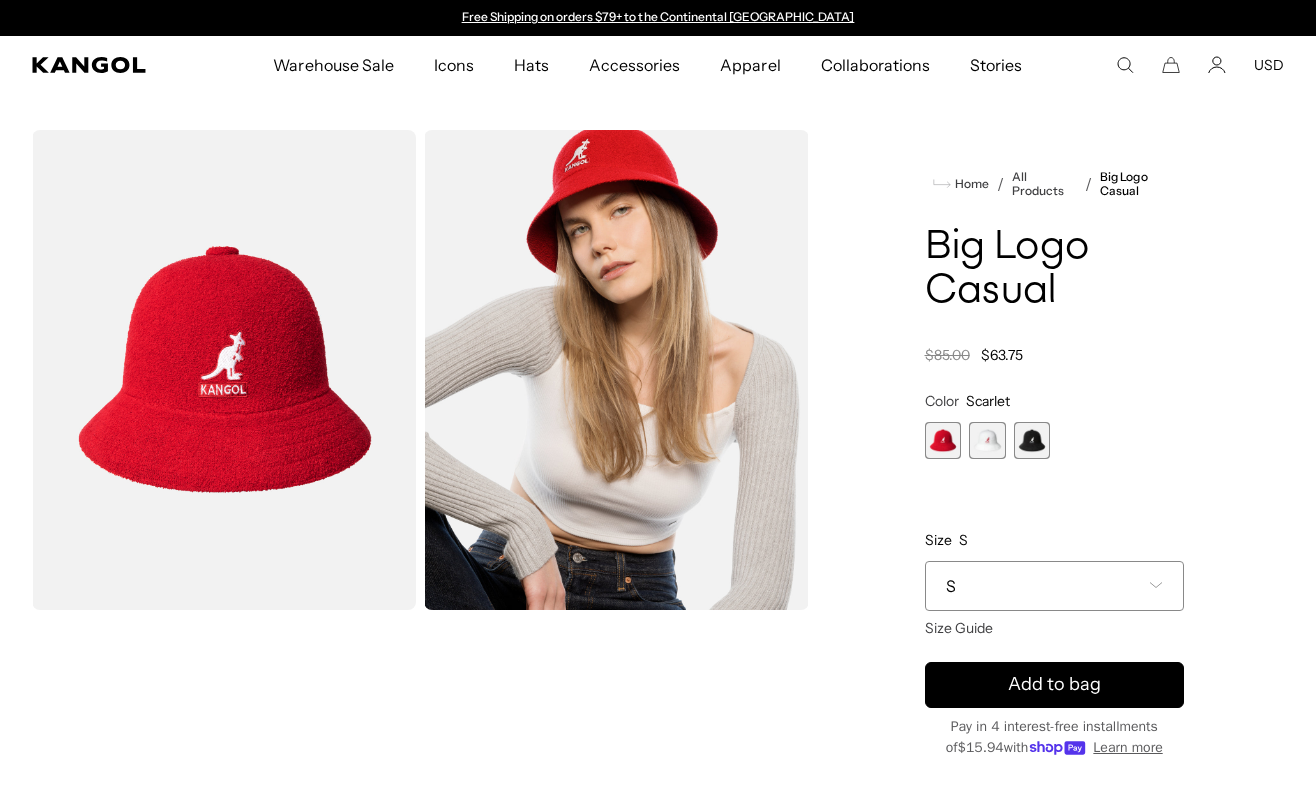 click at bounding box center [987, 440] 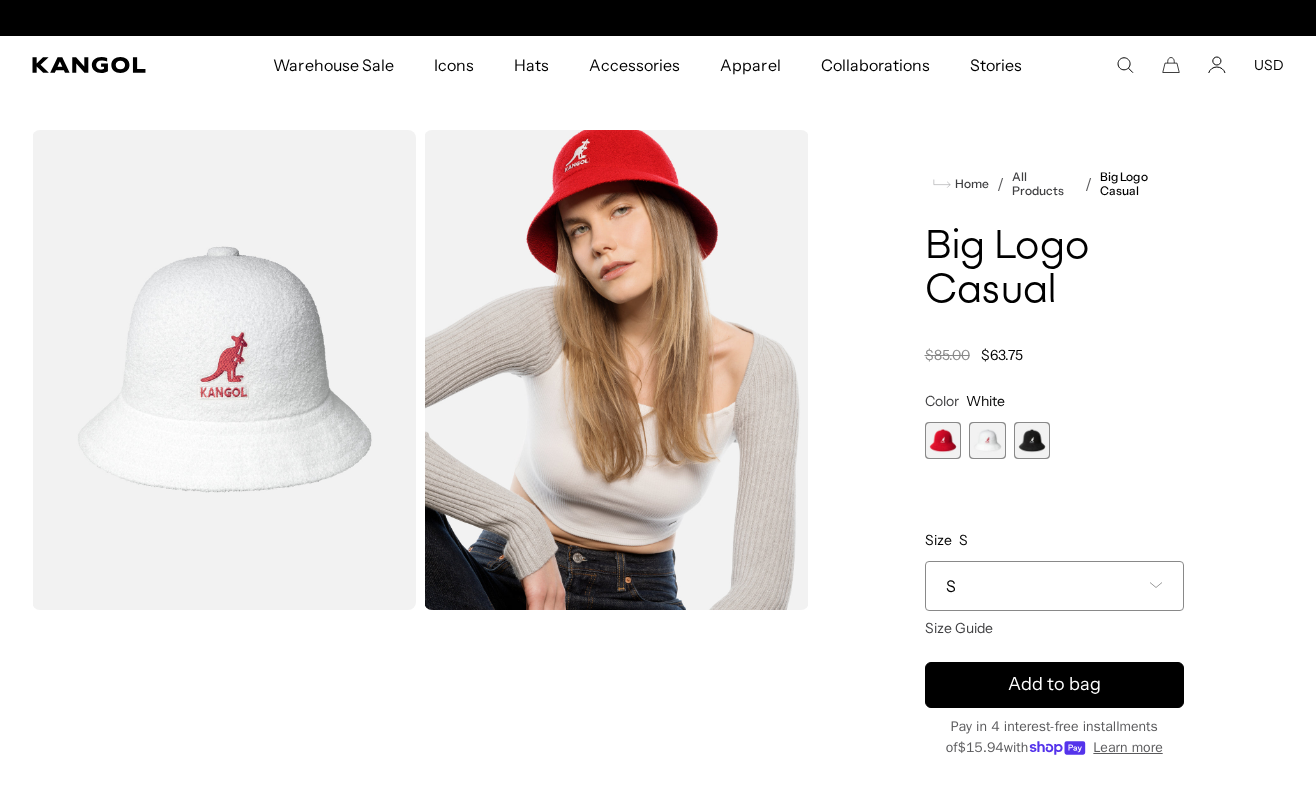 scroll, scrollTop: 0, scrollLeft: 412, axis: horizontal 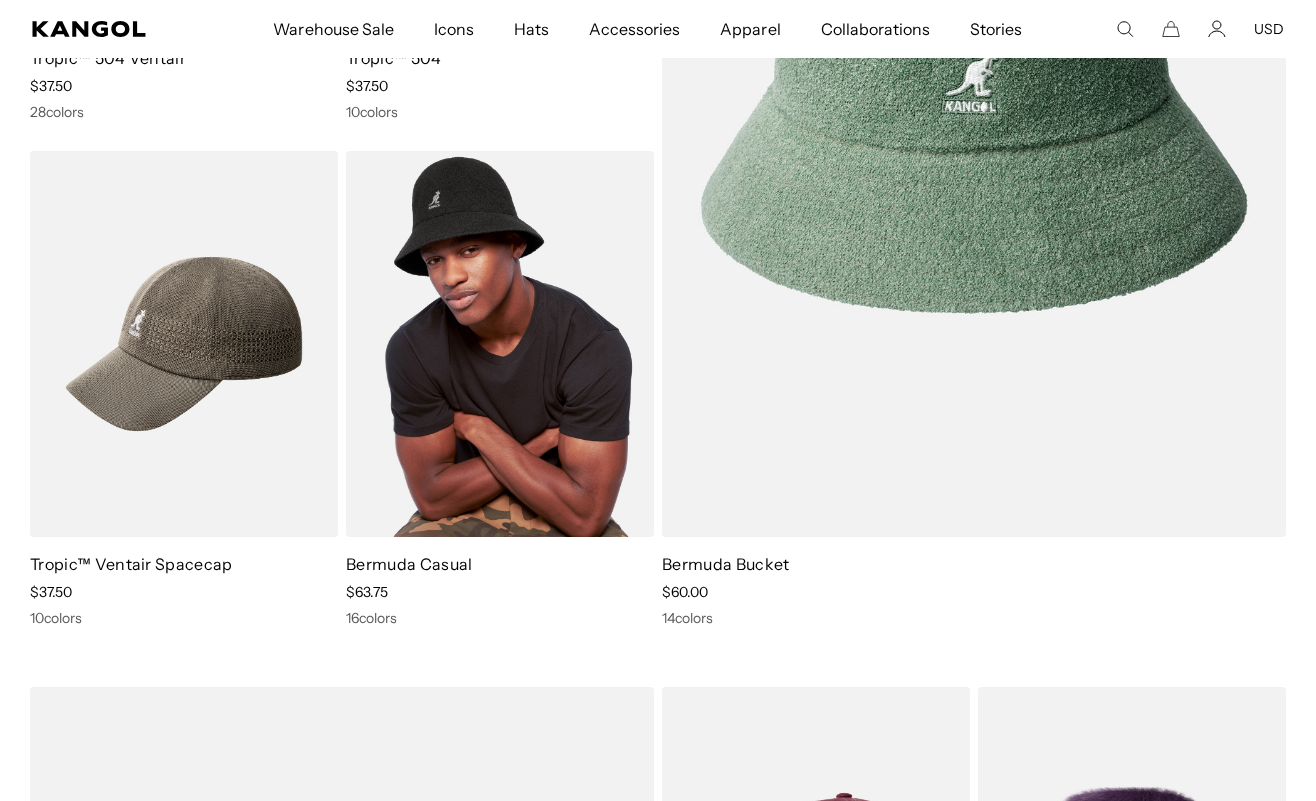 click at bounding box center (500, 344) 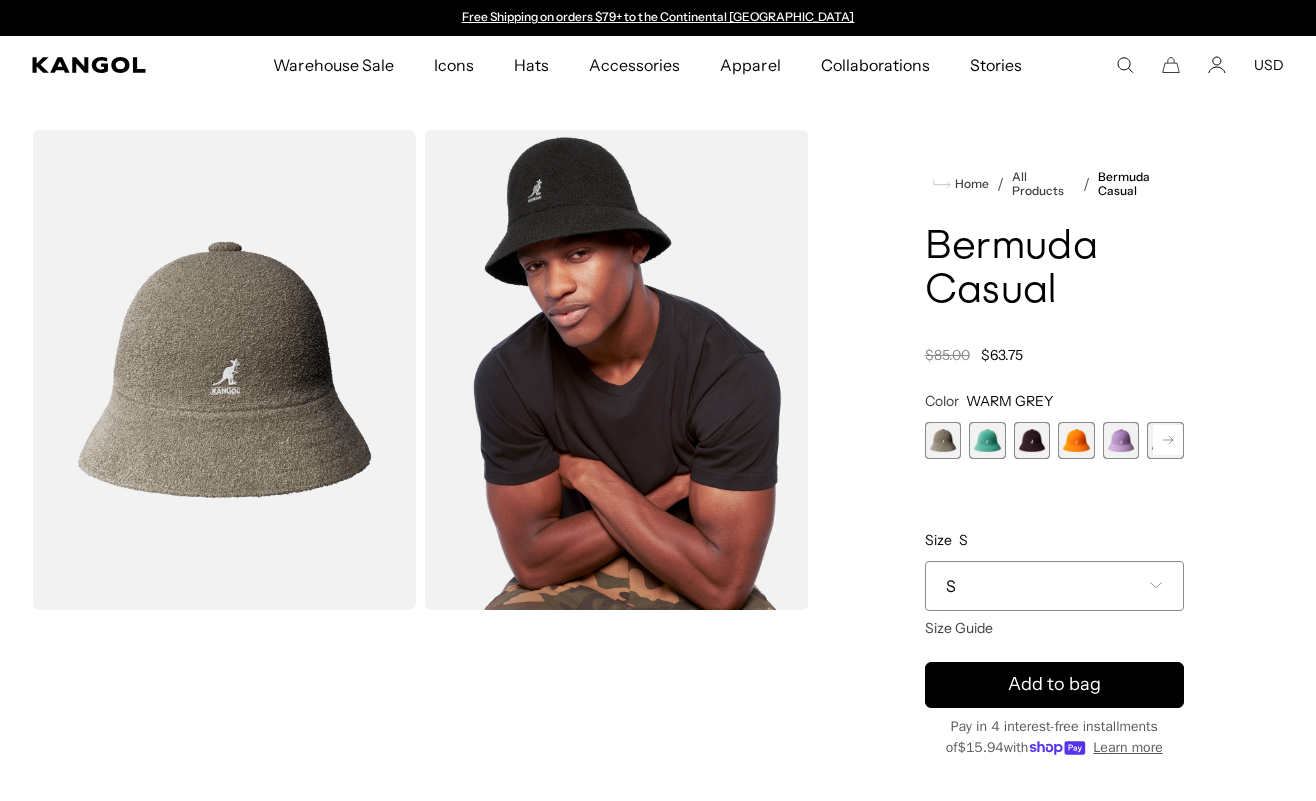 scroll, scrollTop: 0, scrollLeft: 0, axis: both 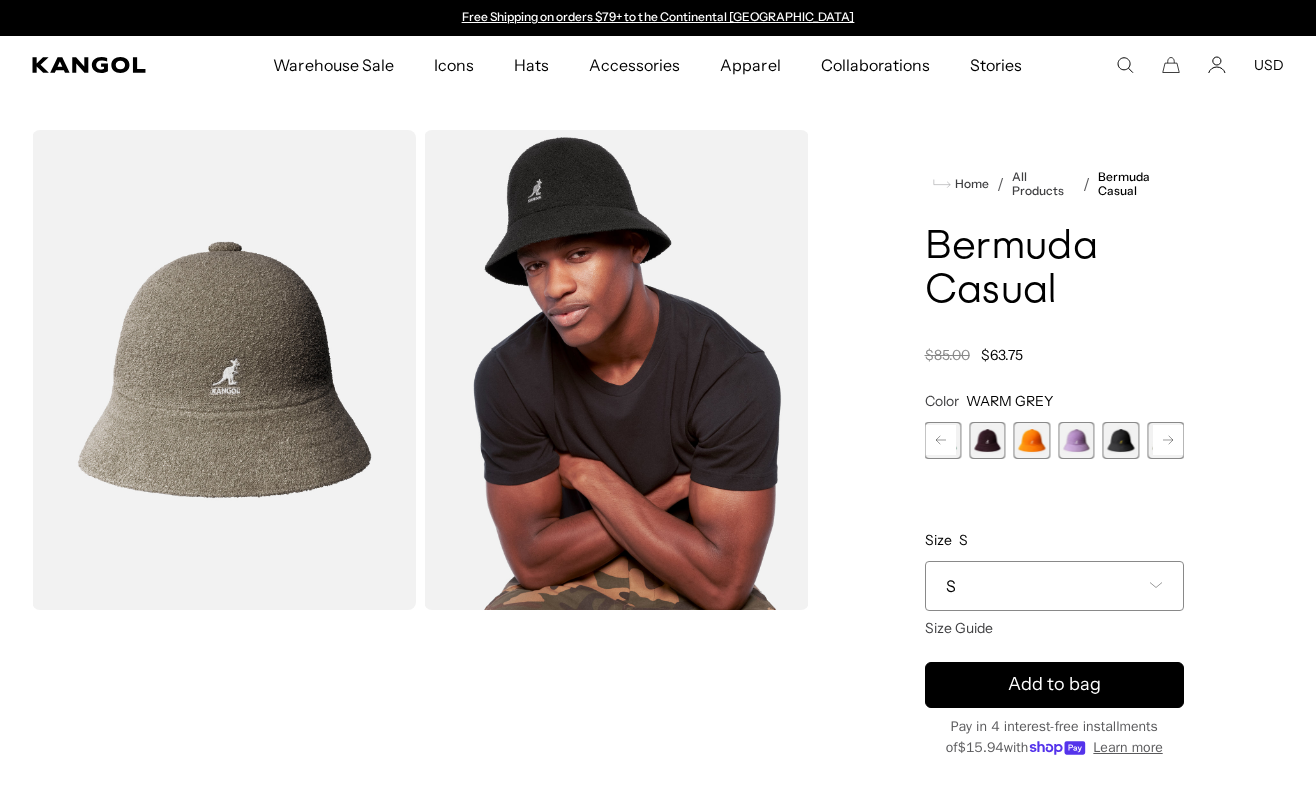 click 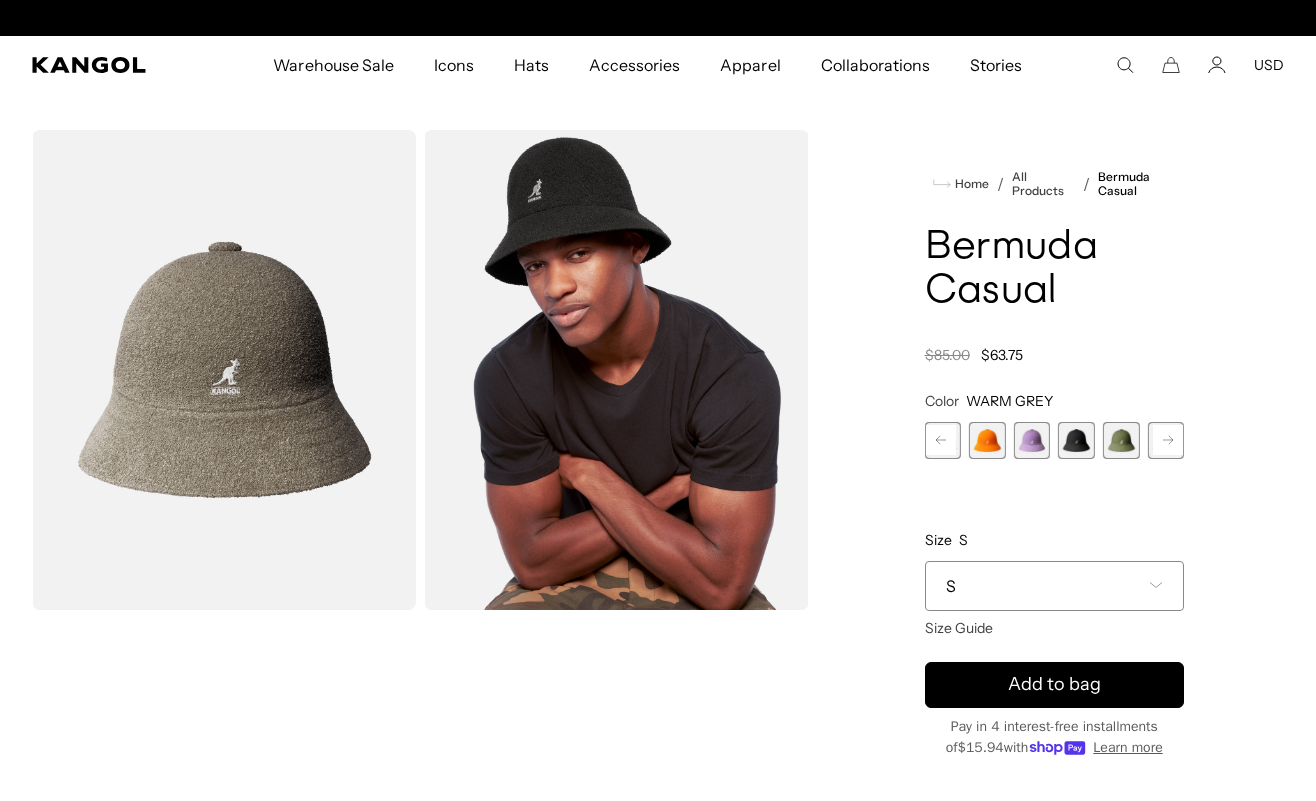 click 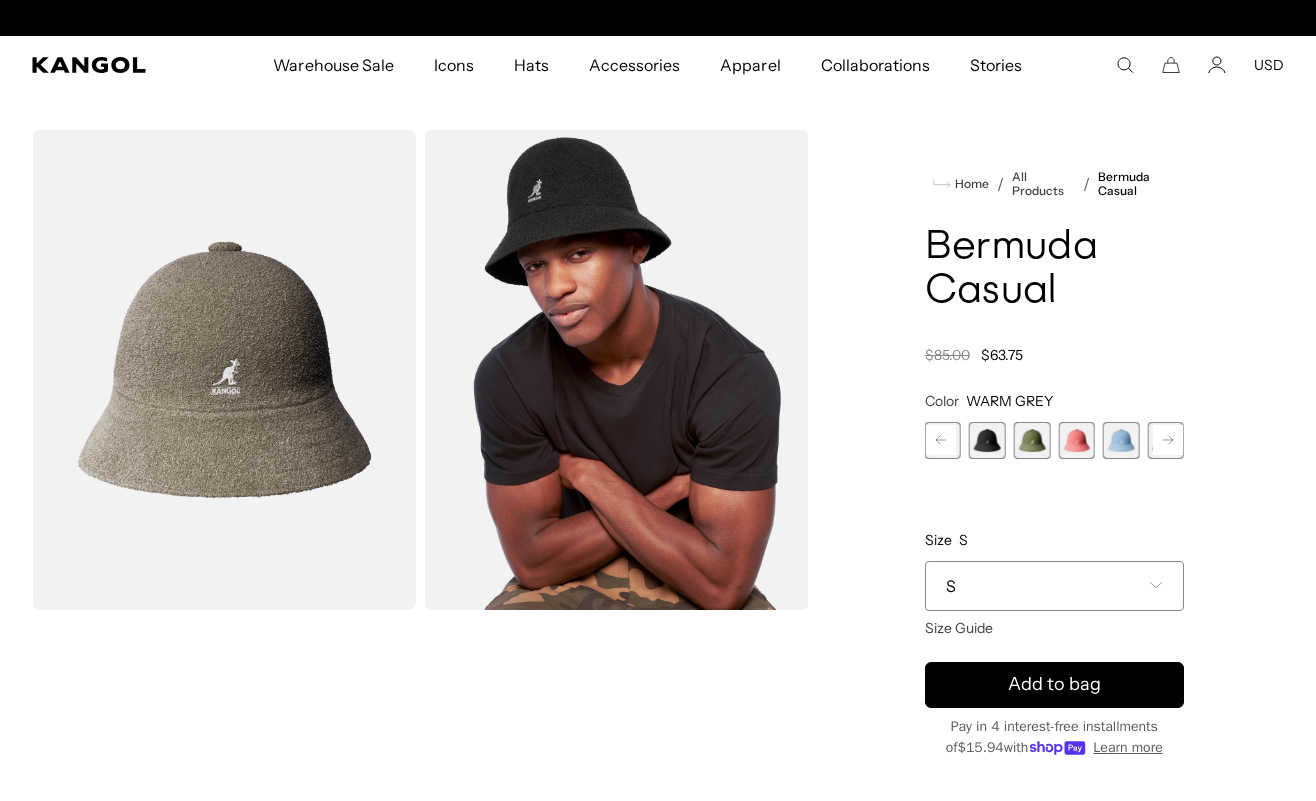 scroll, scrollTop: 0, scrollLeft: 412, axis: horizontal 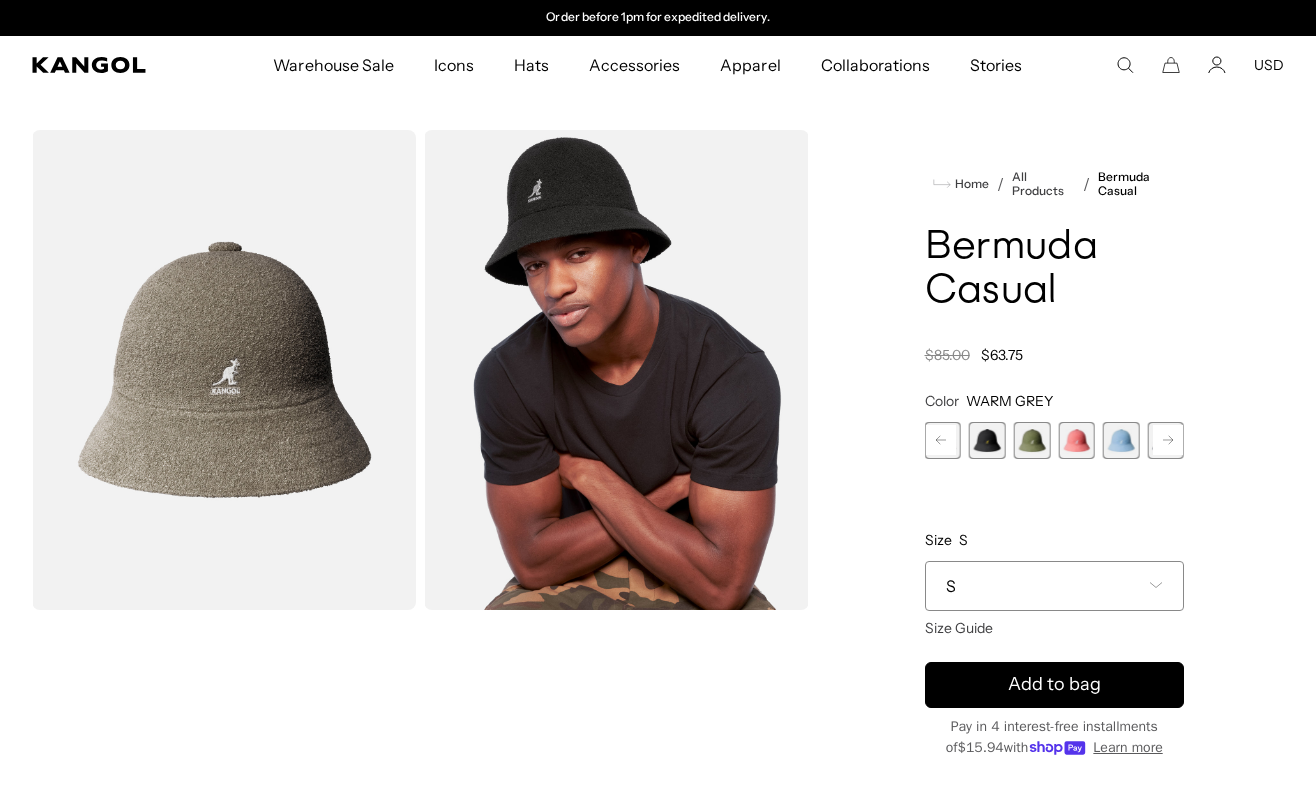 click 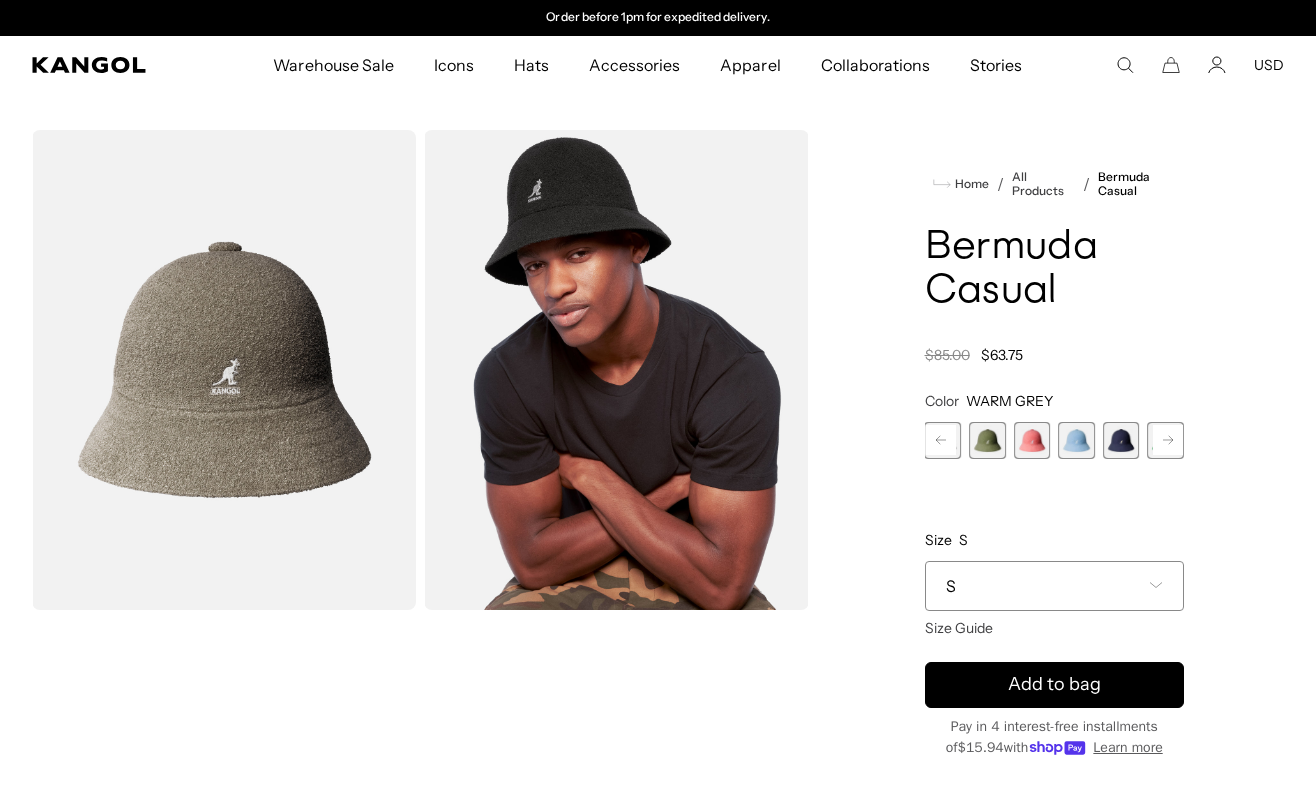 click 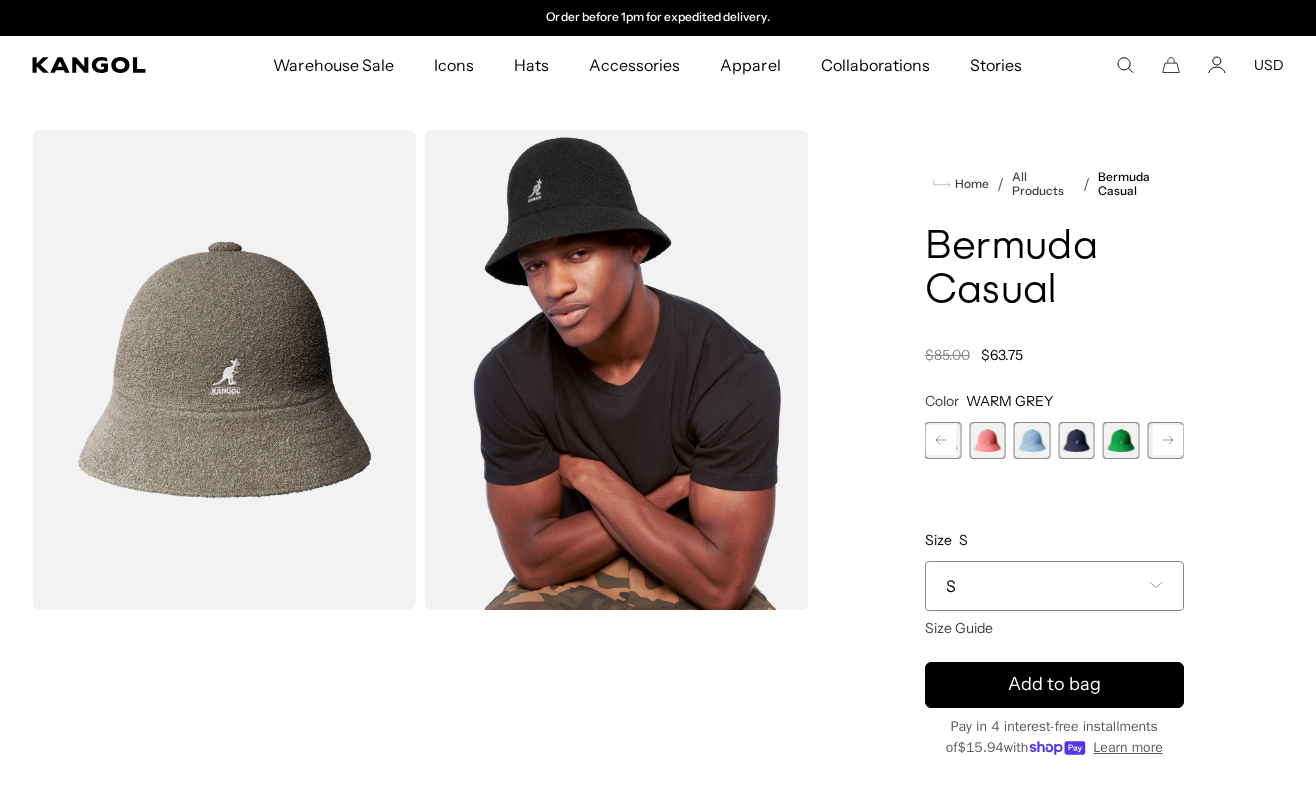 click 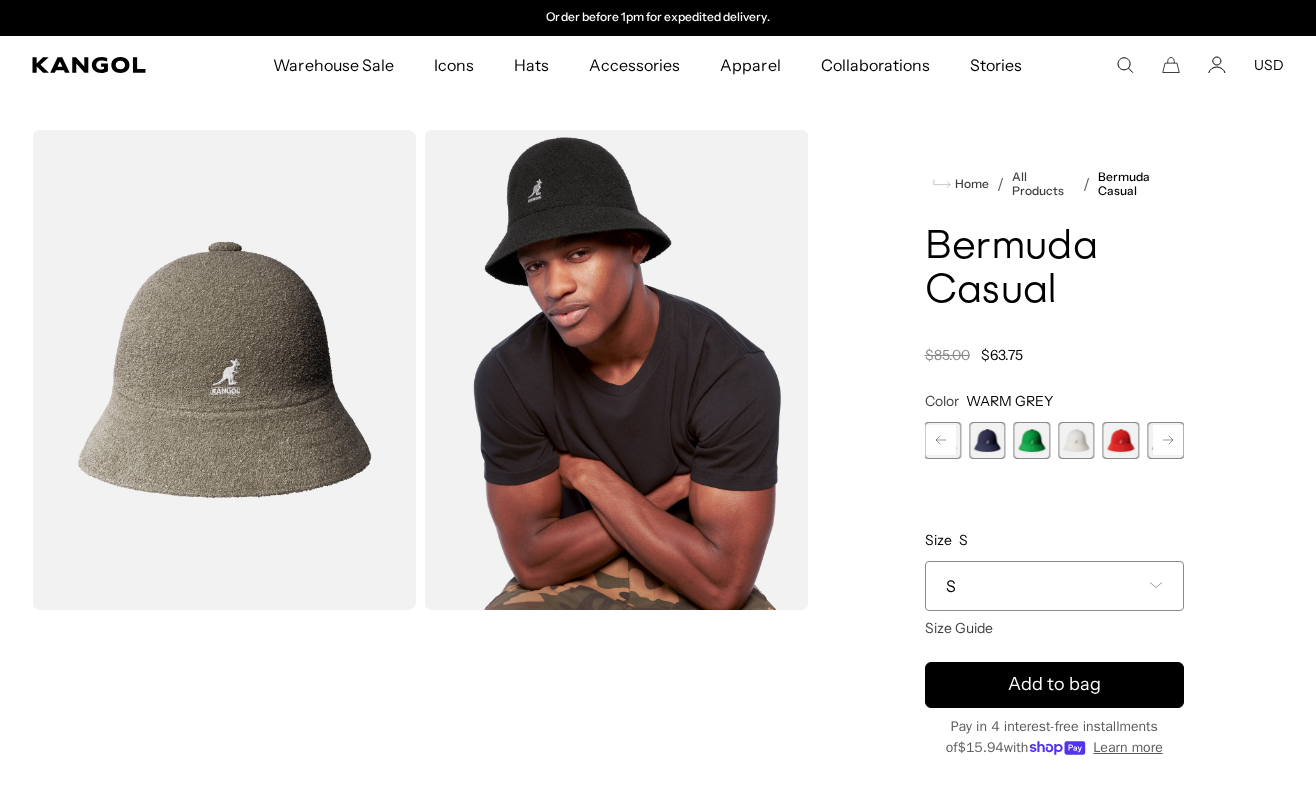 click 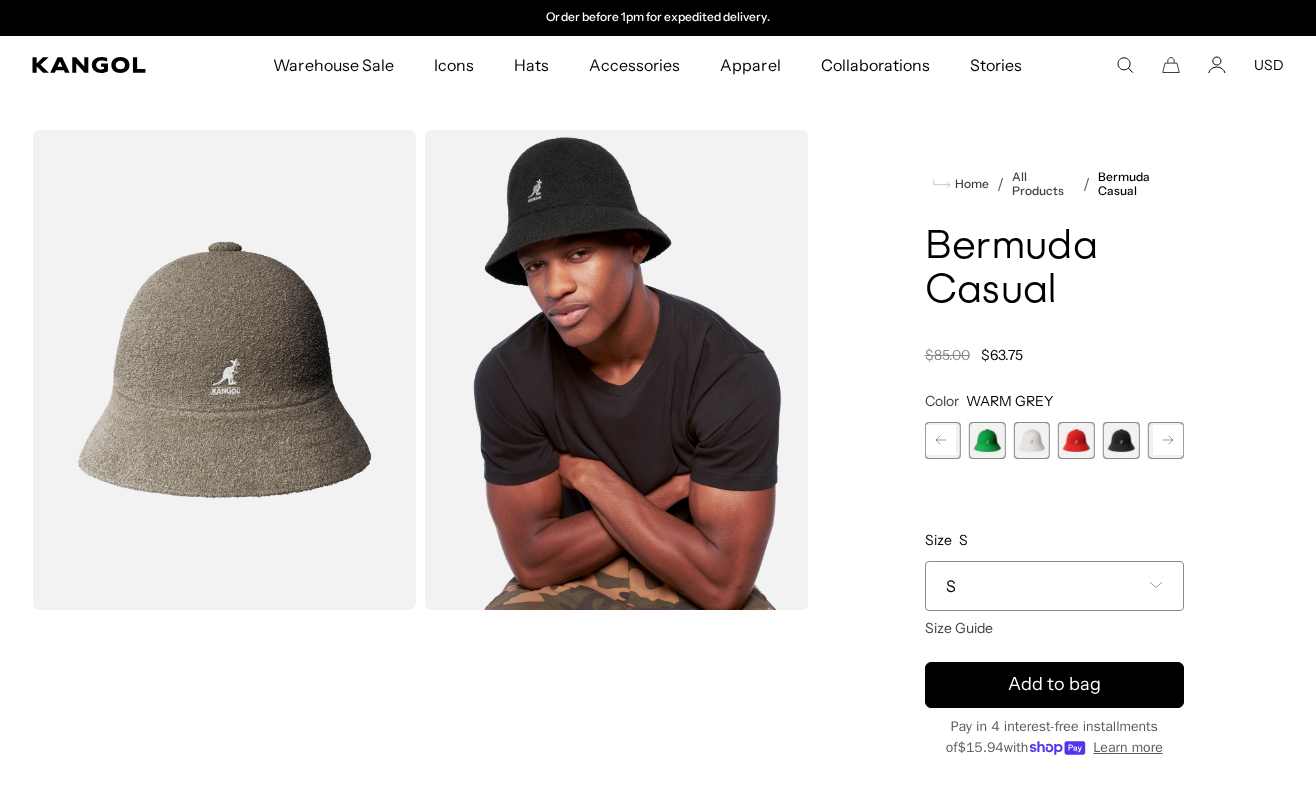 click 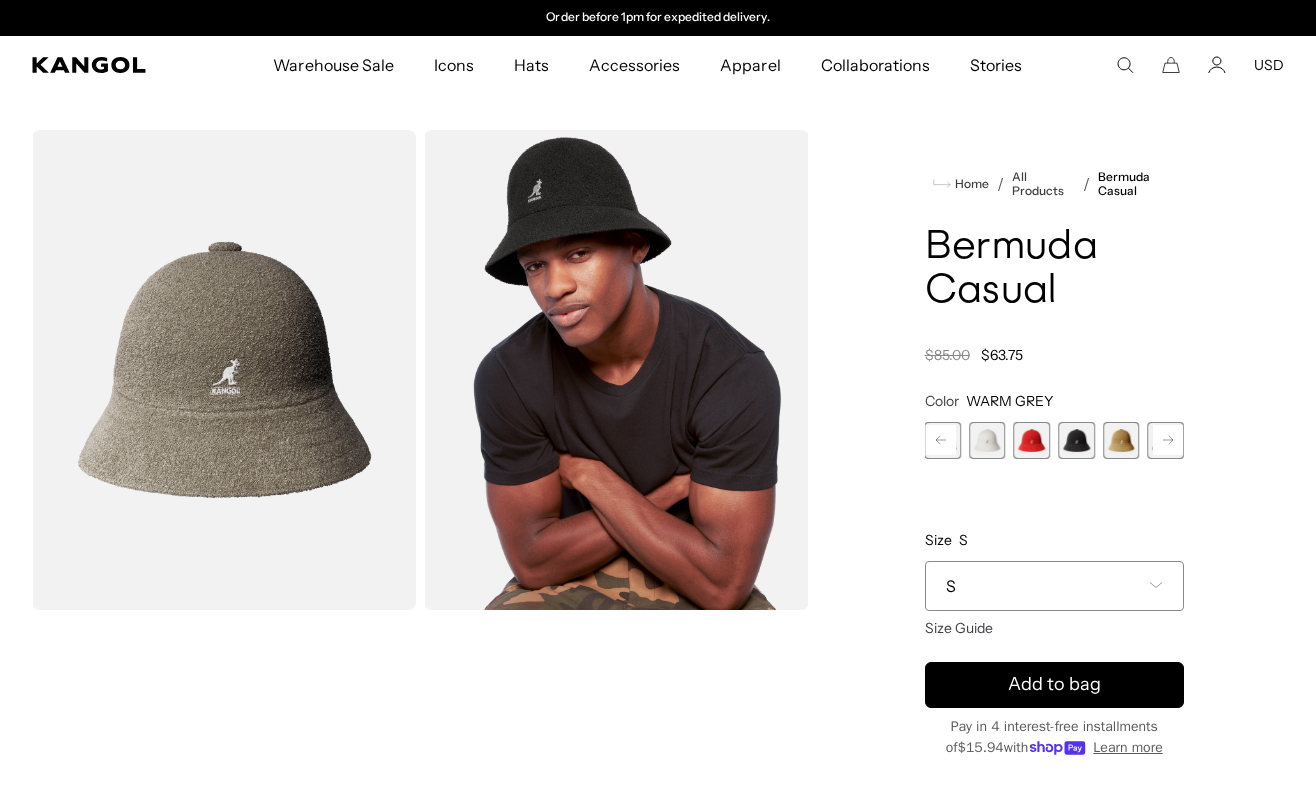 click 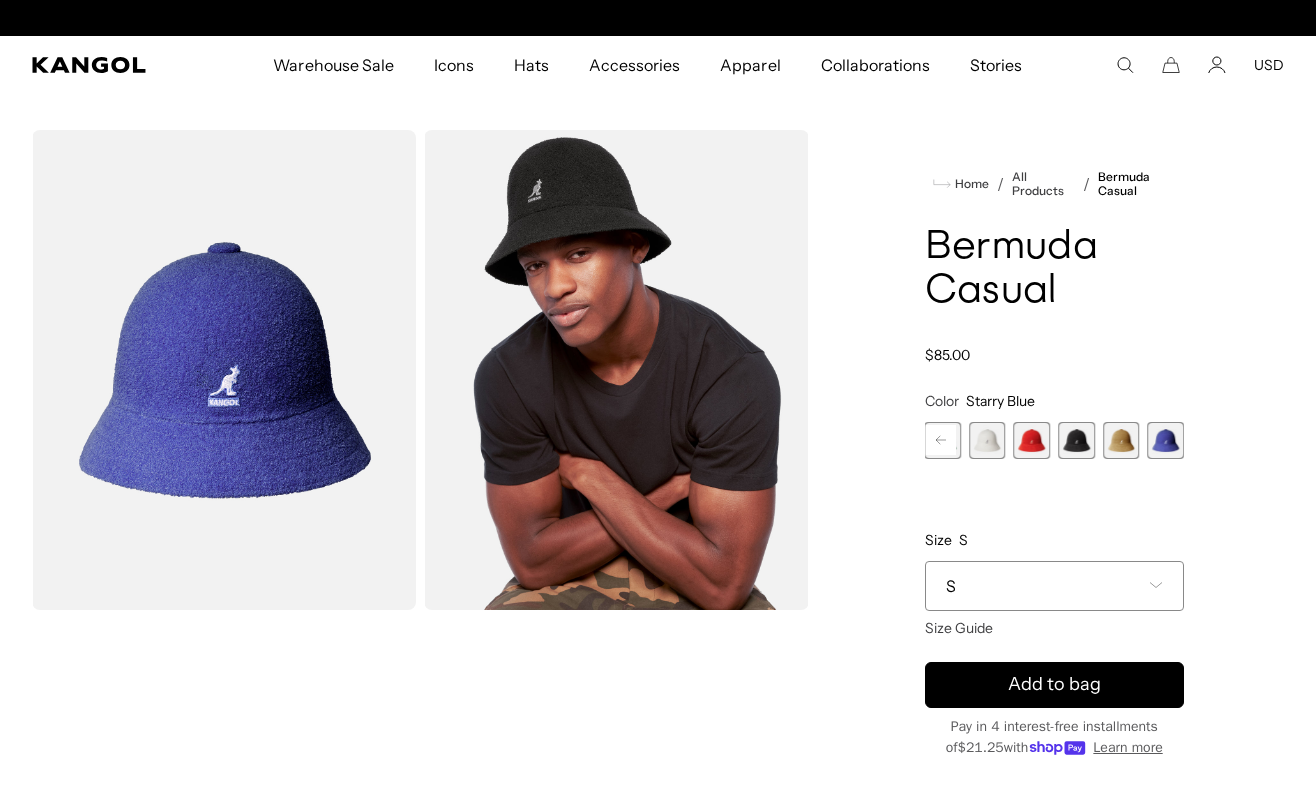 scroll, scrollTop: 0, scrollLeft: 0, axis: both 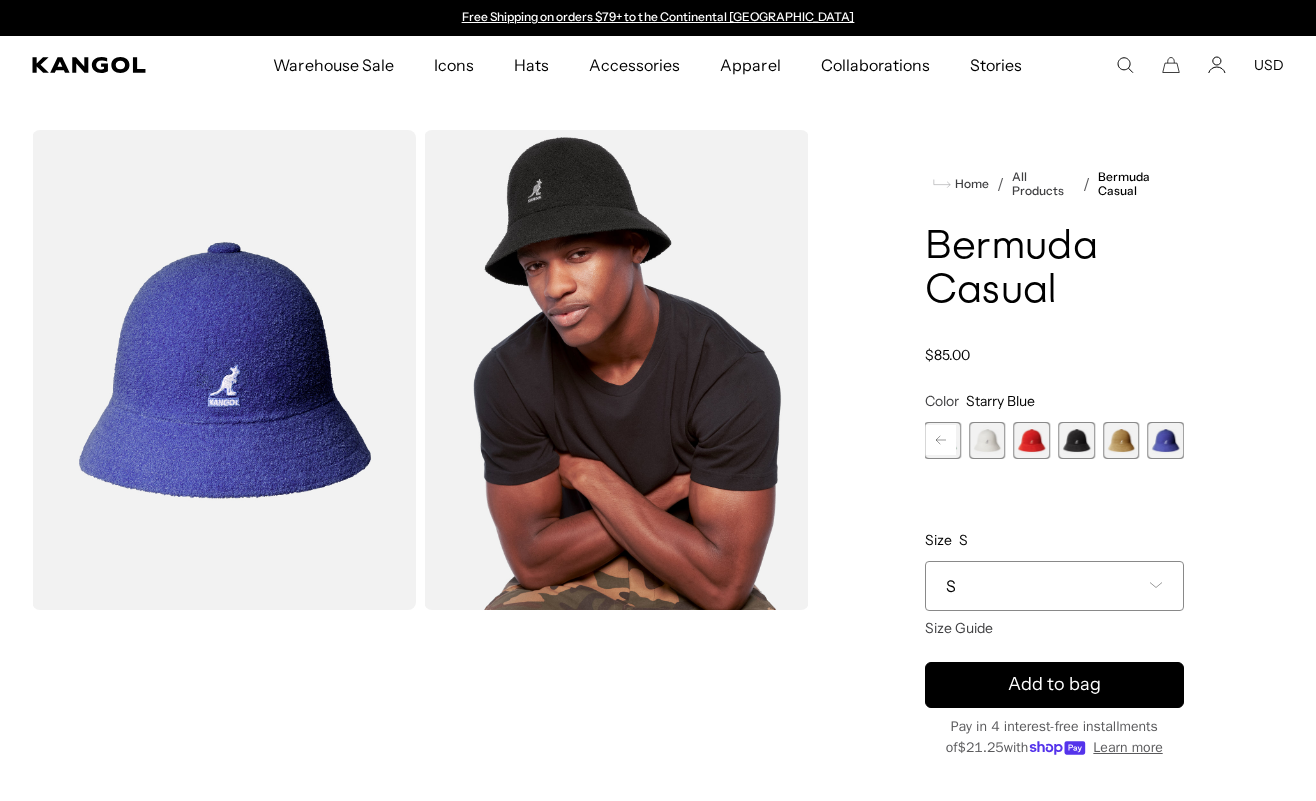 click at bounding box center [1121, 440] 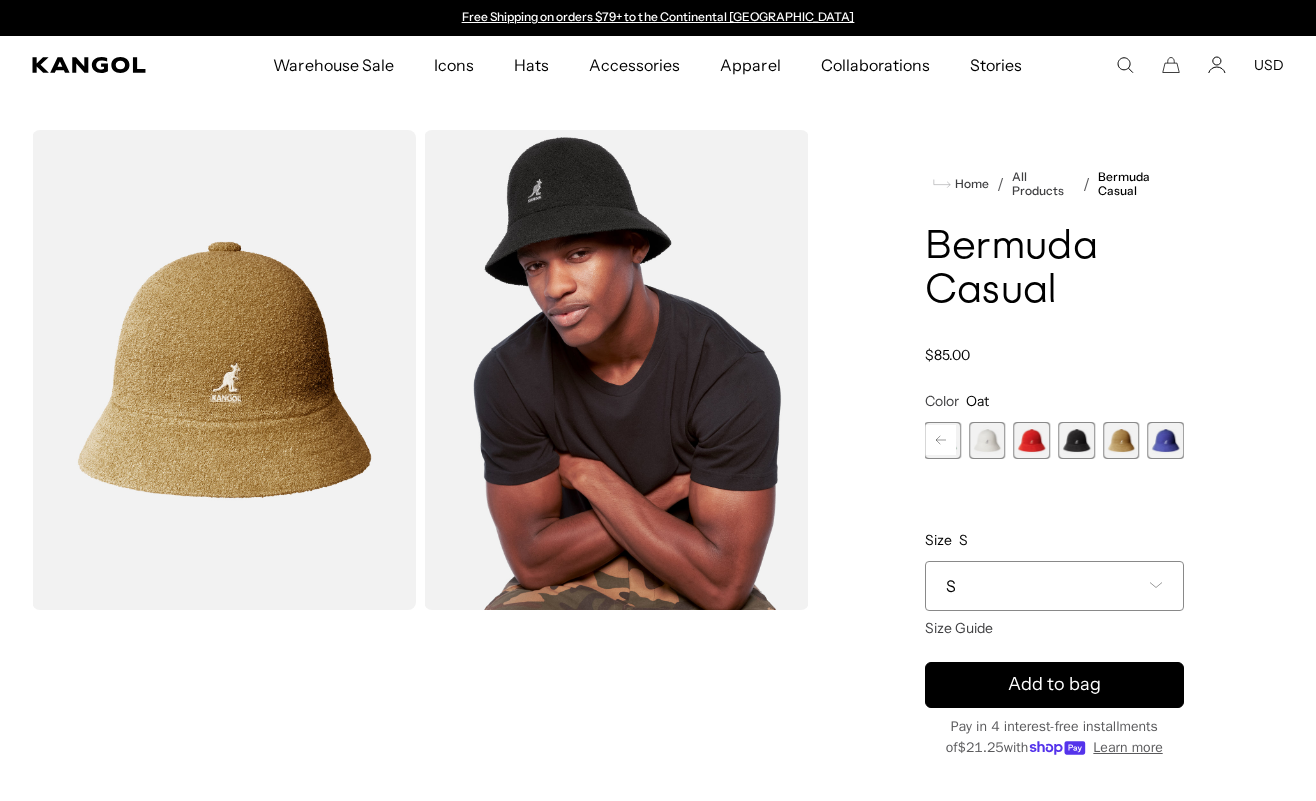 click at bounding box center [1076, 440] 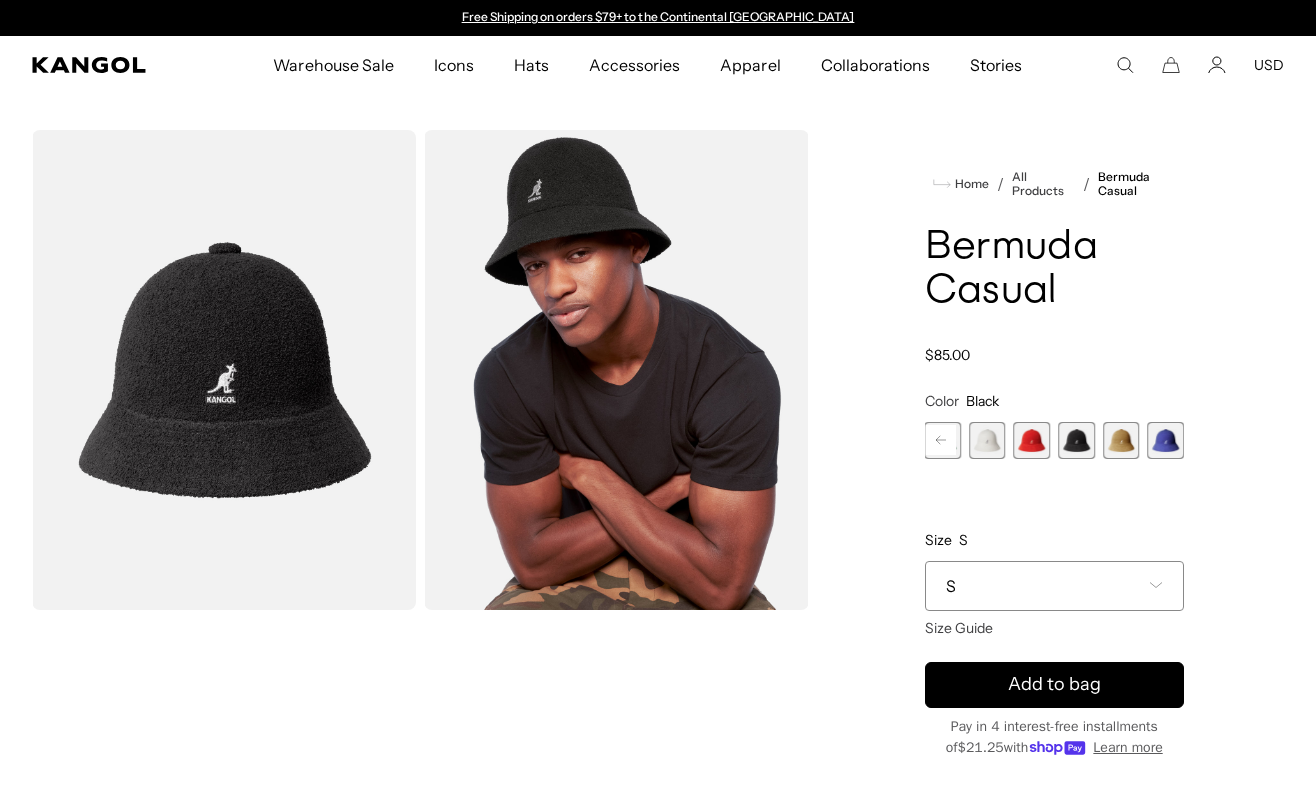 click at bounding box center [1032, 440] 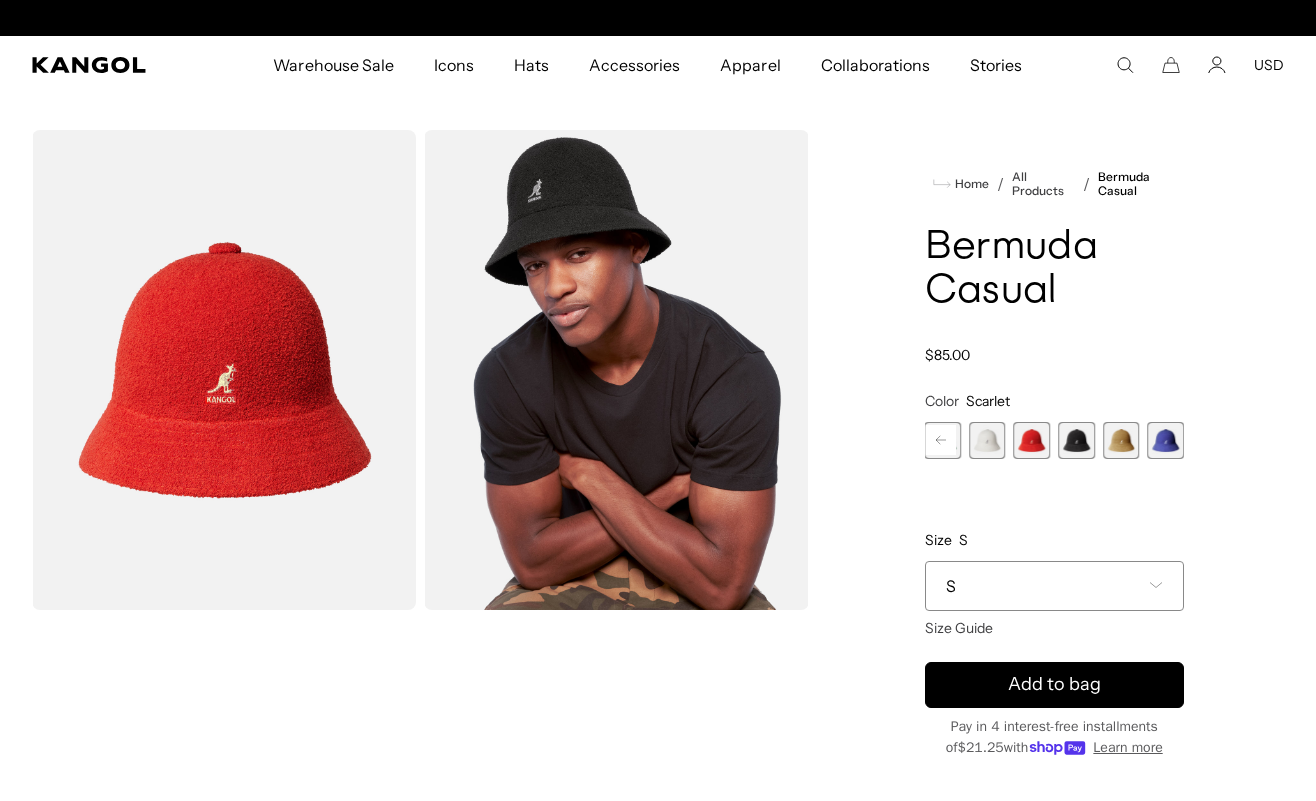 scroll, scrollTop: 0, scrollLeft: 412, axis: horizontal 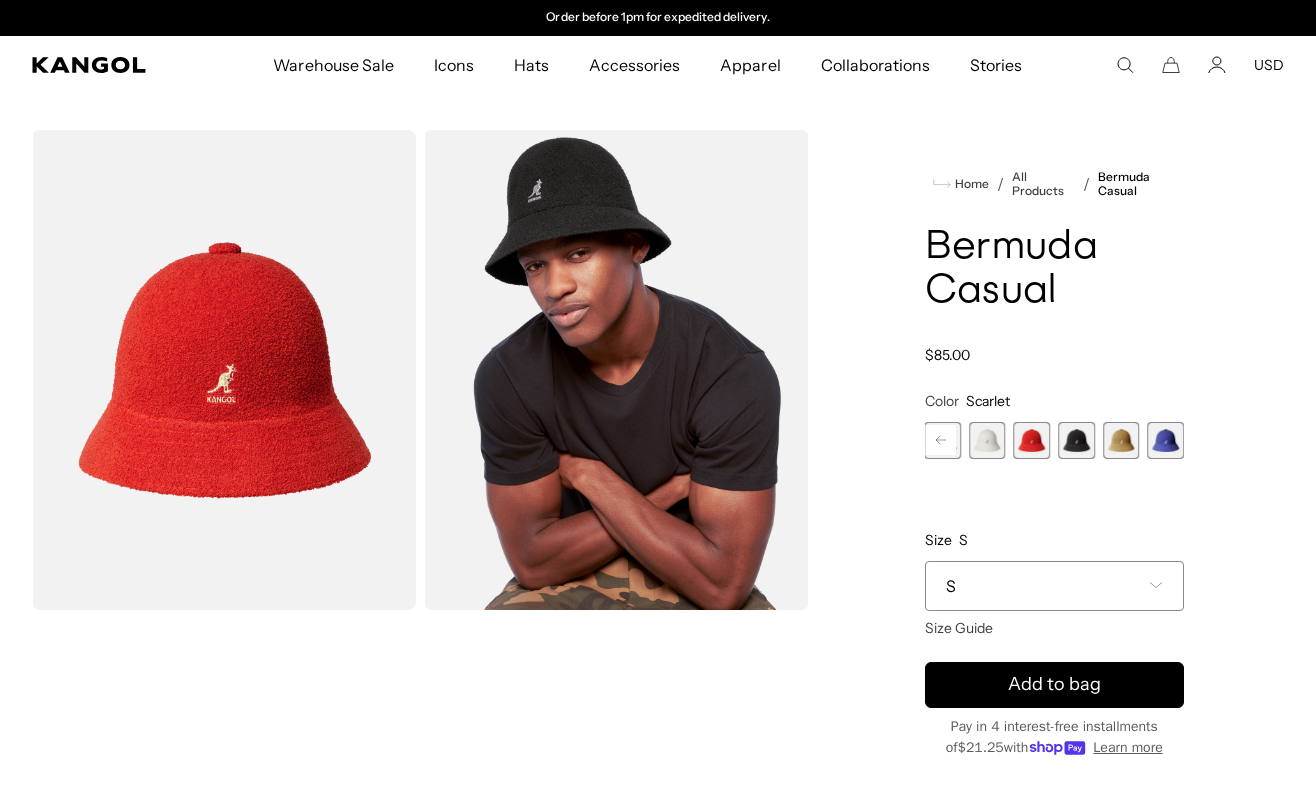 click at bounding box center (987, 440) 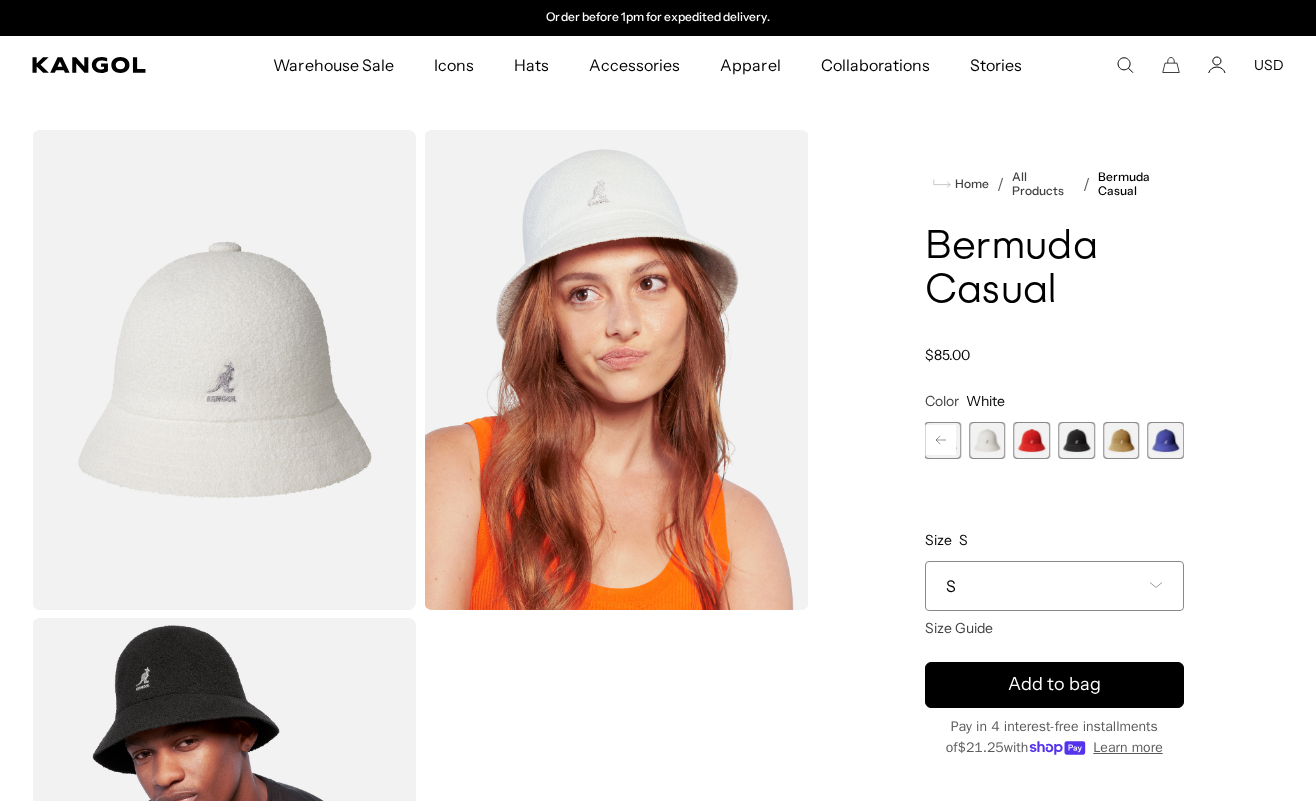 click 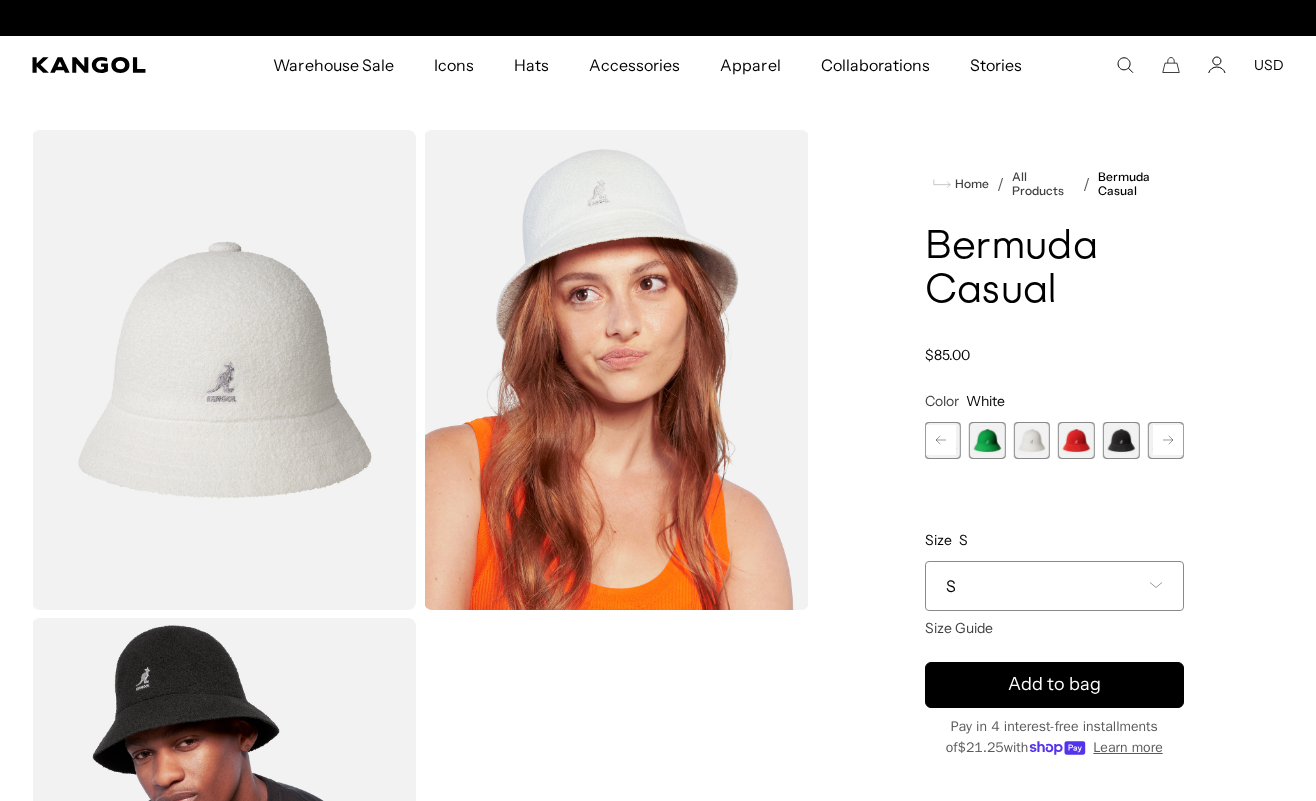 scroll, scrollTop: 0, scrollLeft: 0, axis: both 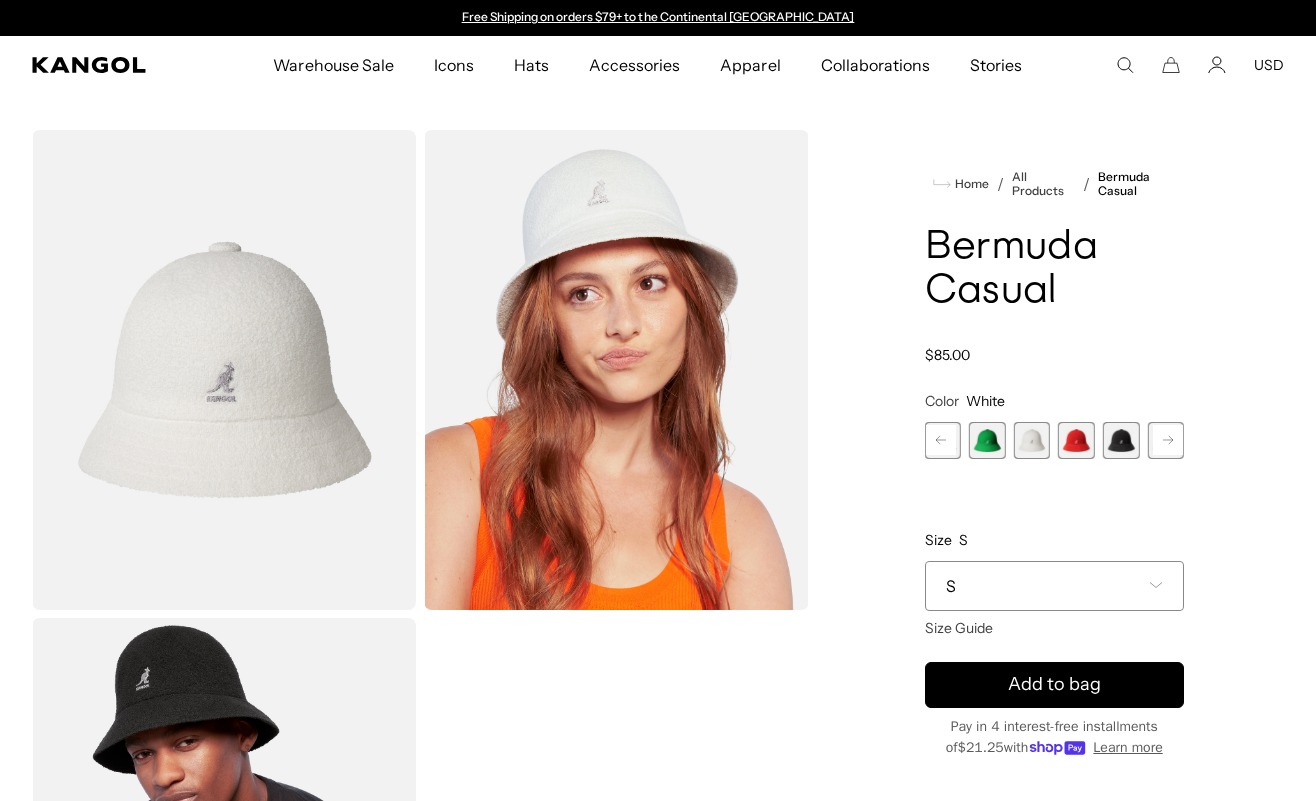 click at bounding box center [987, 440] 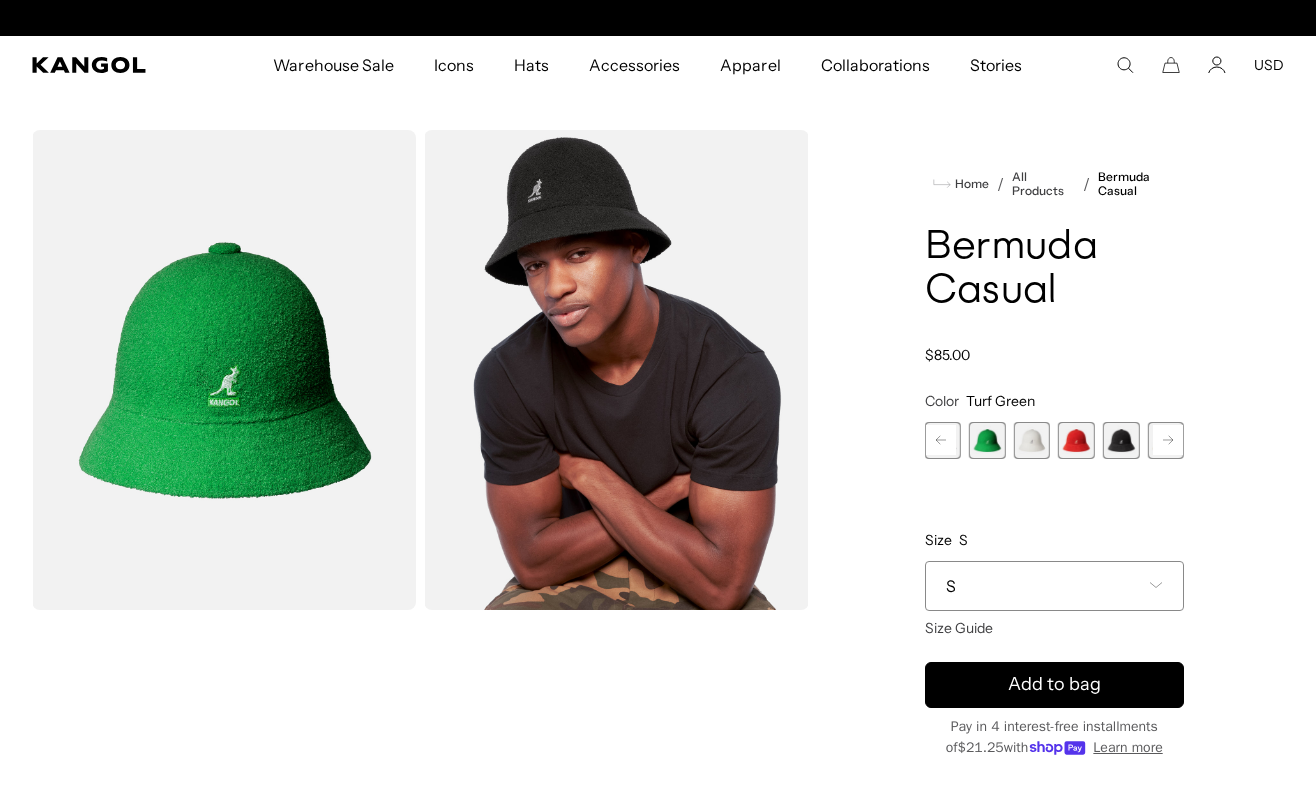 scroll, scrollTop: 0, scrollLeft: 412, axis: horizontal 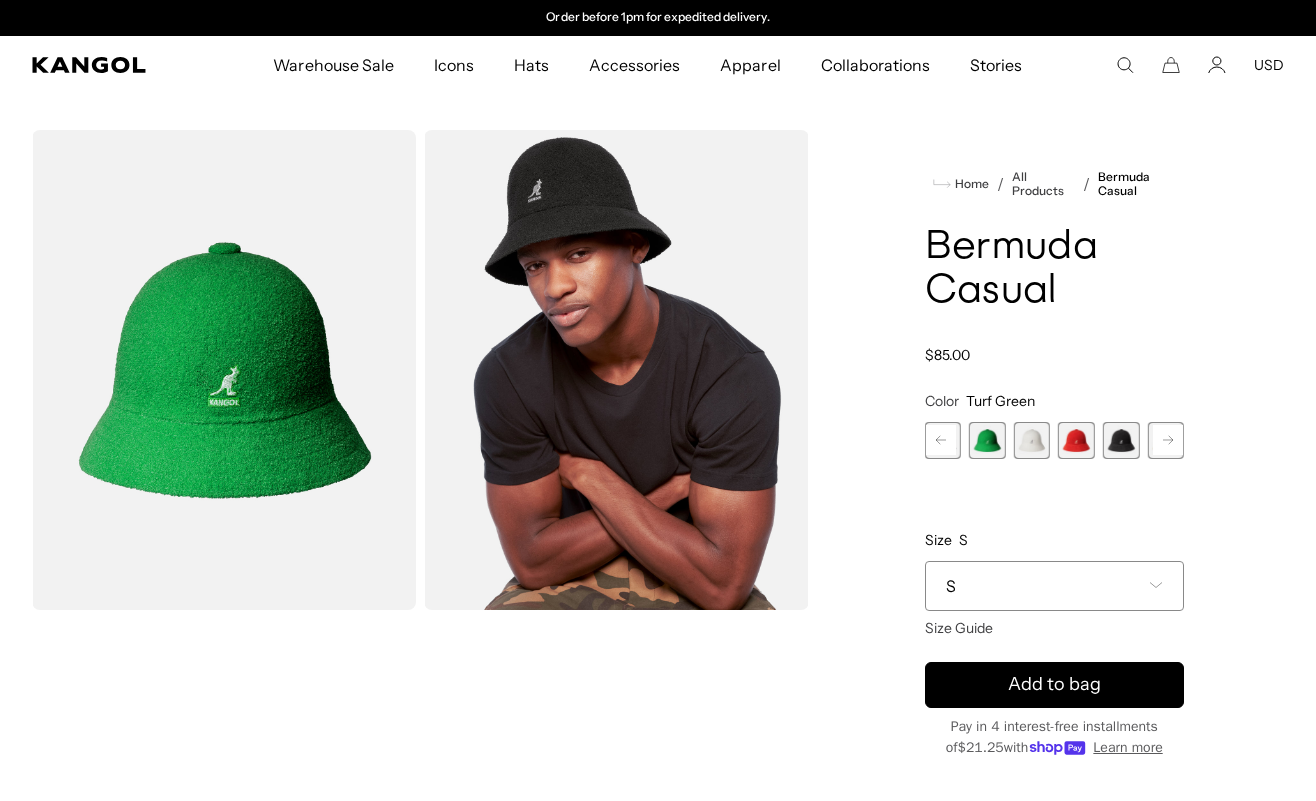 click at bounding box center (1032, 440) 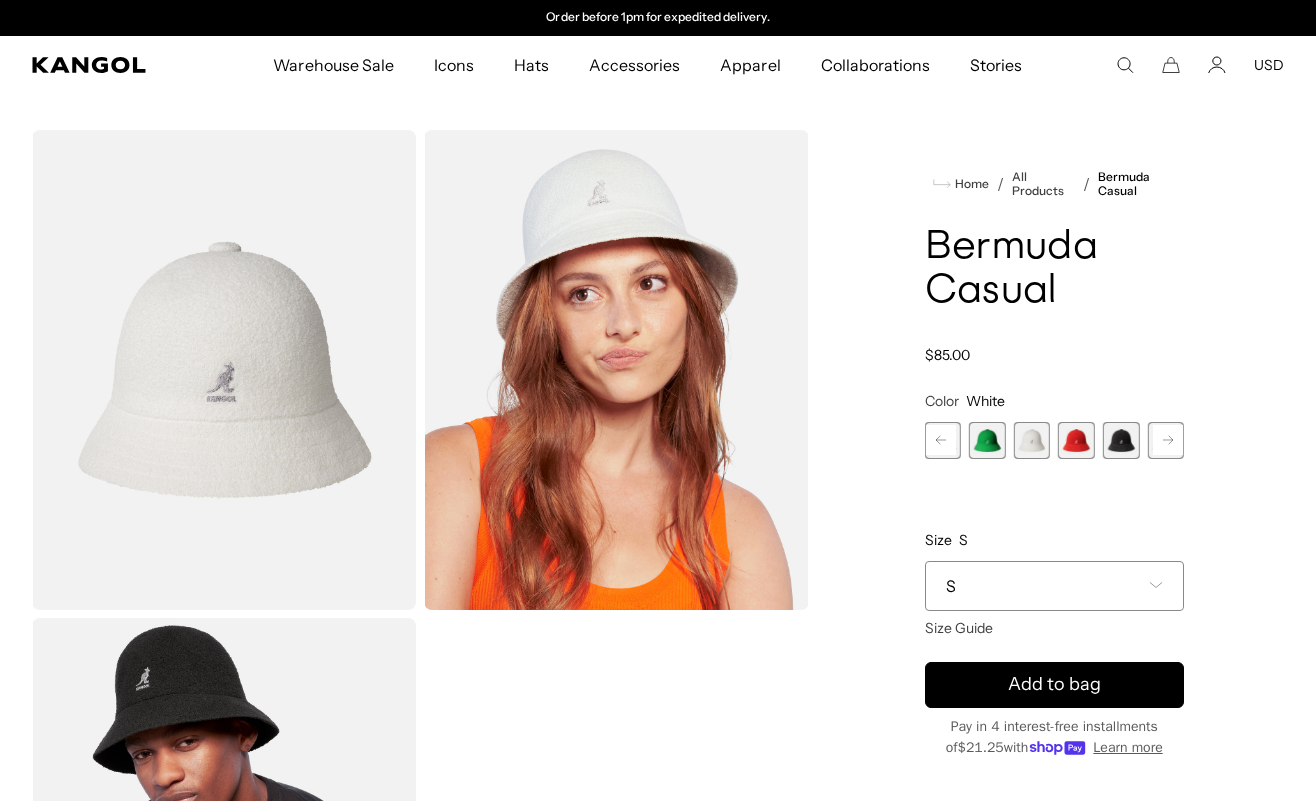 click 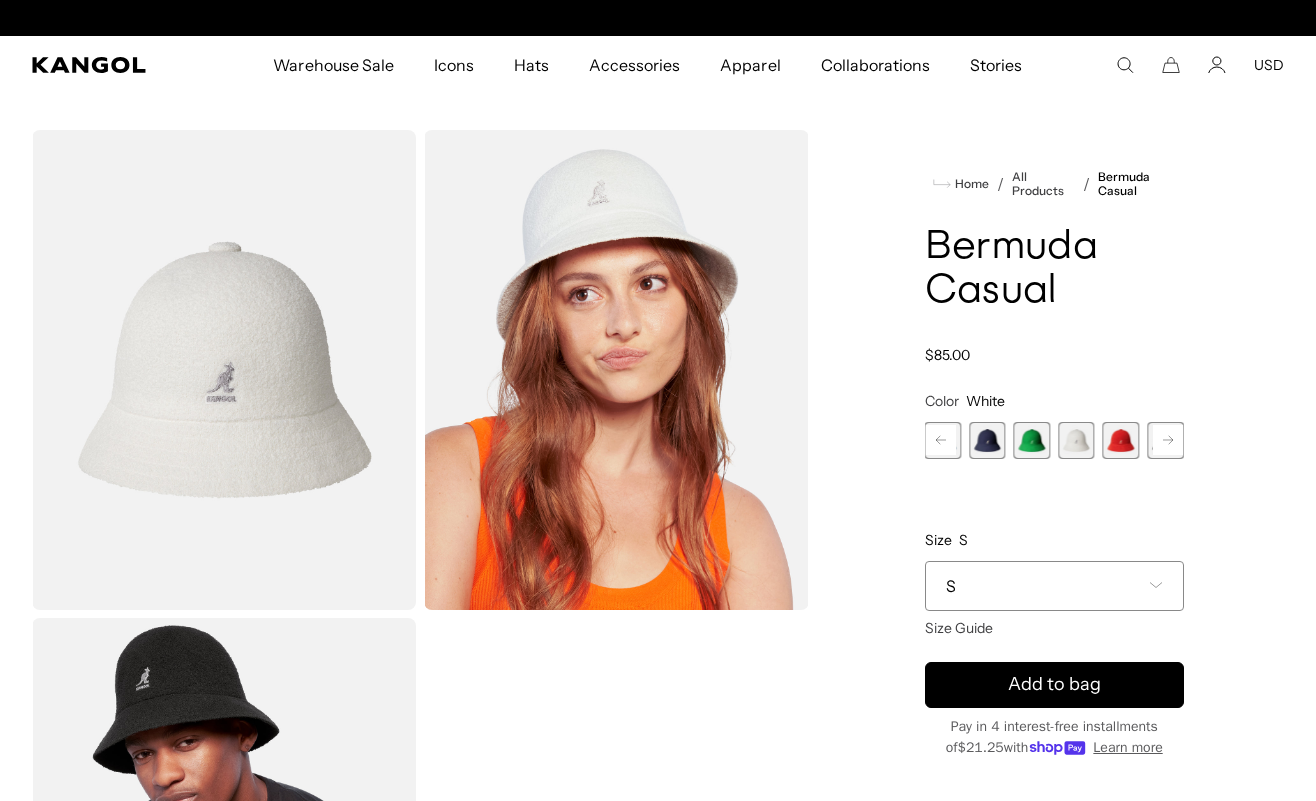 scroll, scrollTop: 0, scrollLeft: 0, axis: both 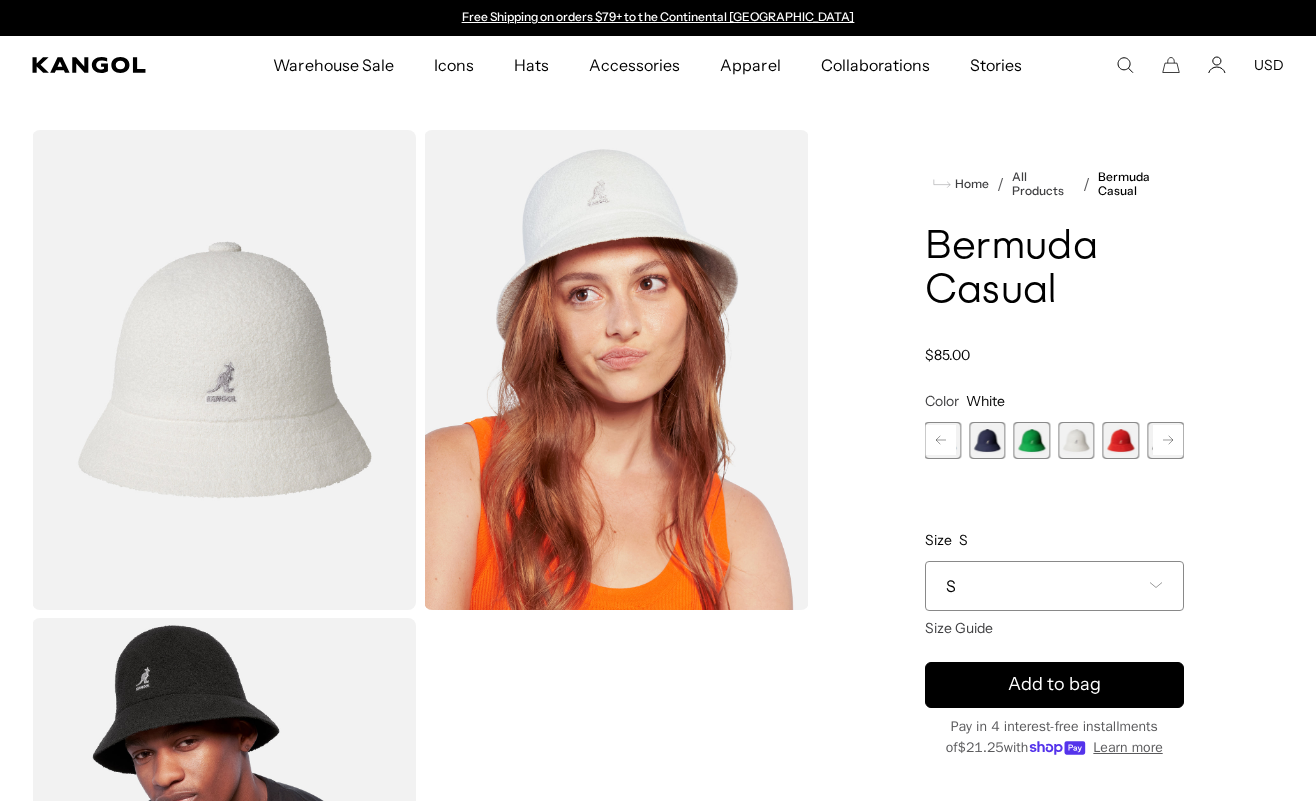 click at bounding box center (1032, 440) 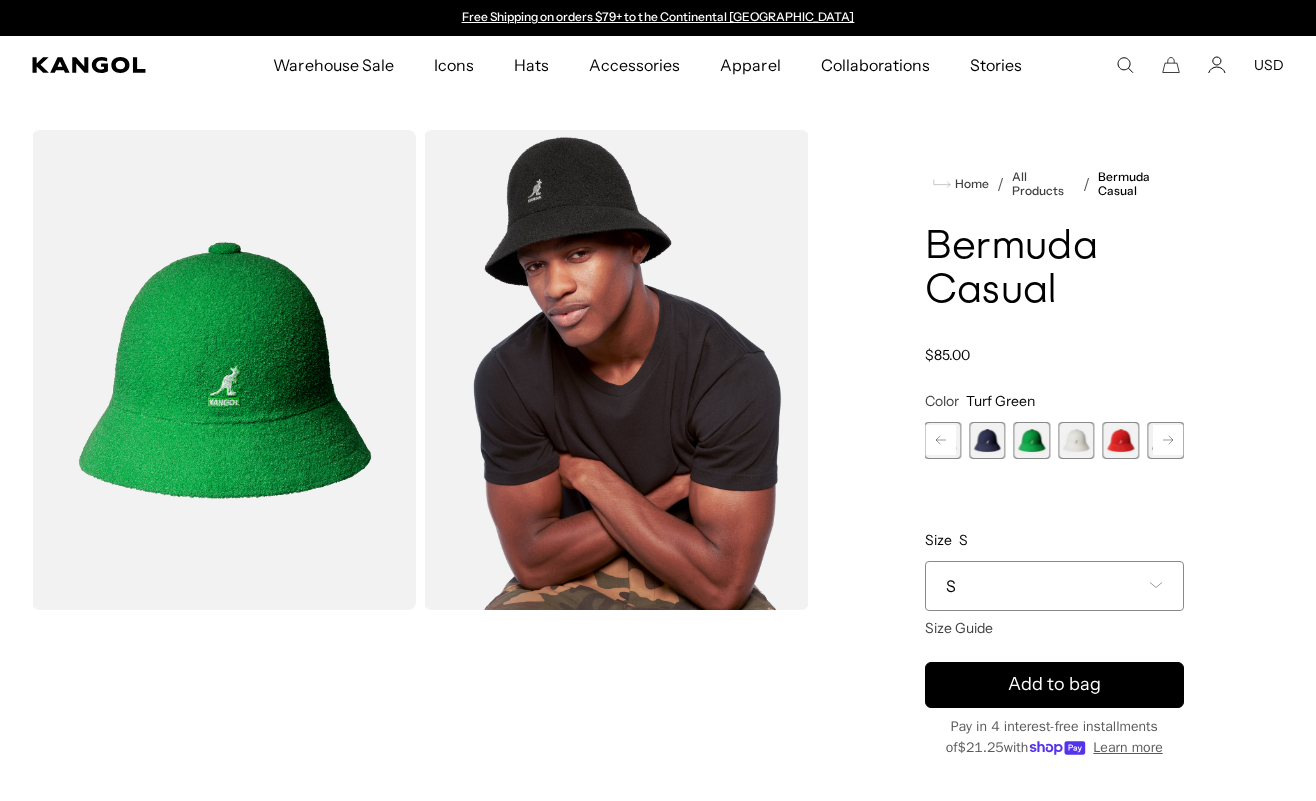 click at bounding box center [987, 440] 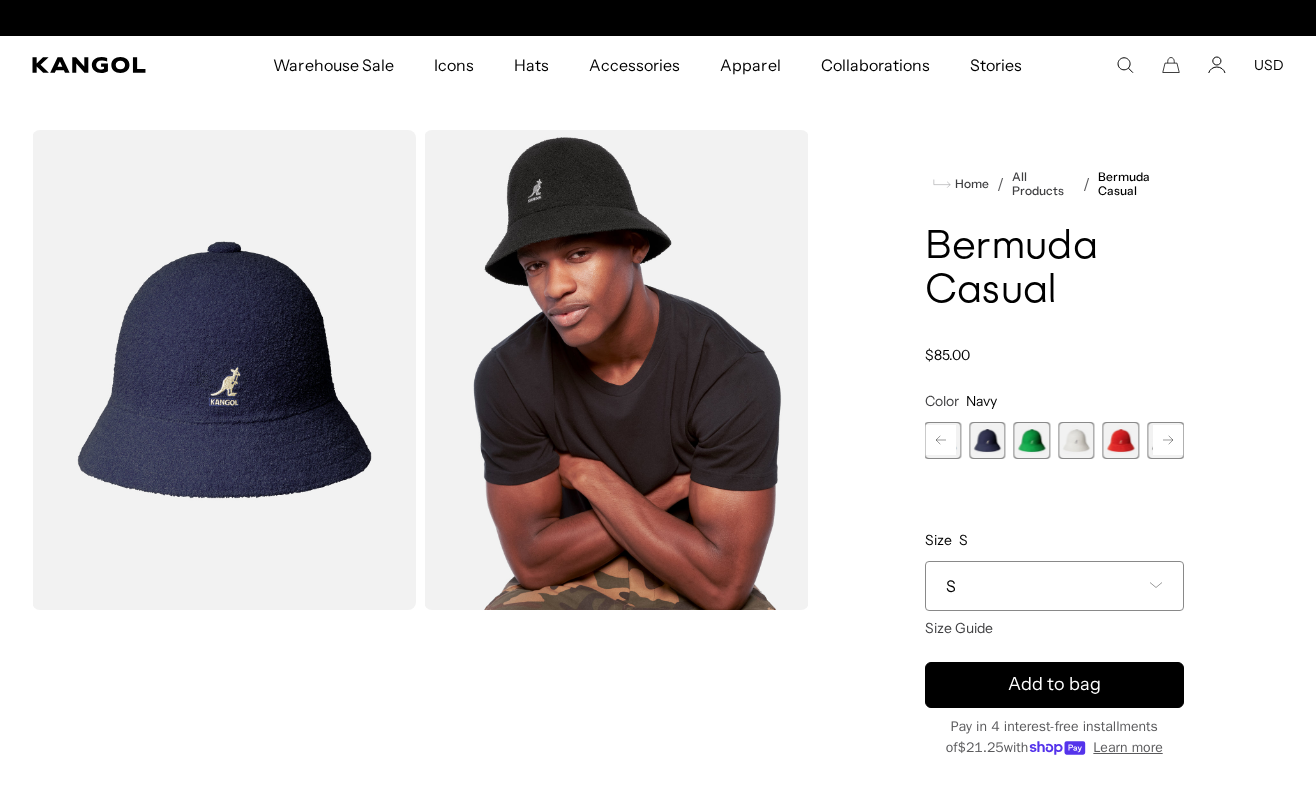 scroll, scrollTop: 0, scrollLeft: 412, axis: horizontal 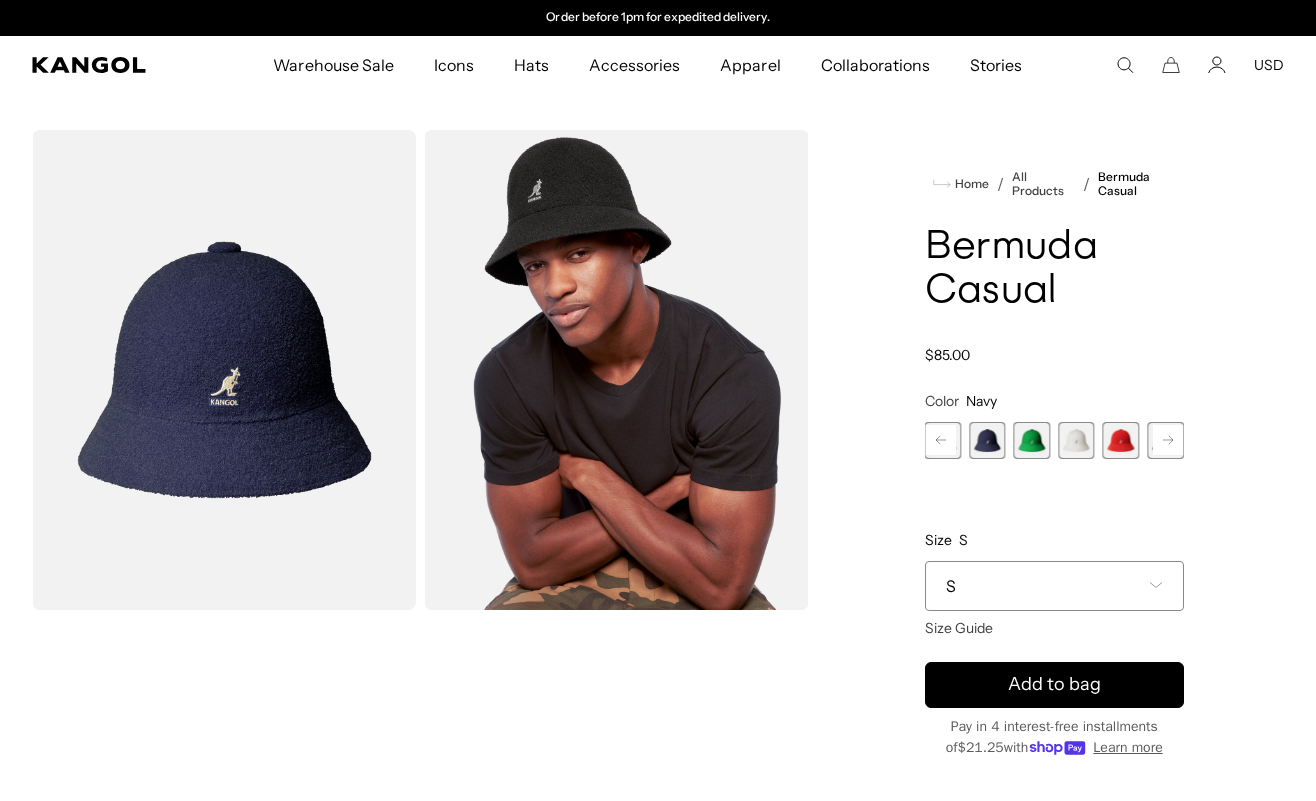 click 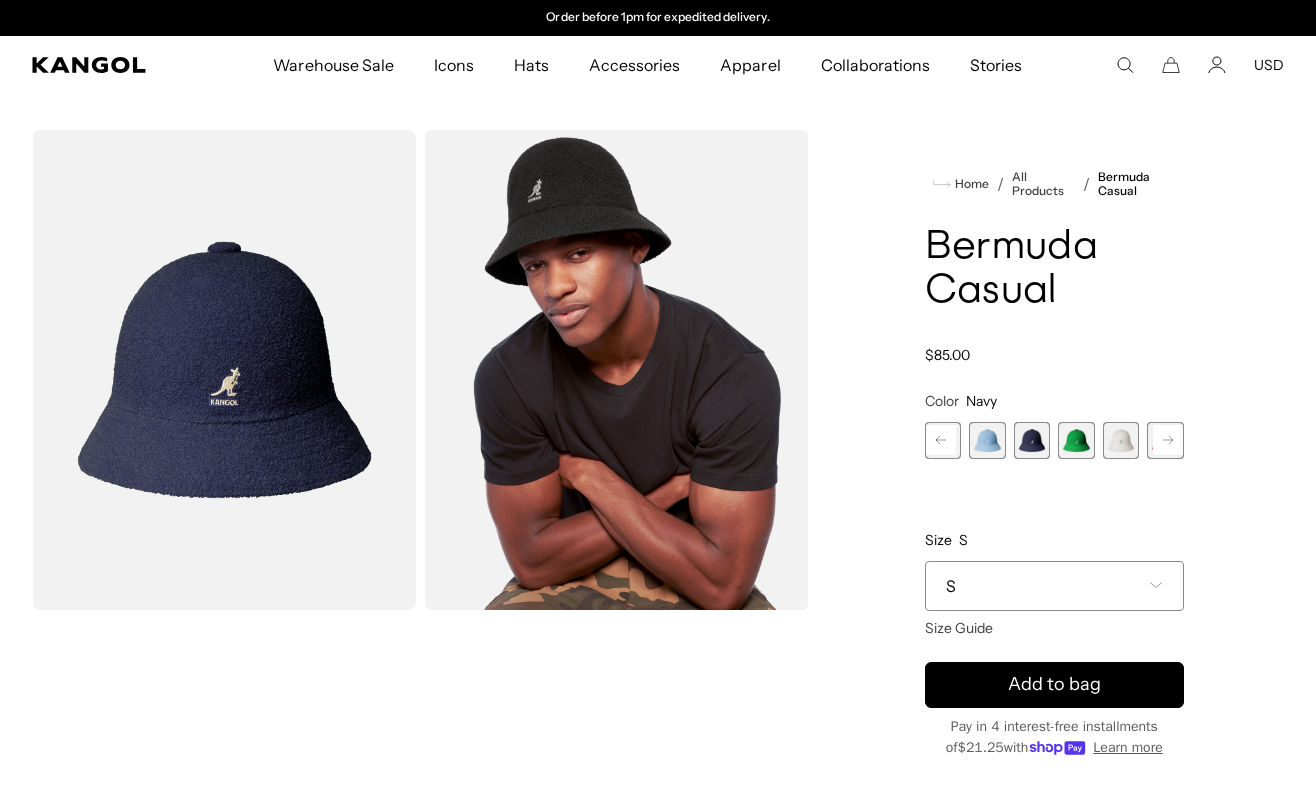 click at bounding box center [987, 440] 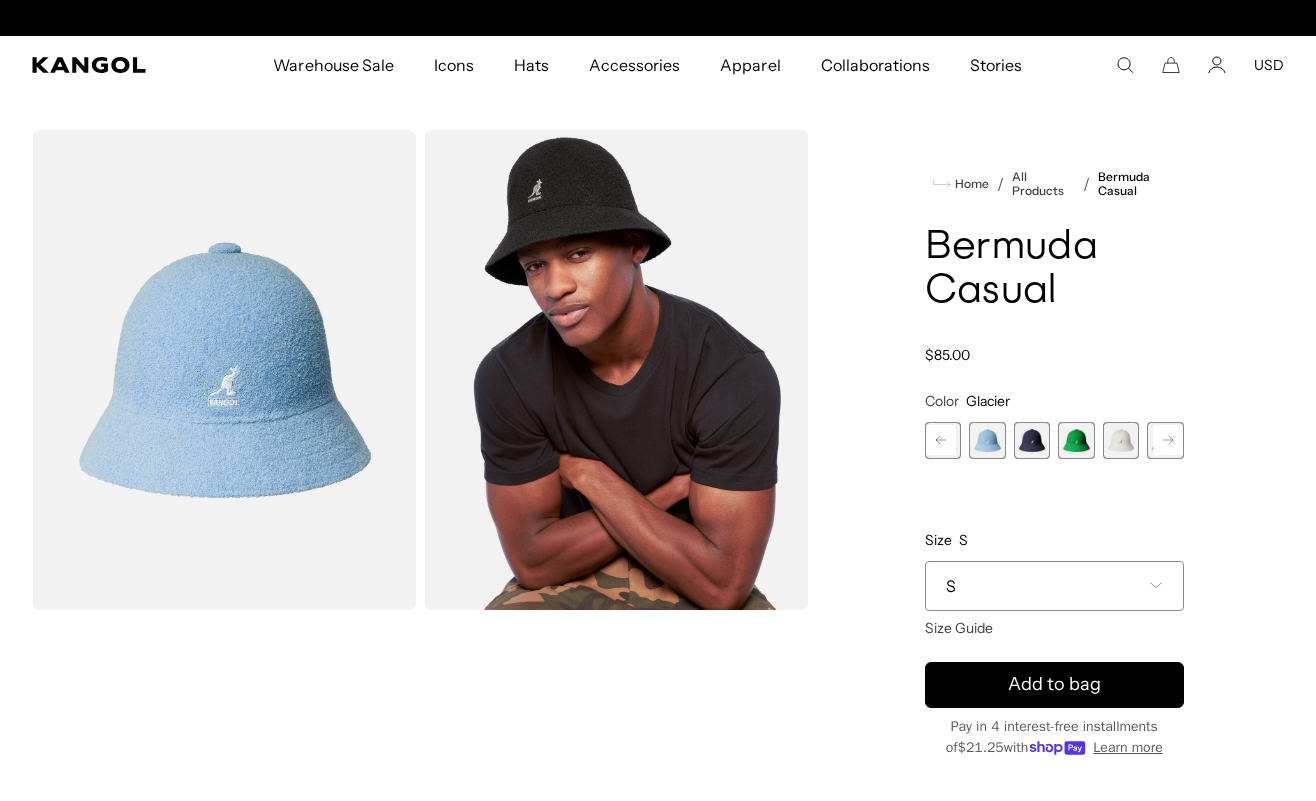 scroll, scrollTop: 235, scrollLeft: 0, axis: vertical 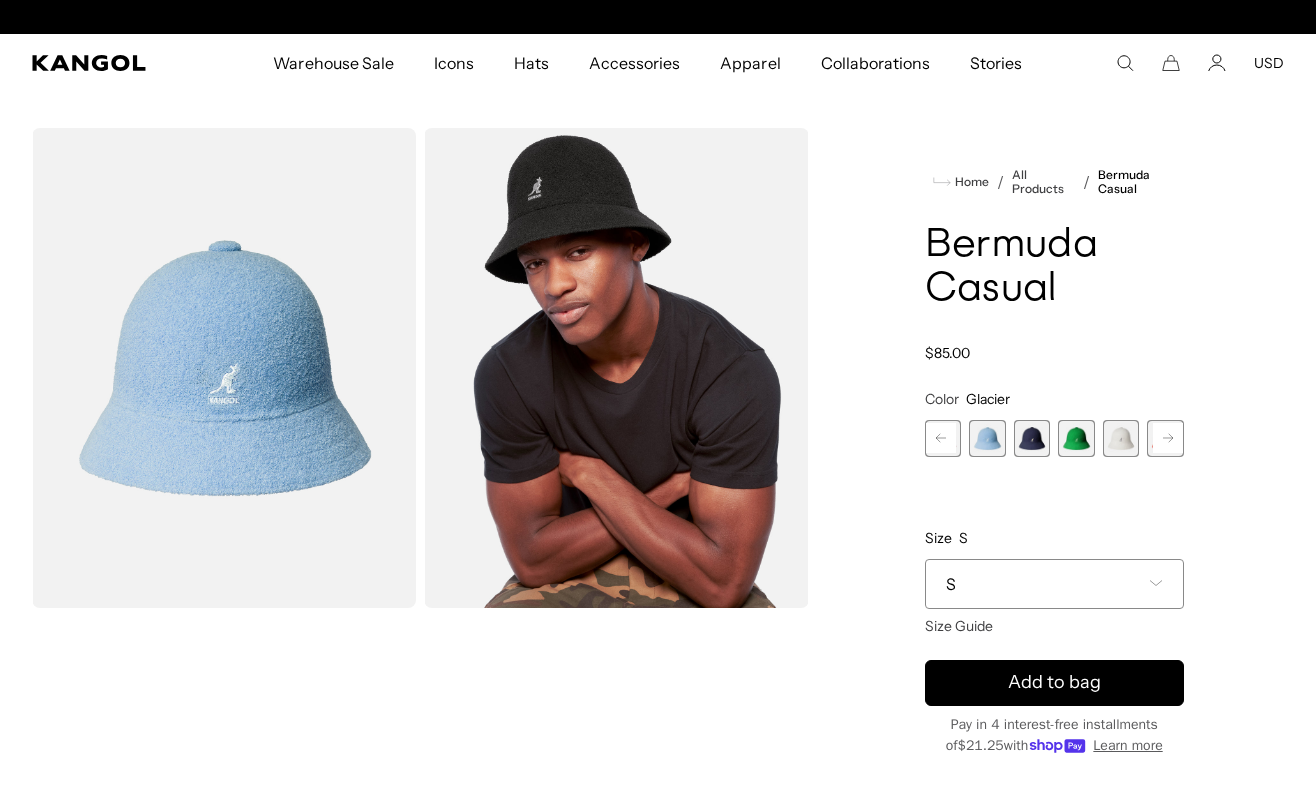 click 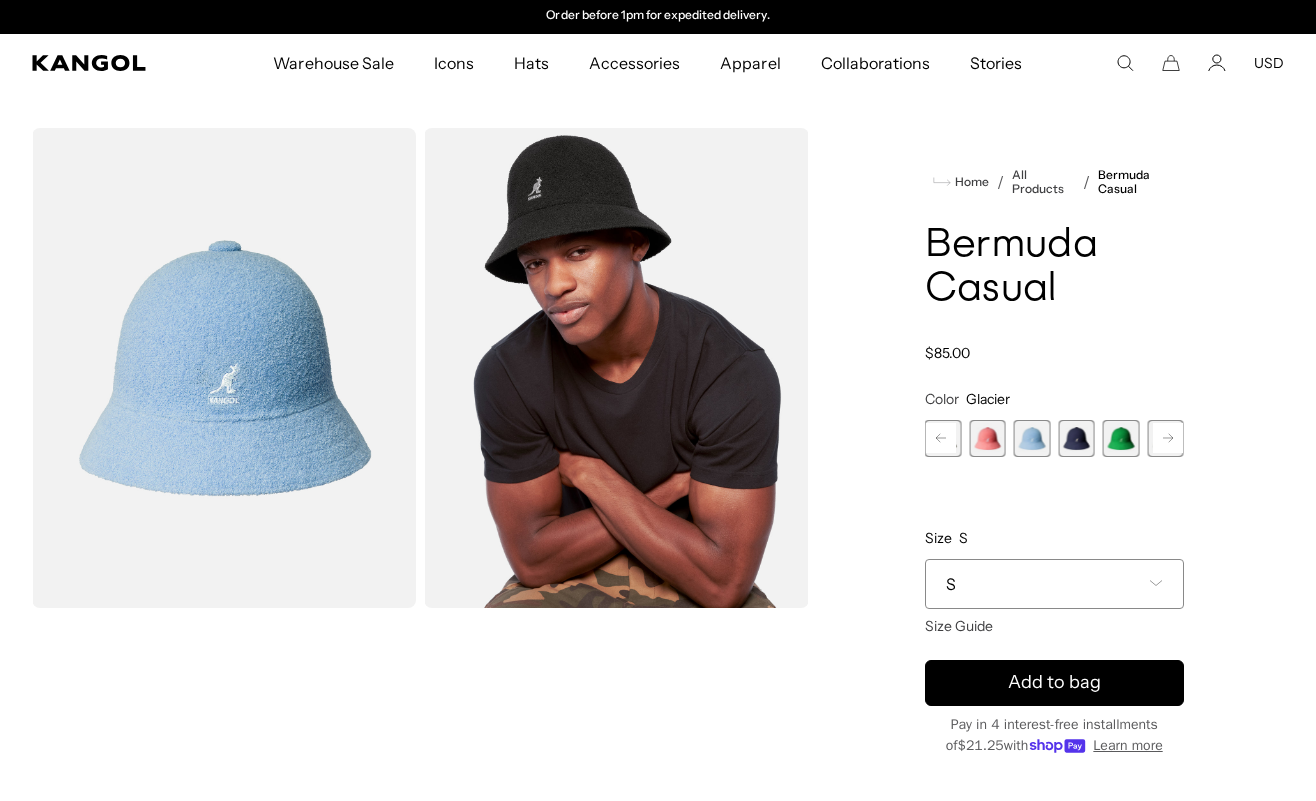 click at bounding box center (1076, 438) 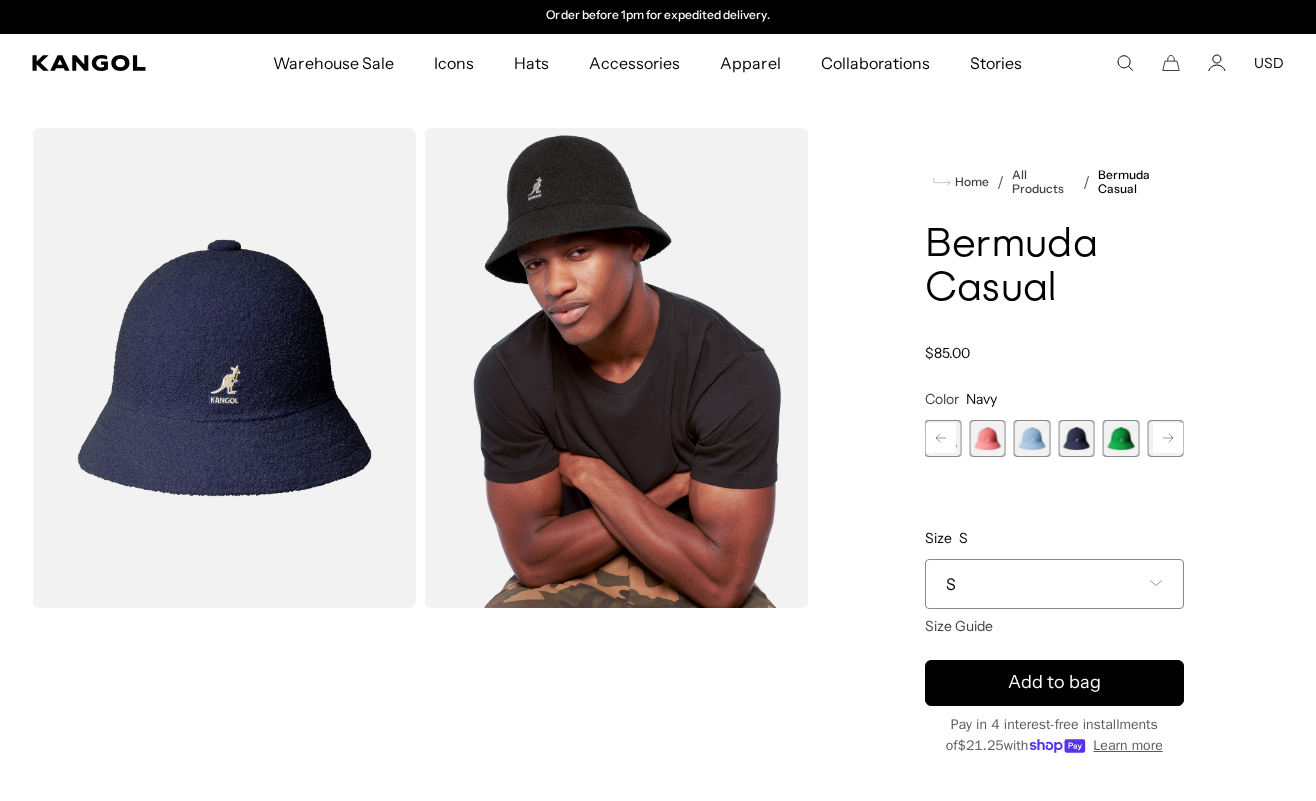 click at bounding box center [1032, 438] 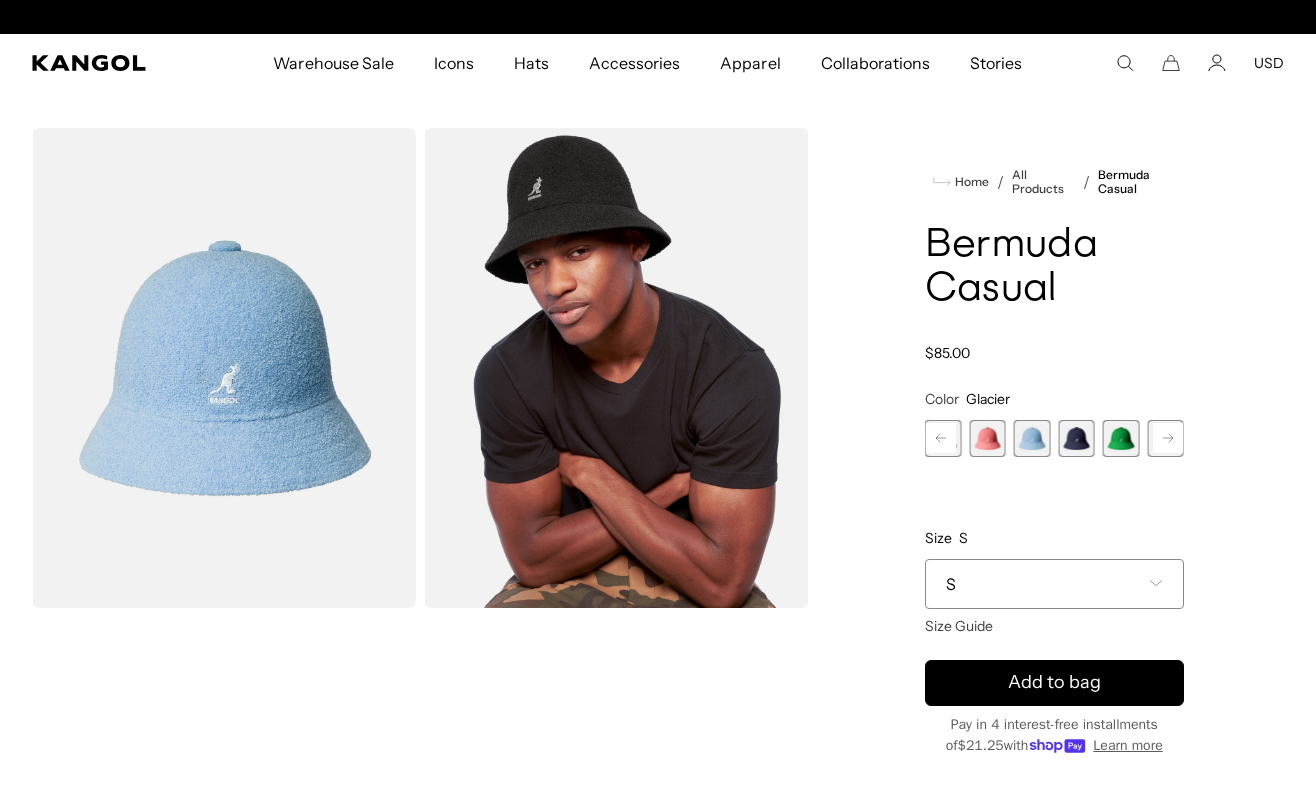 scroll, scrollTop: 0, scrollLeft: 0, axis: both 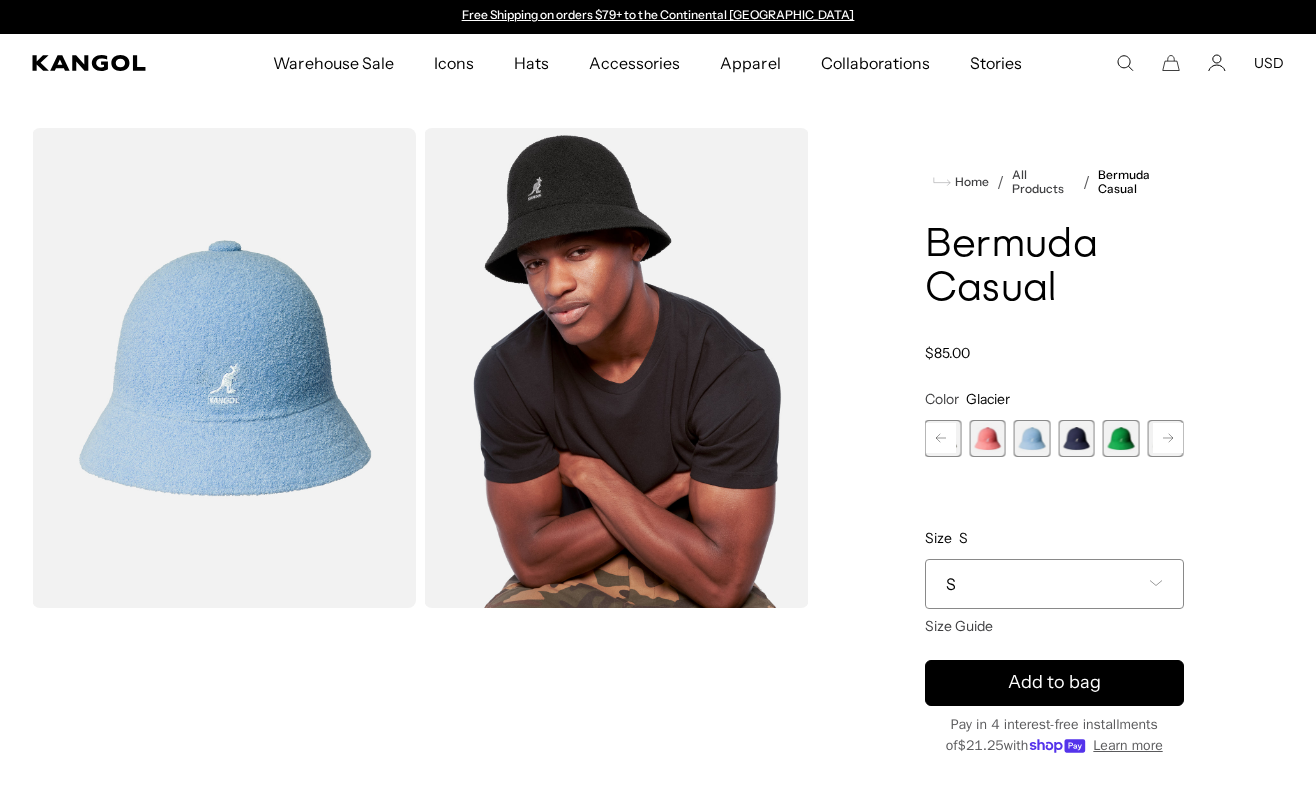 click at bounding box center (987, 438) 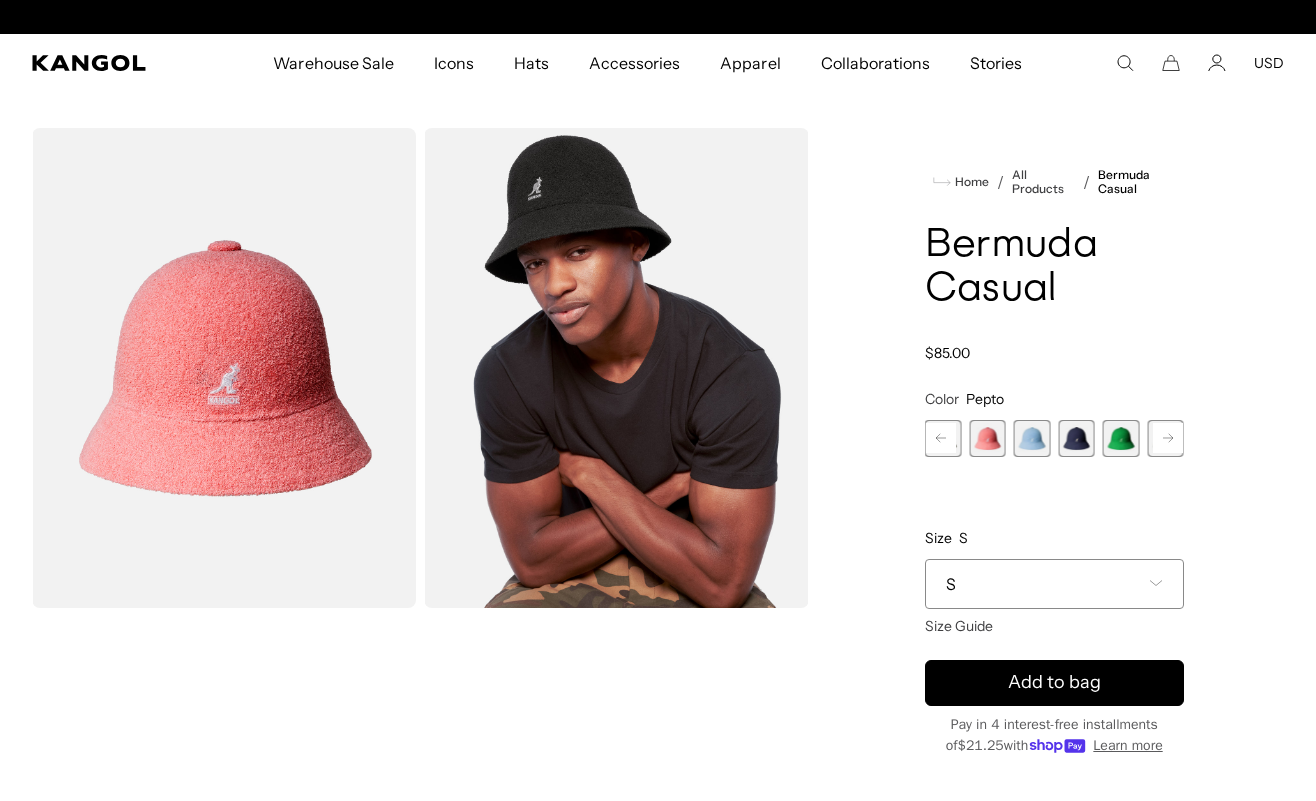click 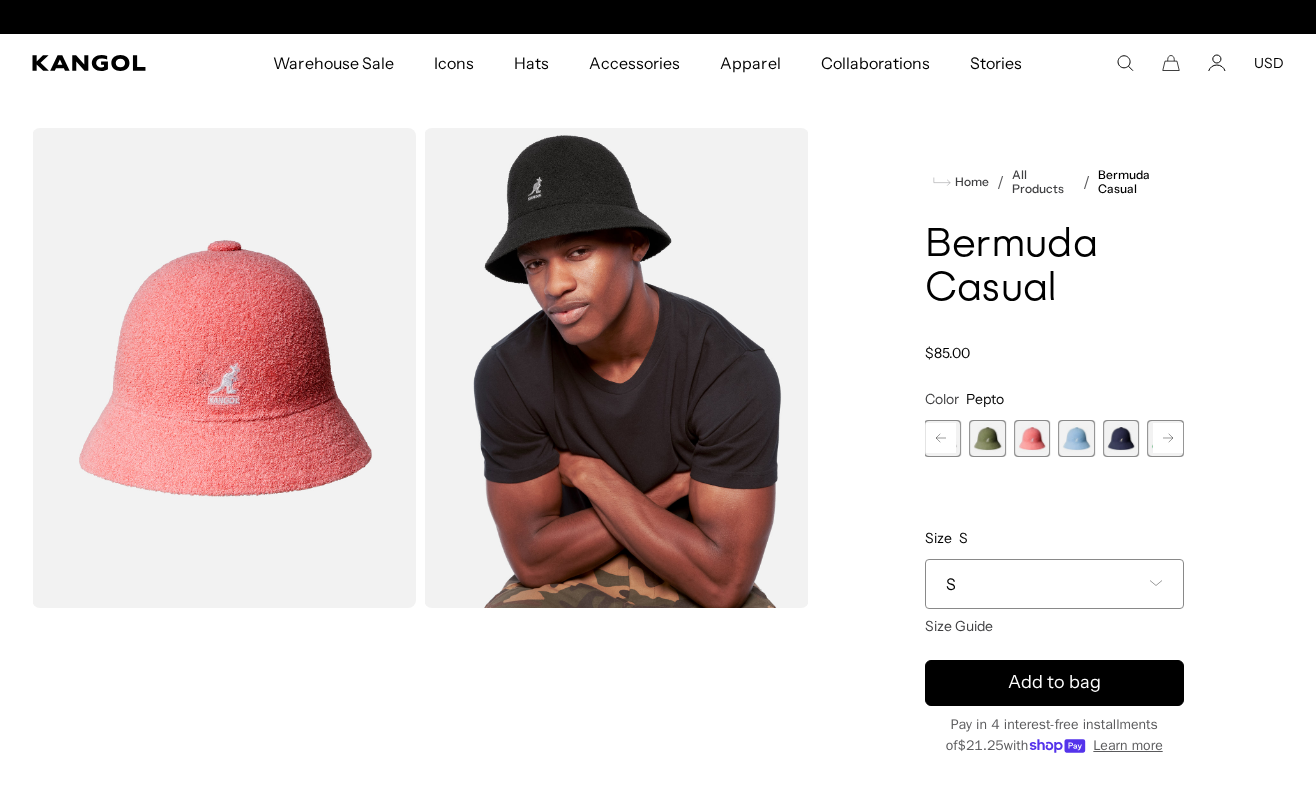 scroll, scrollTop: 0, scrollLeft: 412, axis: horizontal 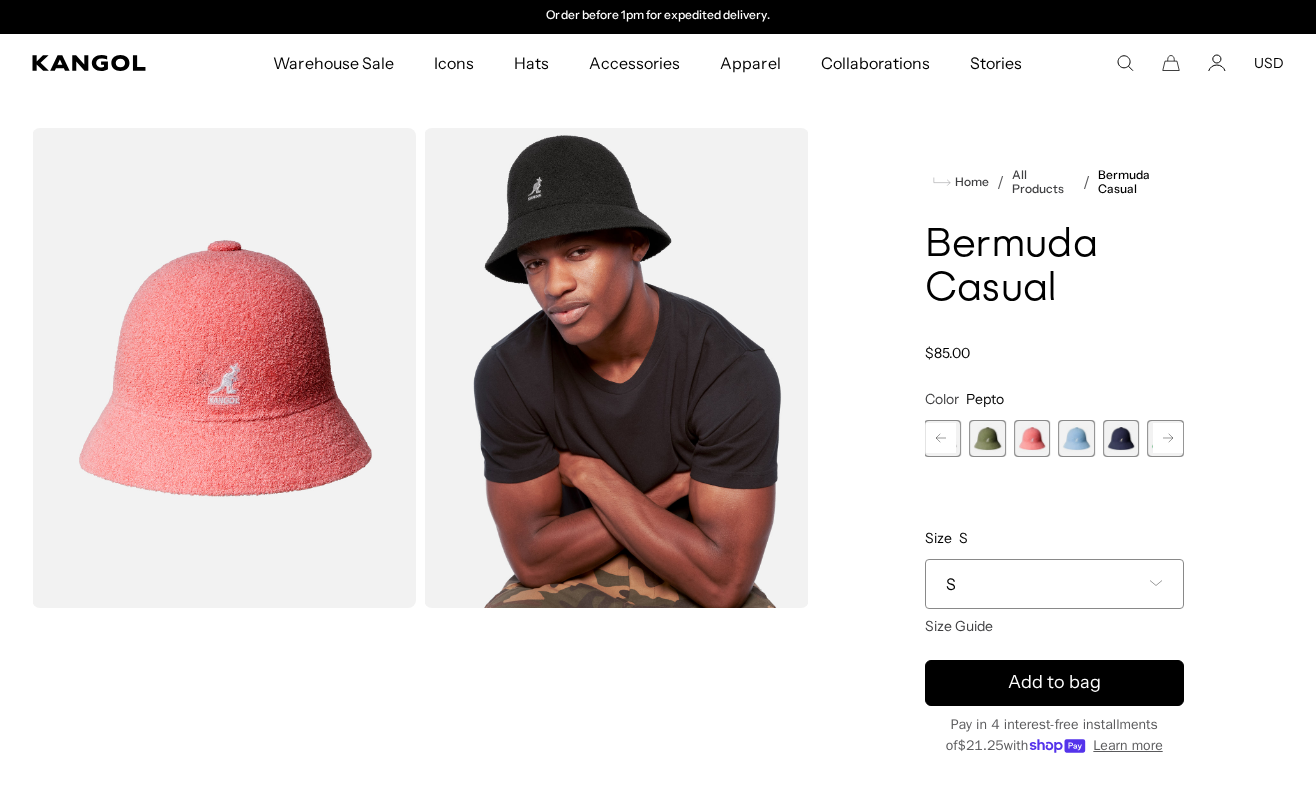 click at bounding box center [987, 438] 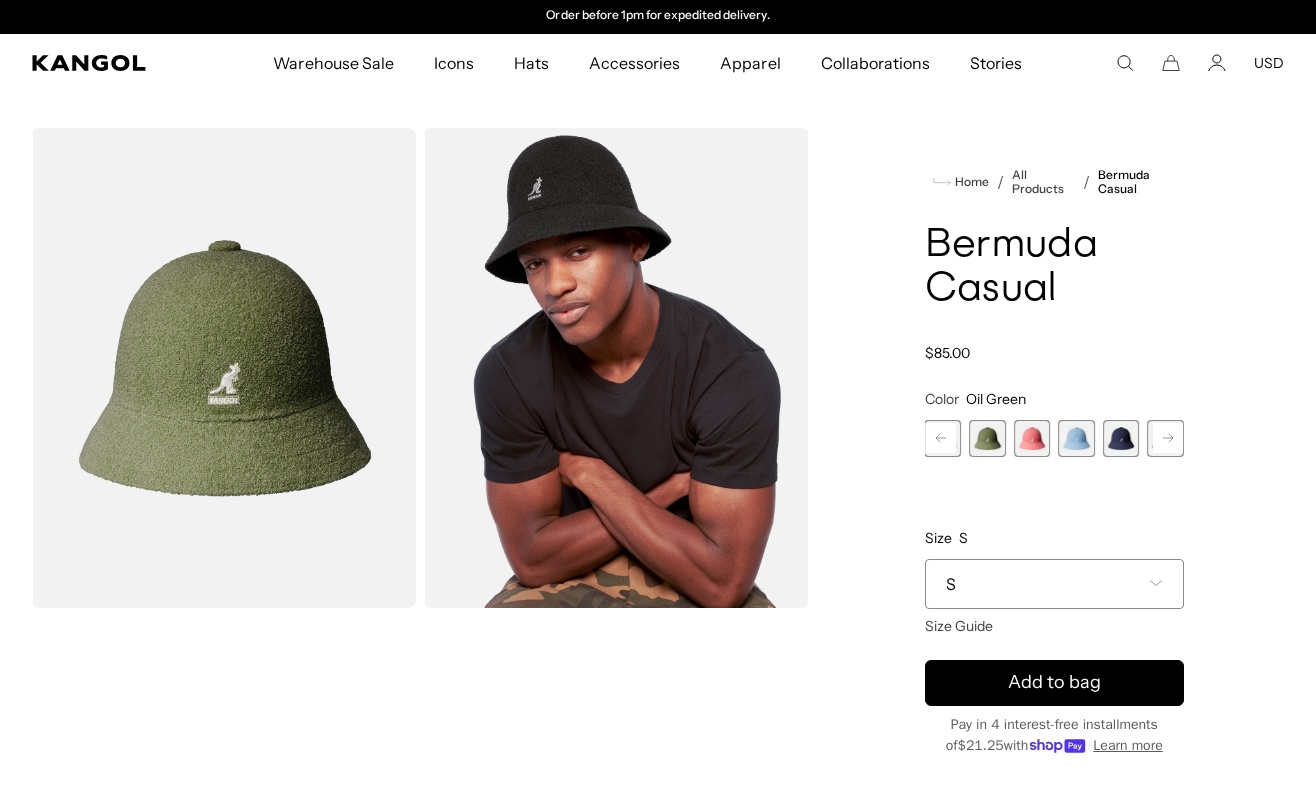 click 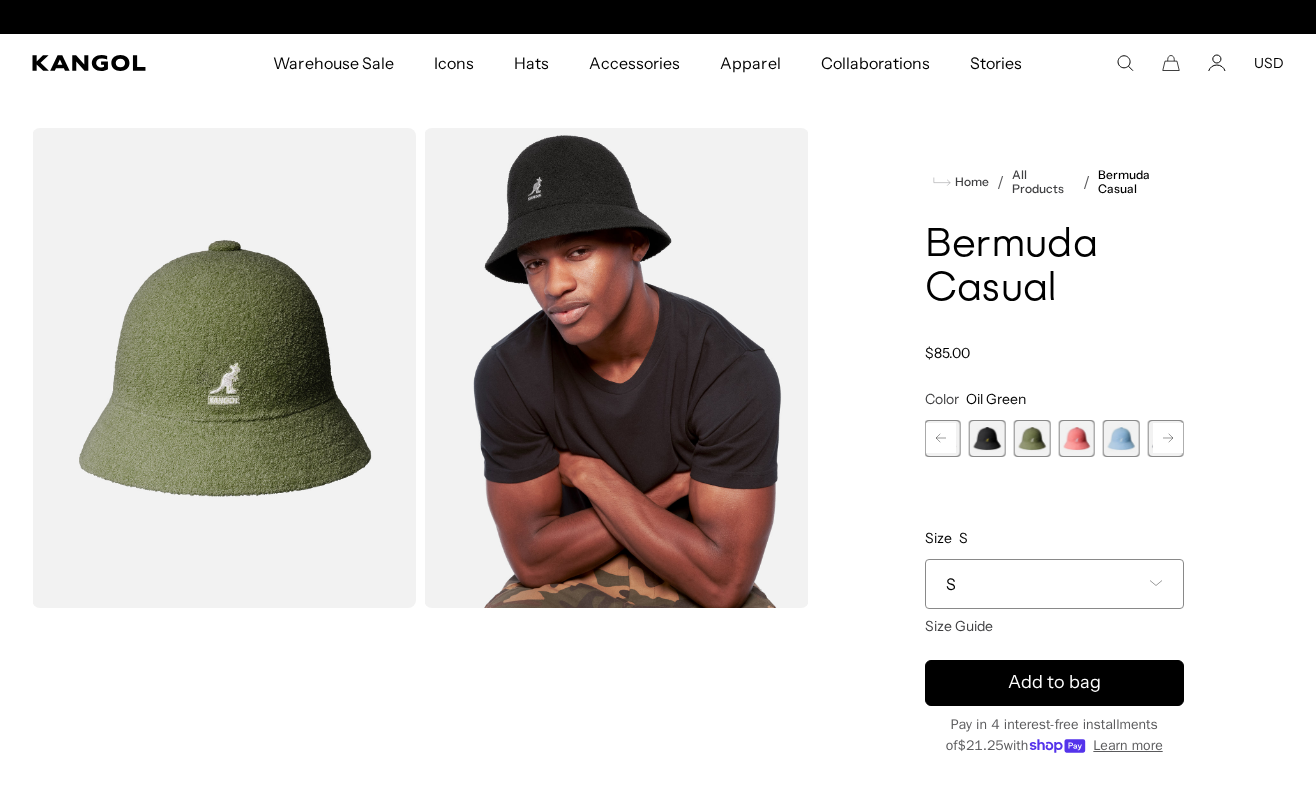 click at bounding box center (987, 438) 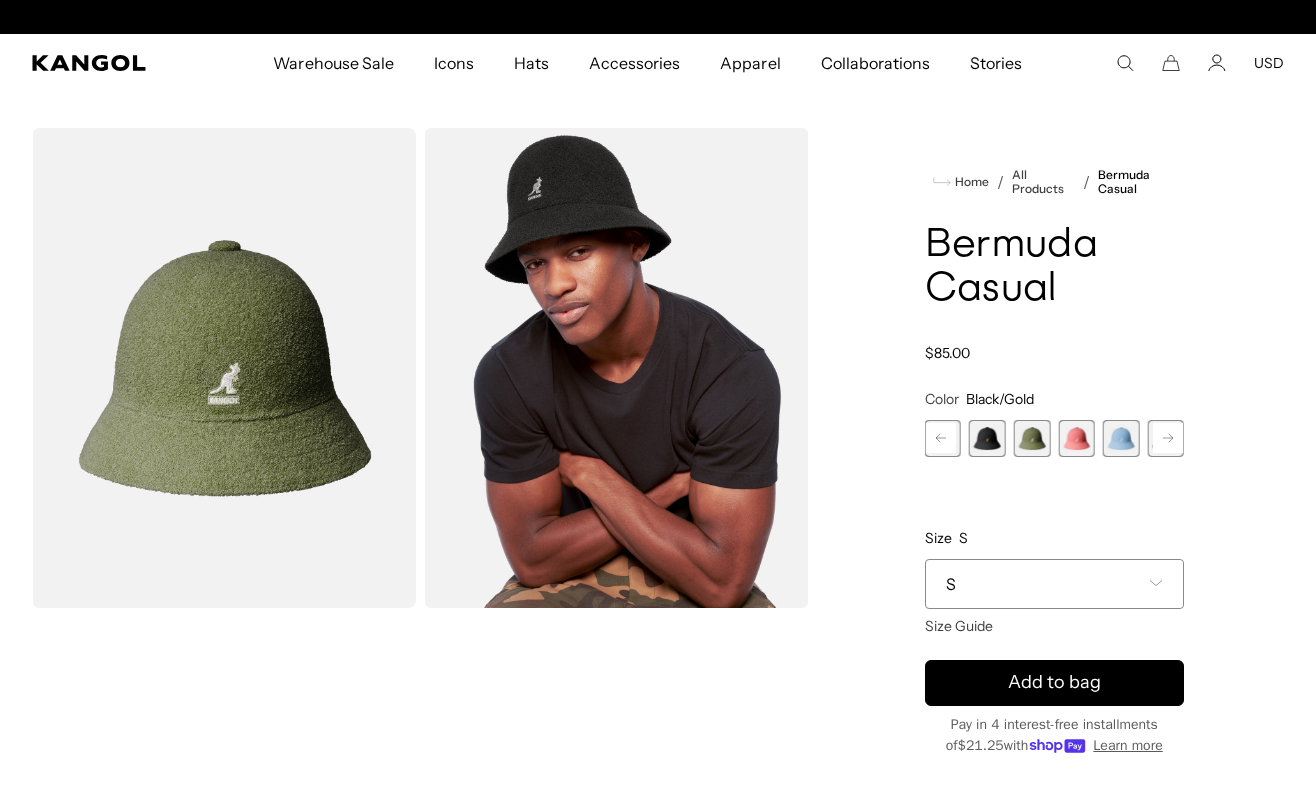 scroll, scrollTop: 0, scrollLeft: 0, axis: both 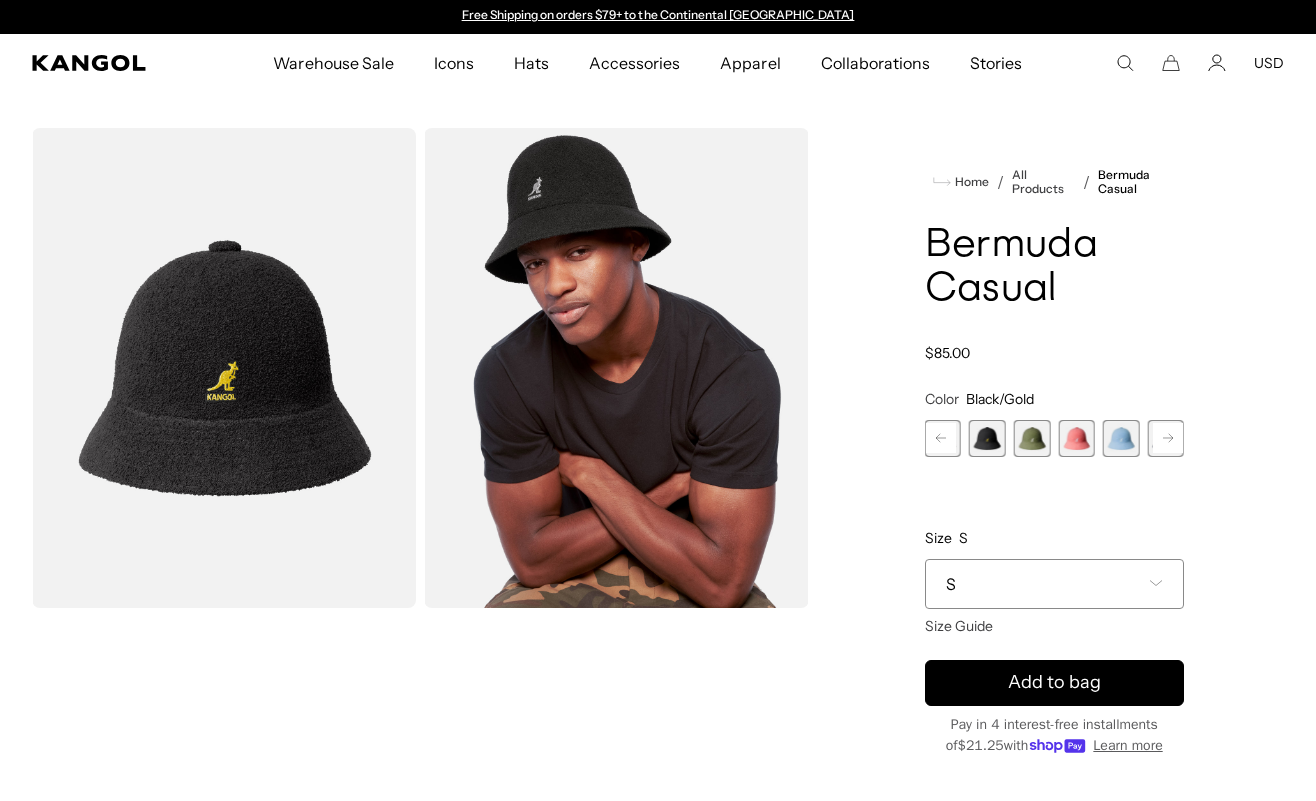 click 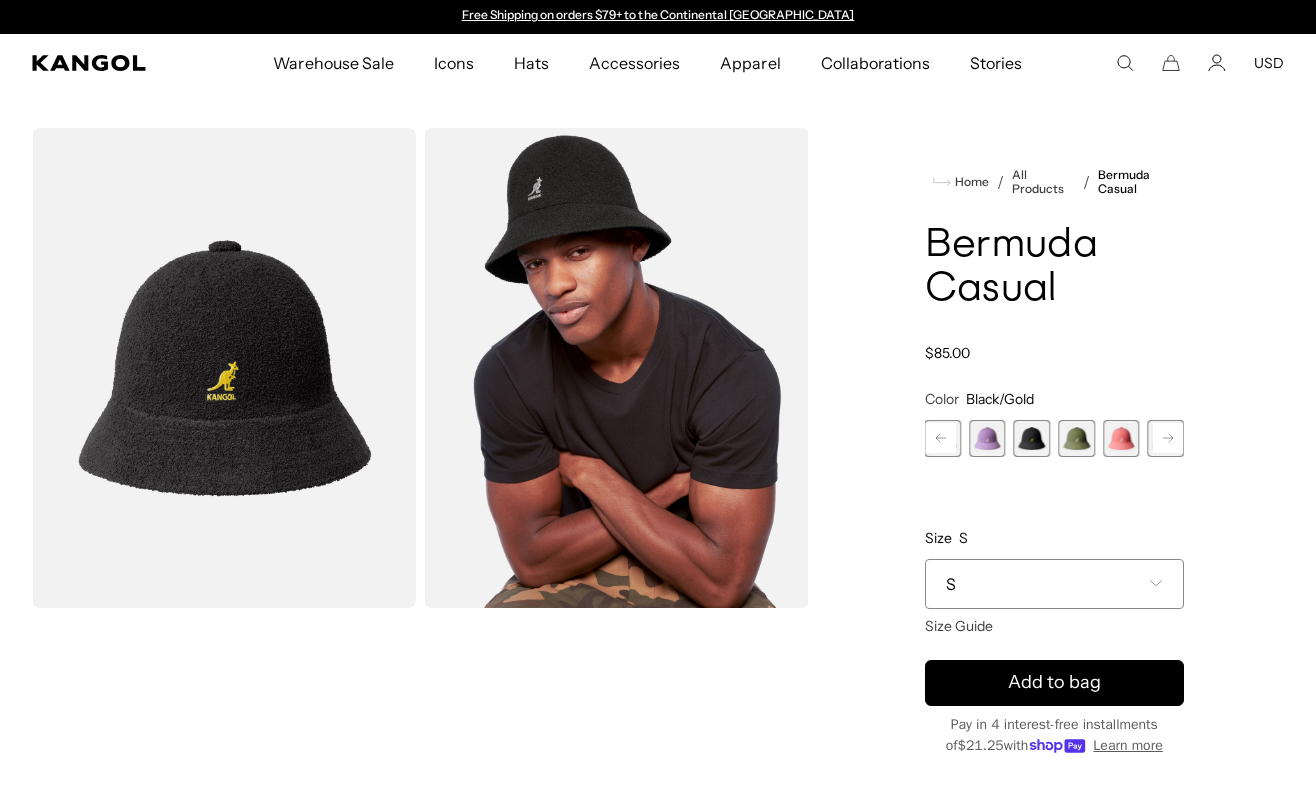 click at bounding box center (987, 438) 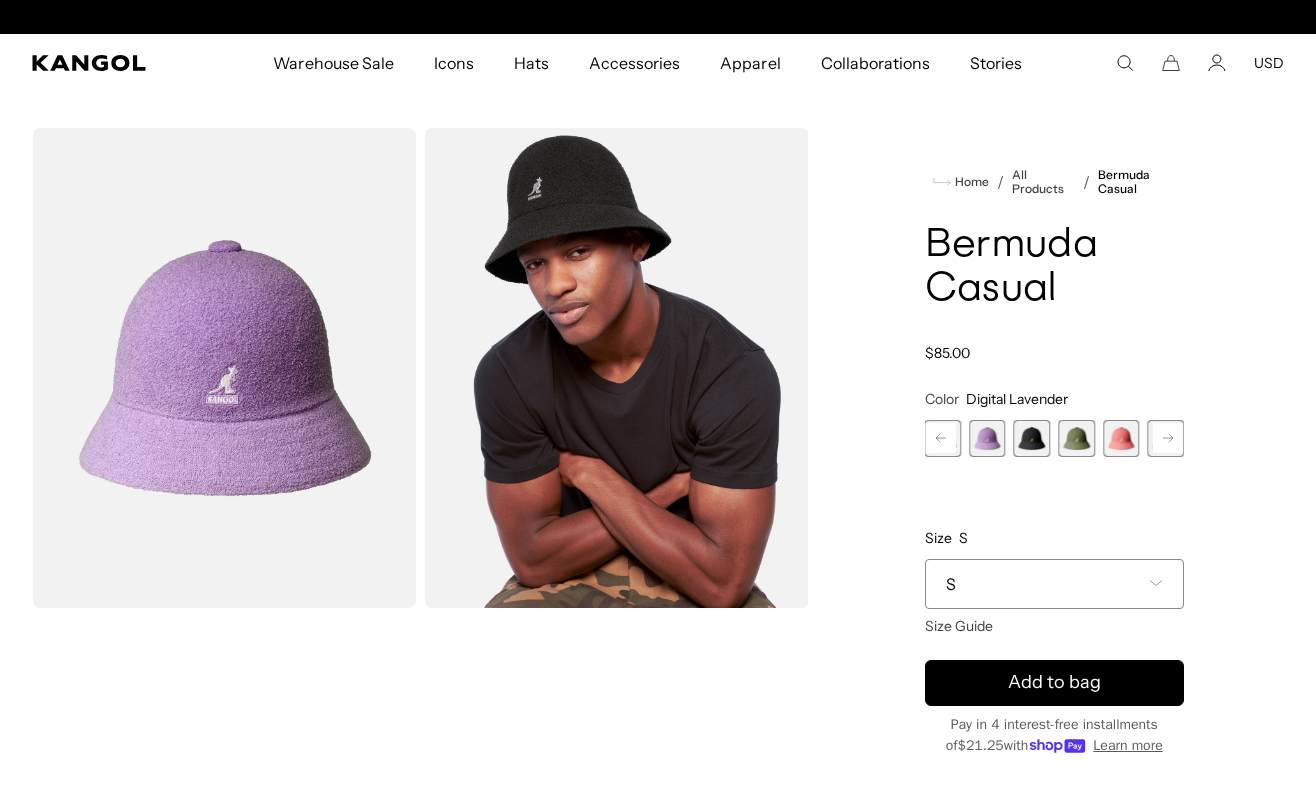 scroll, scrollTop: 0, scrollLeft: 412, axis: horizontal 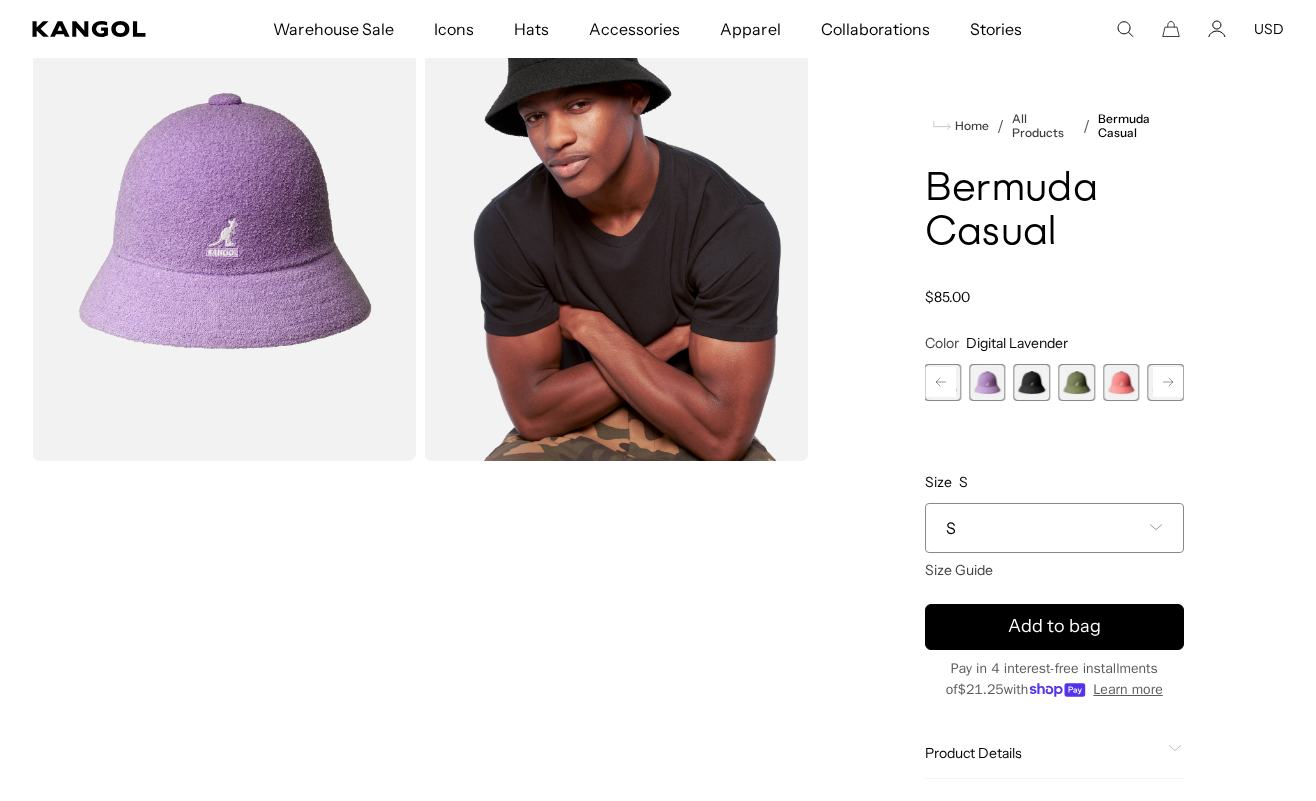 click 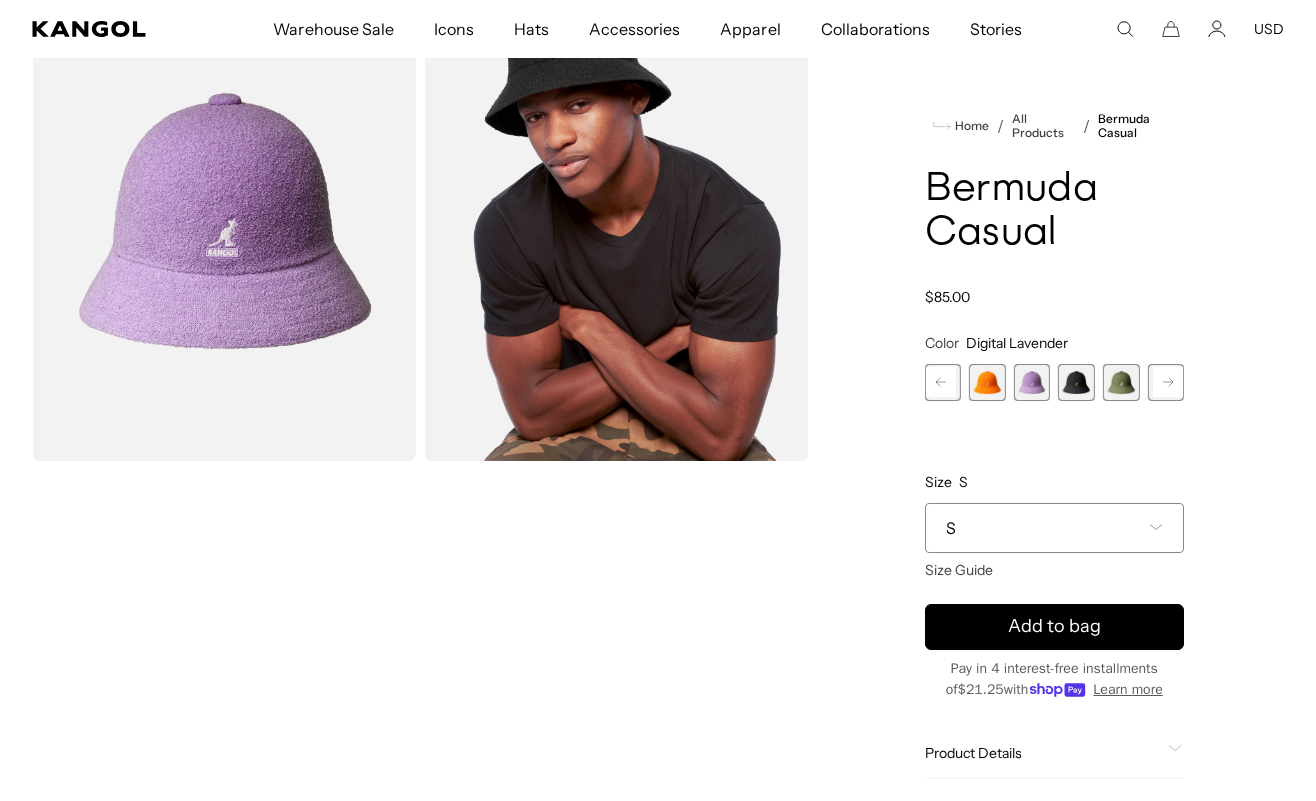 click at bounding box center (987, 382) 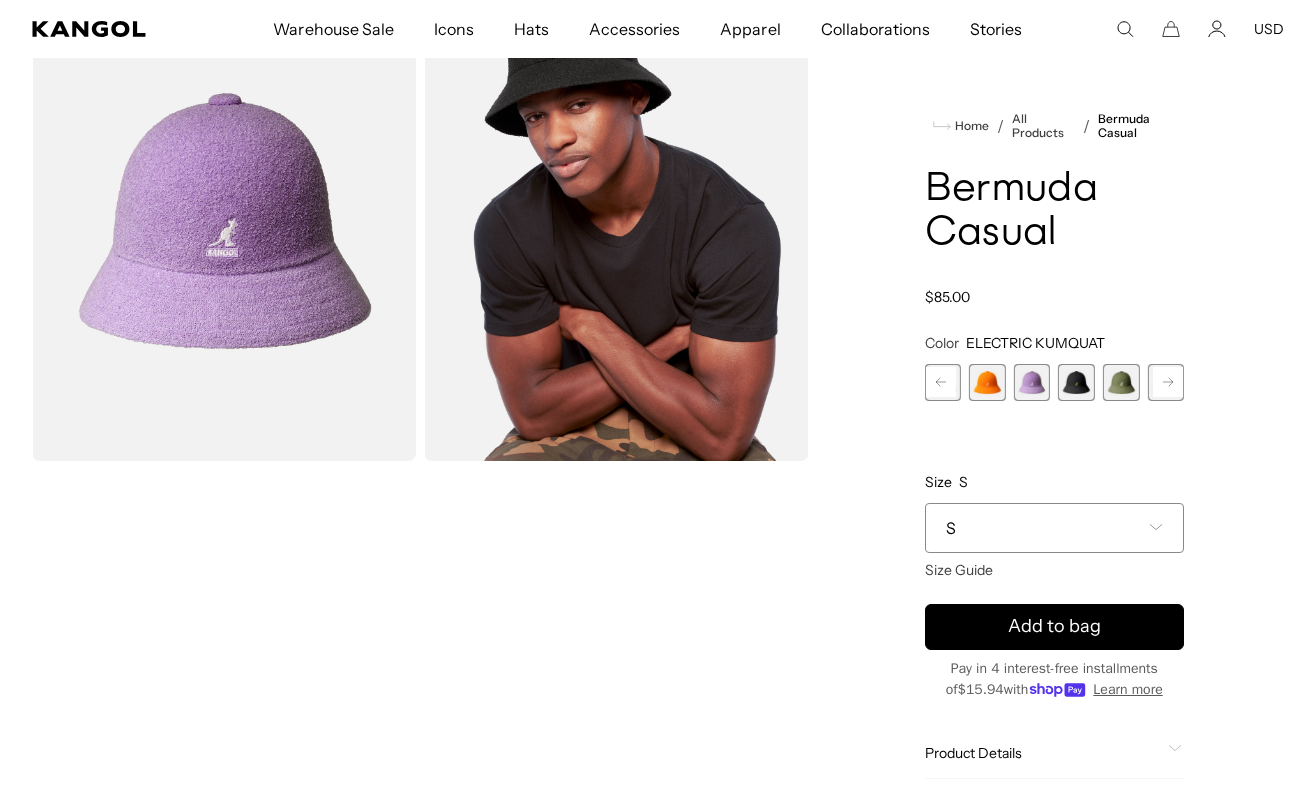 scroll, scrollTop: 0, scrollLeft: 0, axis: both 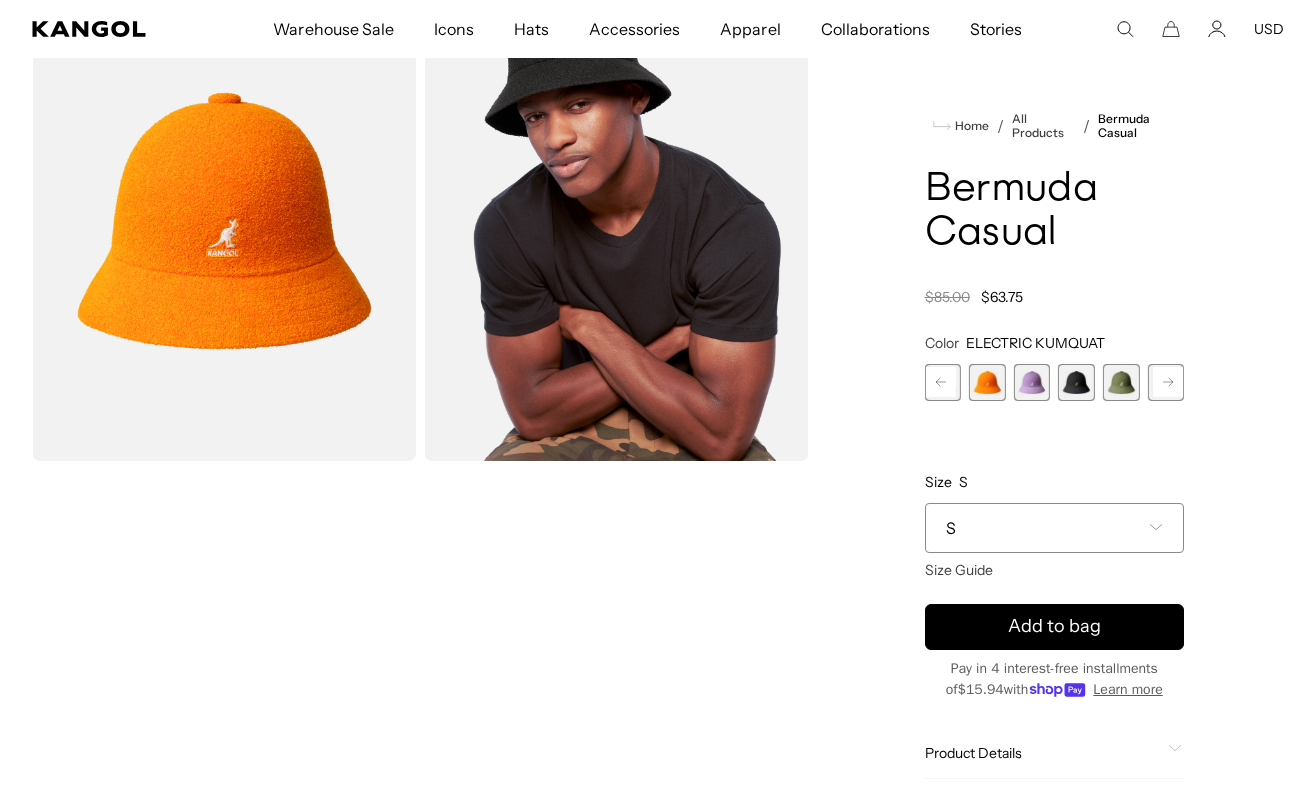 click 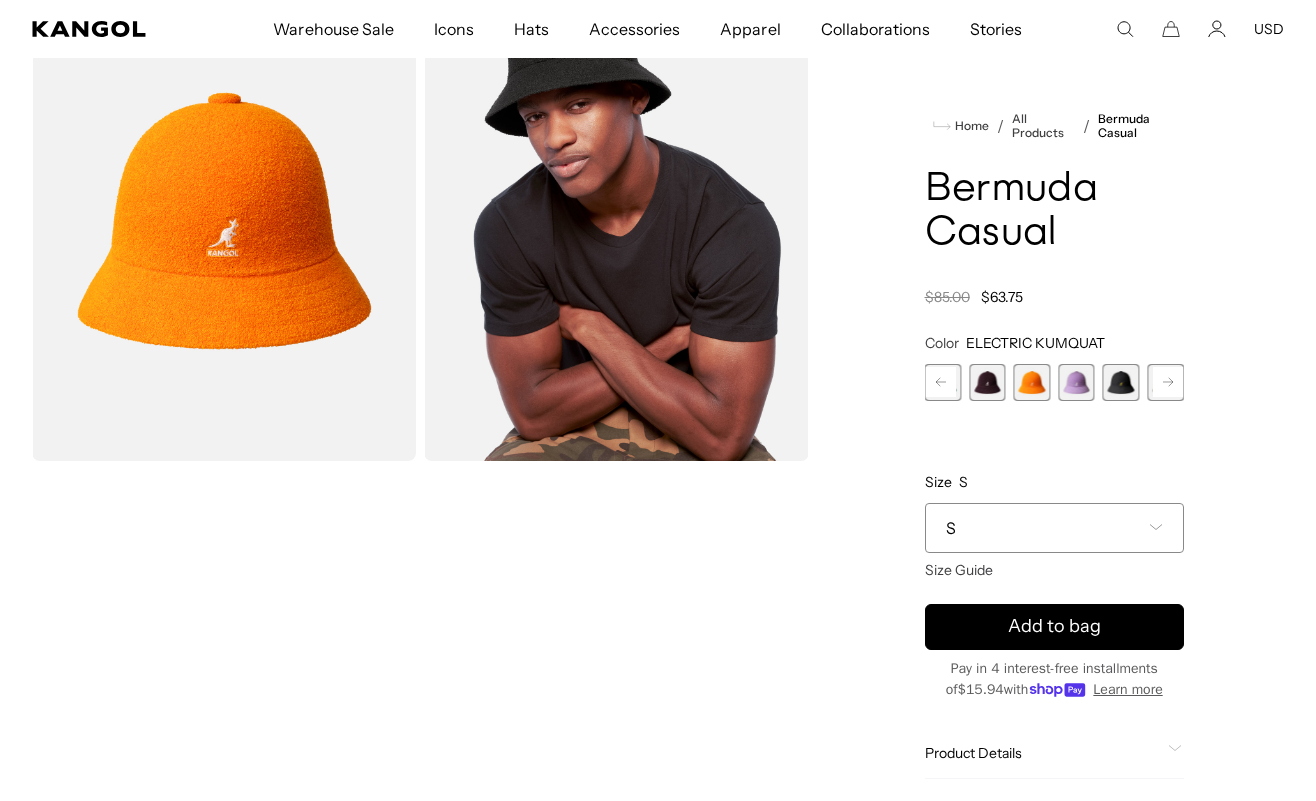 scroll, scrollTop: 0, scrollLeft: 412, axis: horizontal 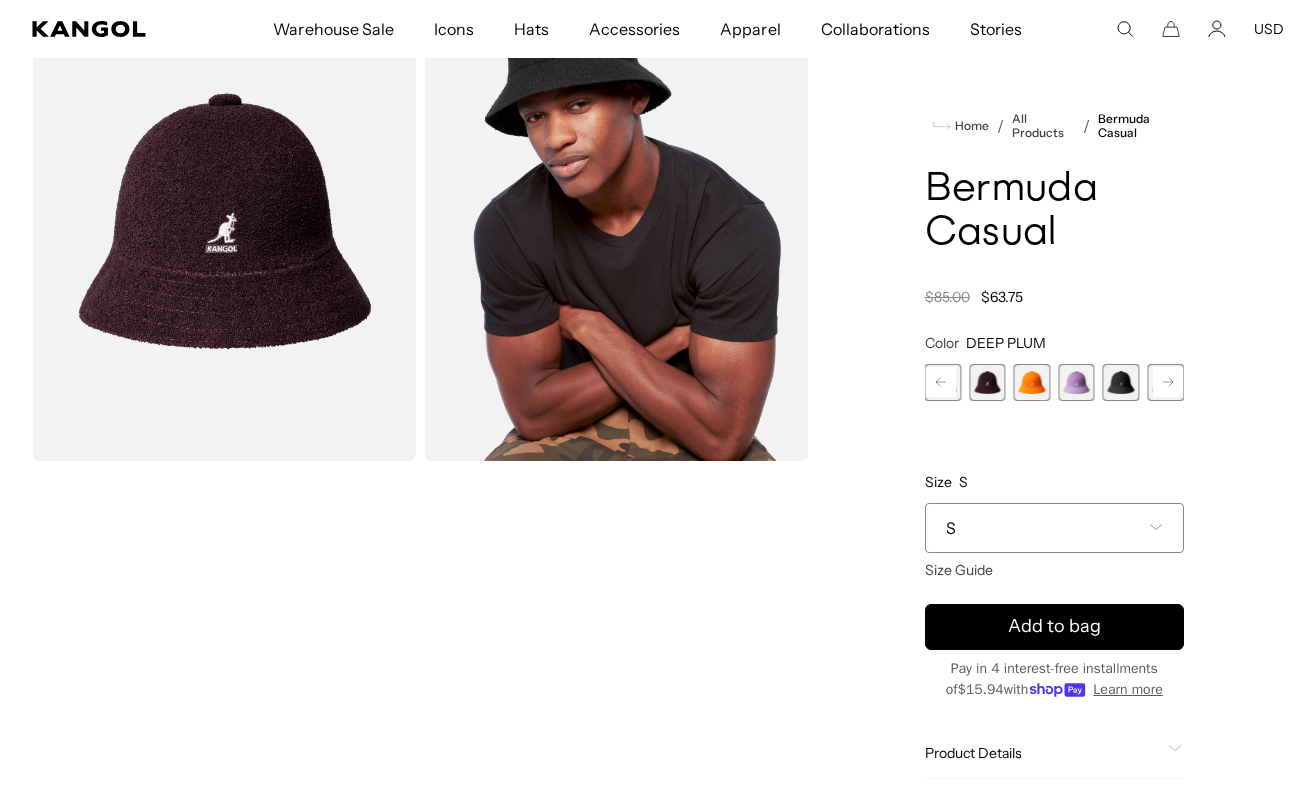 click 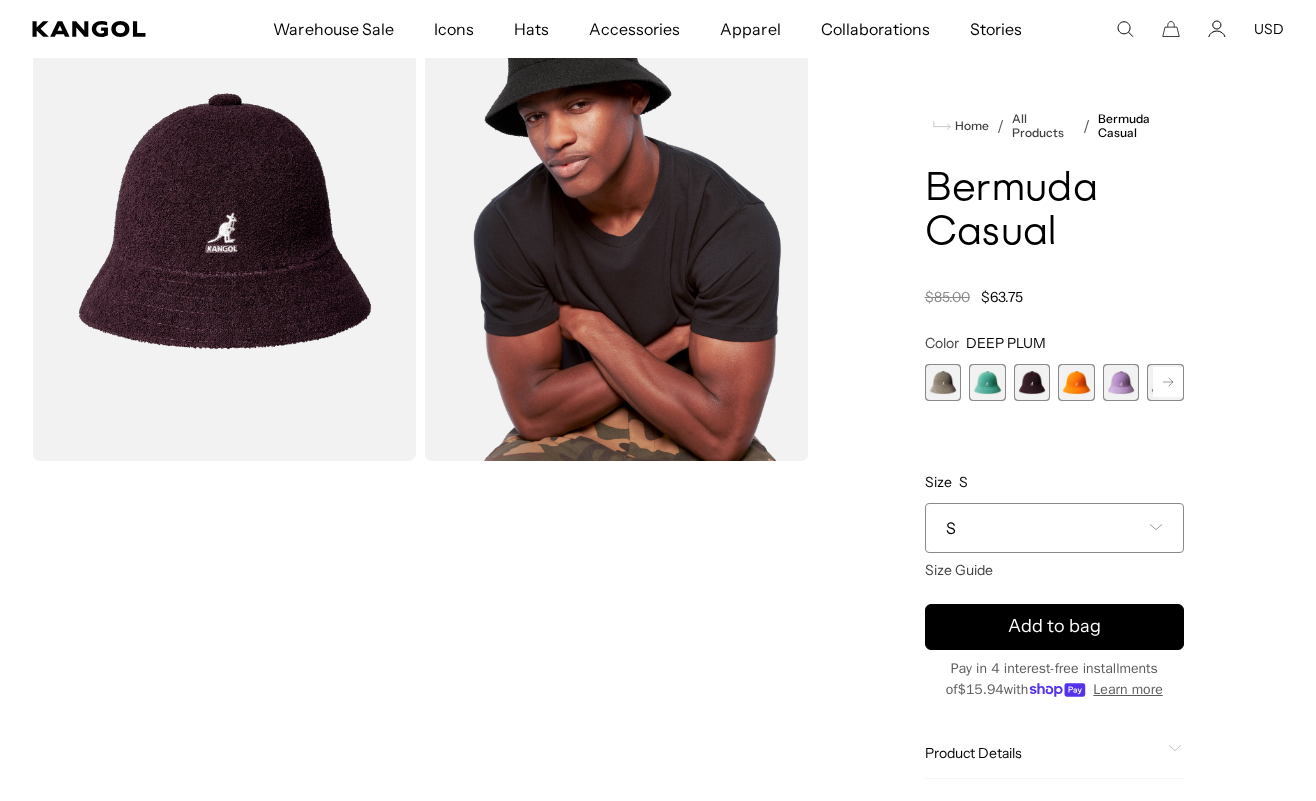 click at bounding box center [987, 382] 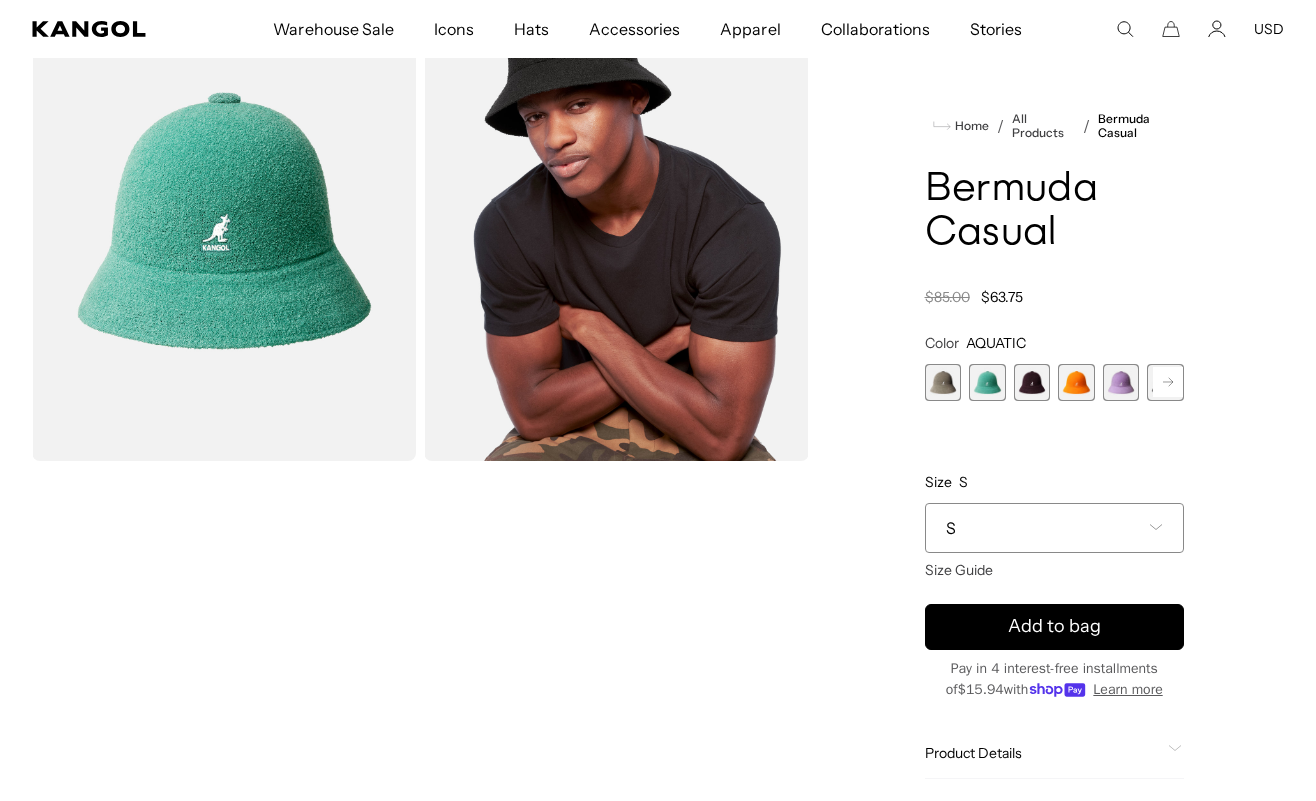 scroll, scrollTop: 0, scrollLeft: 0, axis: both 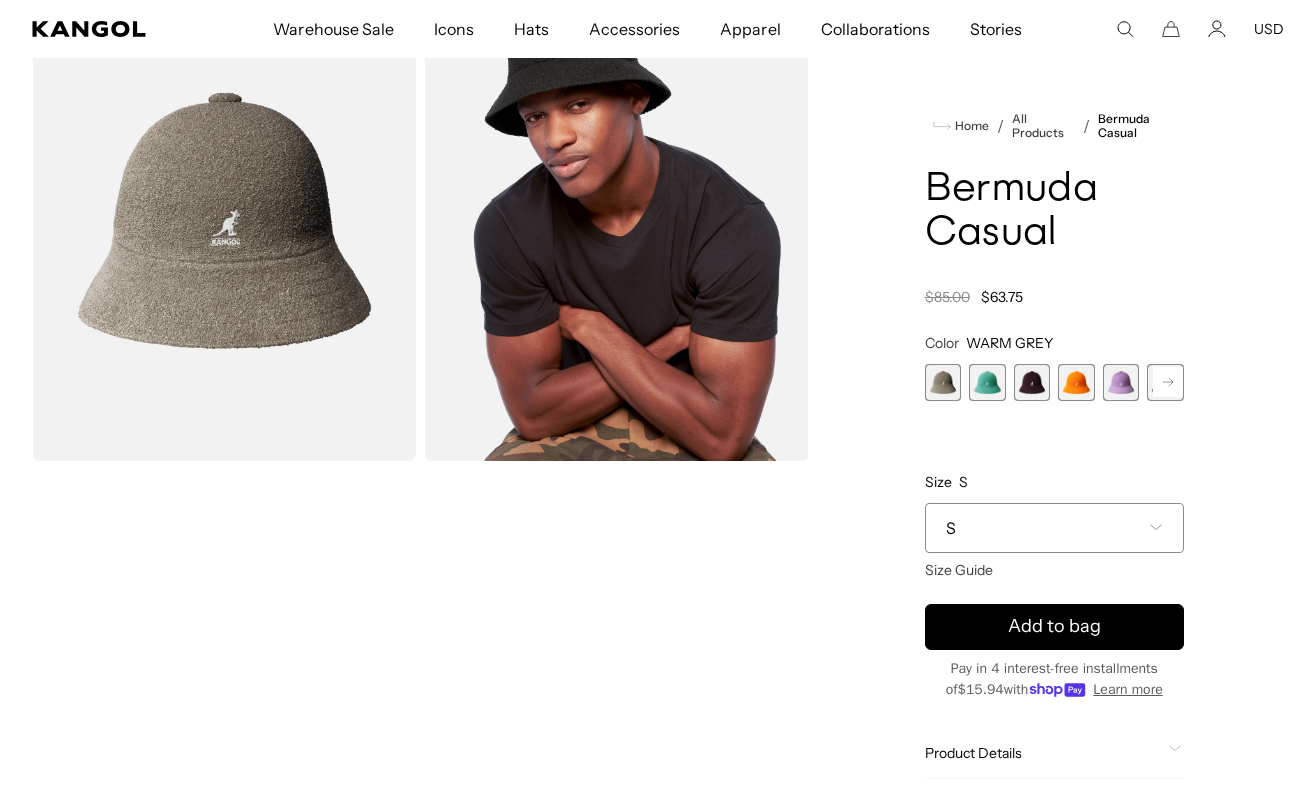 click at bounding box center [987, 382] 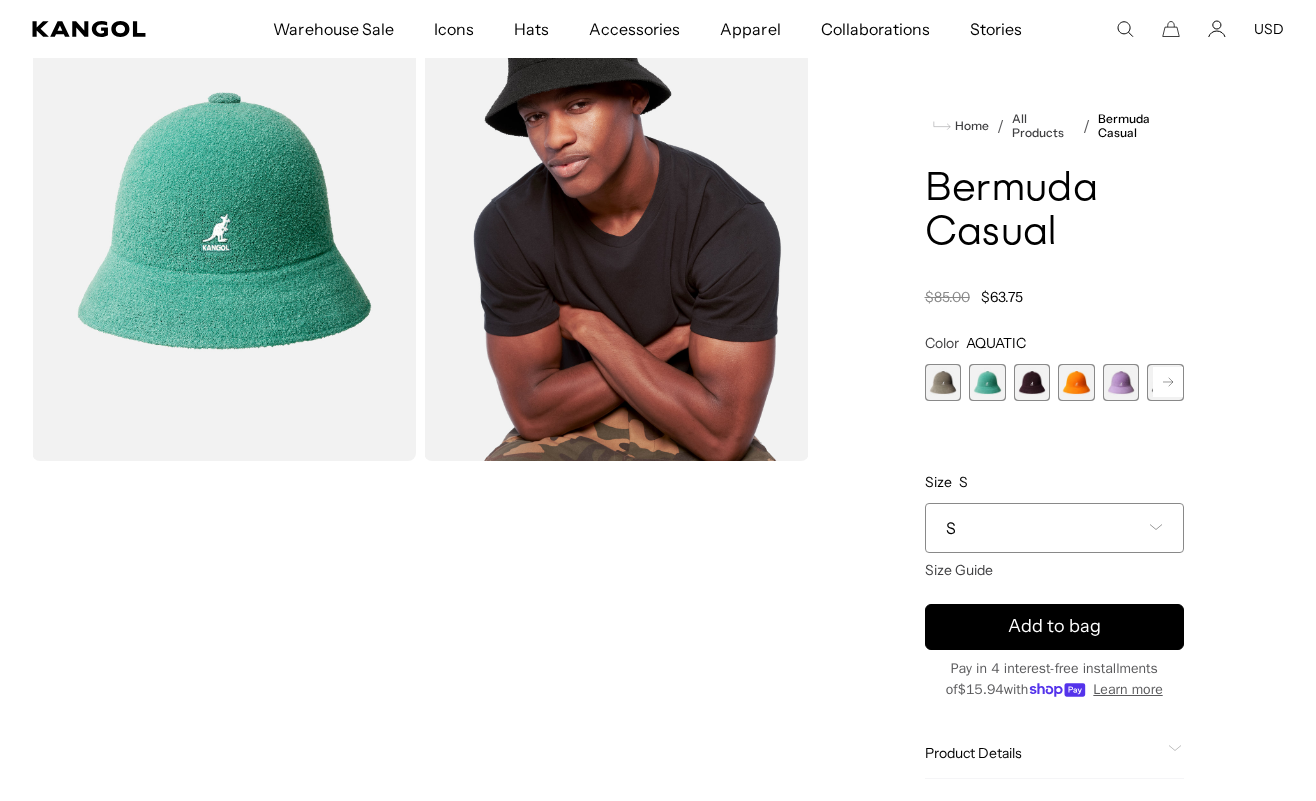 scroll, scrollTop: 0, scrollLeft: 412, axis: horizontal 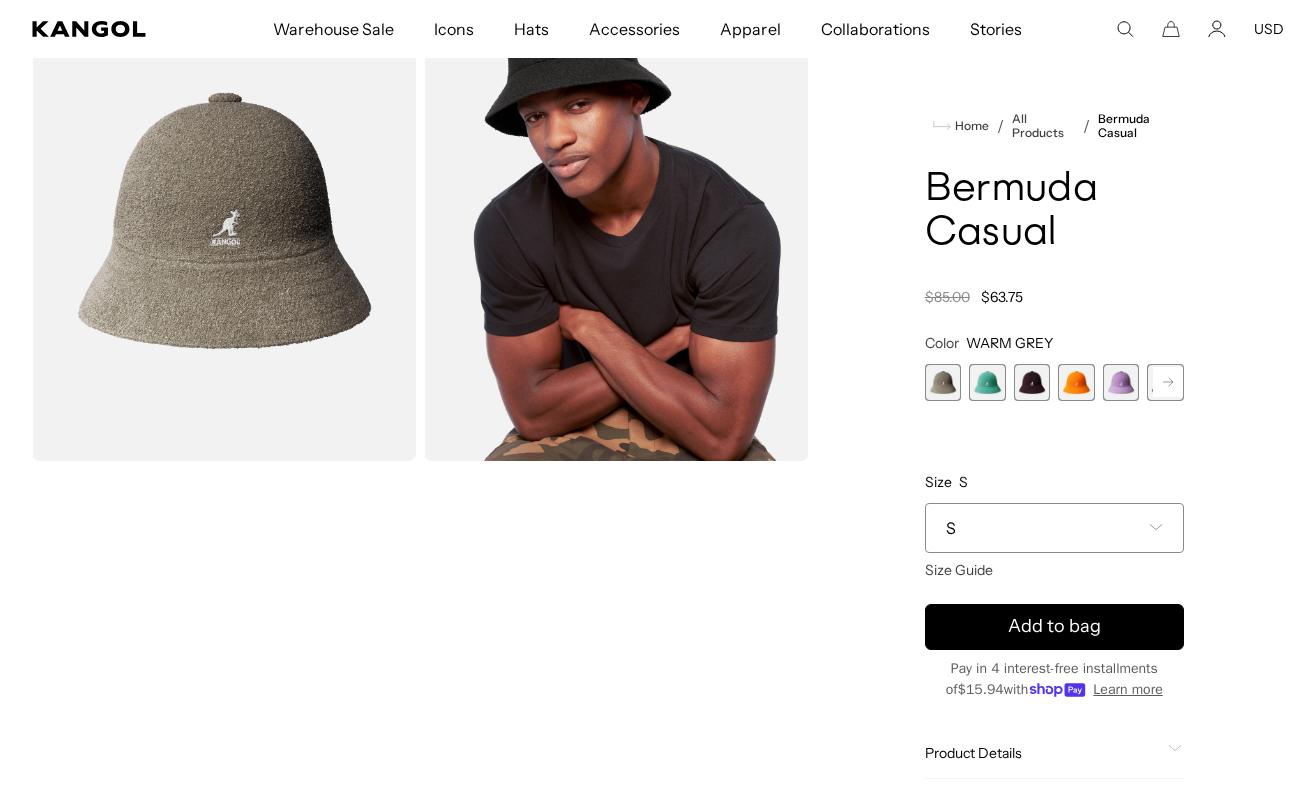 click at bounding box center [987, 382] 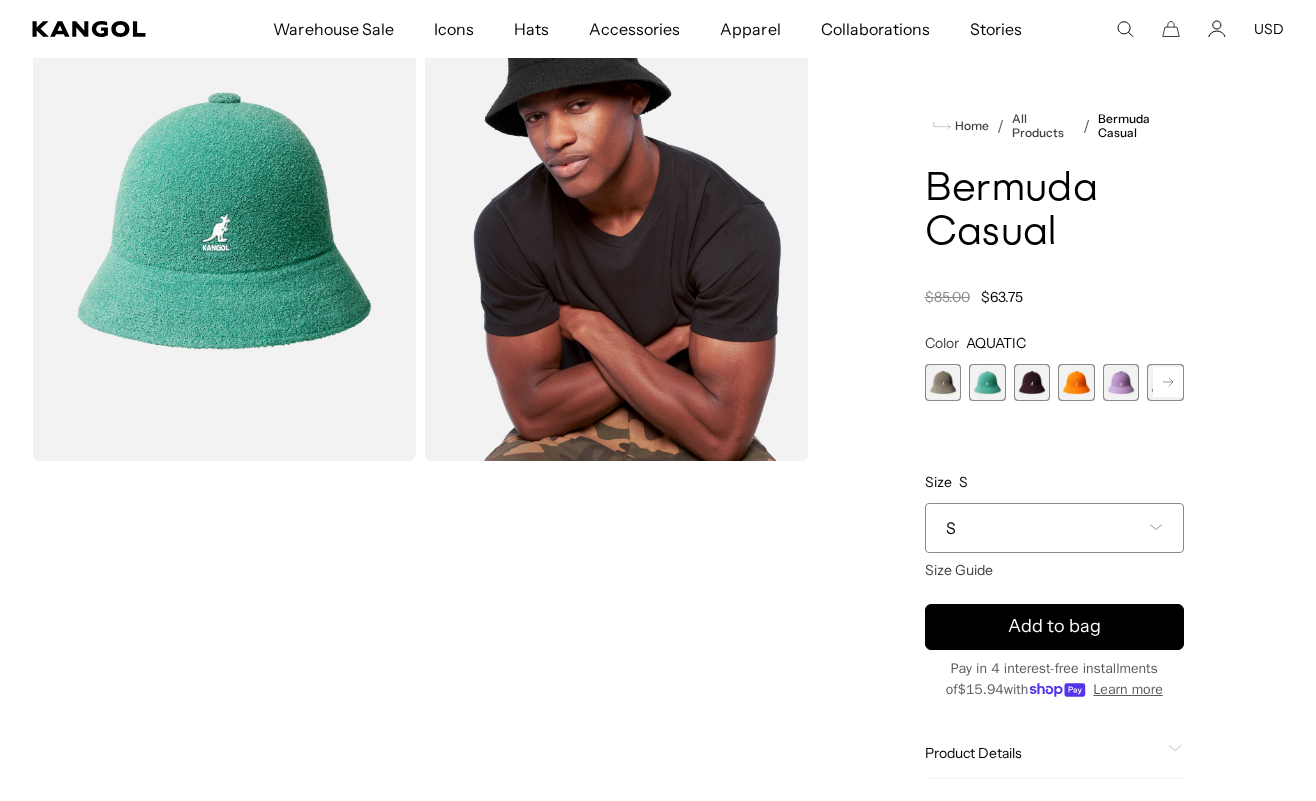 scroll, scrollTop: 0, scrollLeft: 0, axis: both 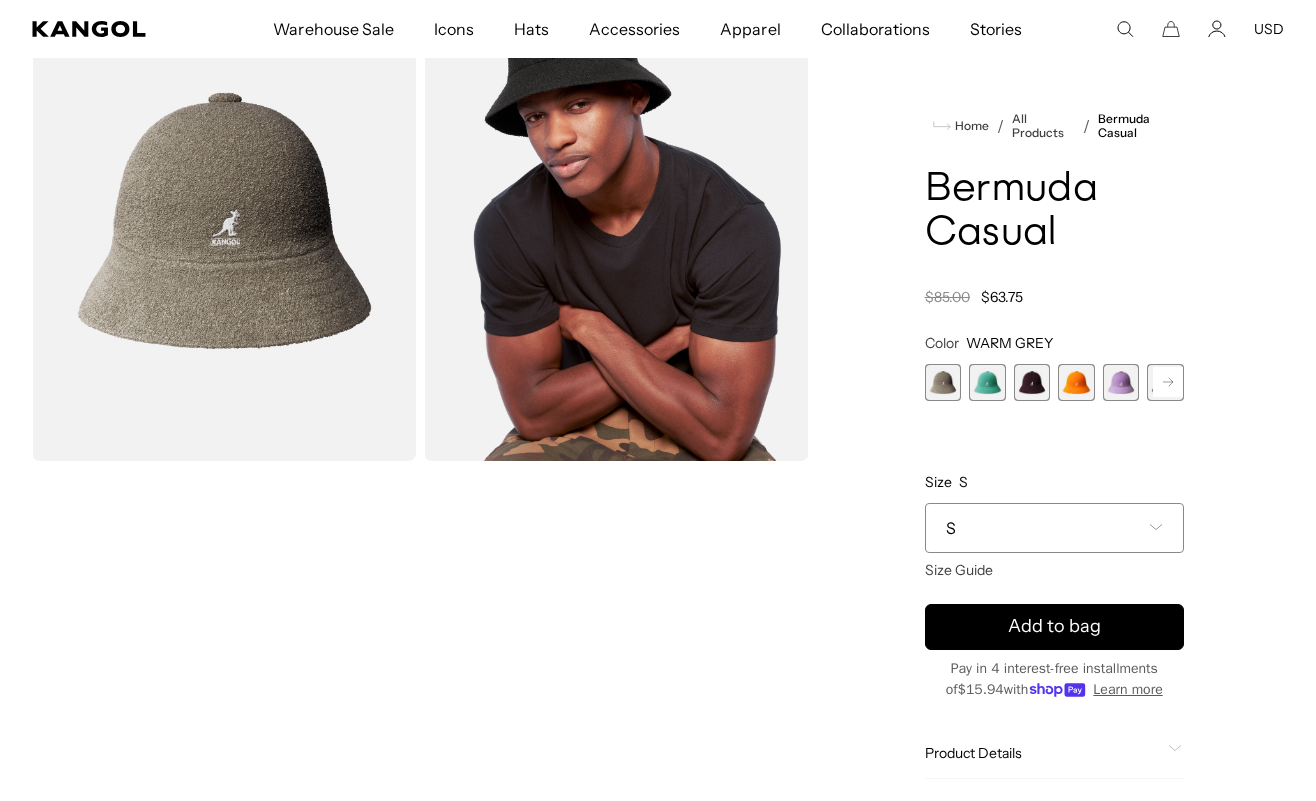 click at bounding box center (987, 382) 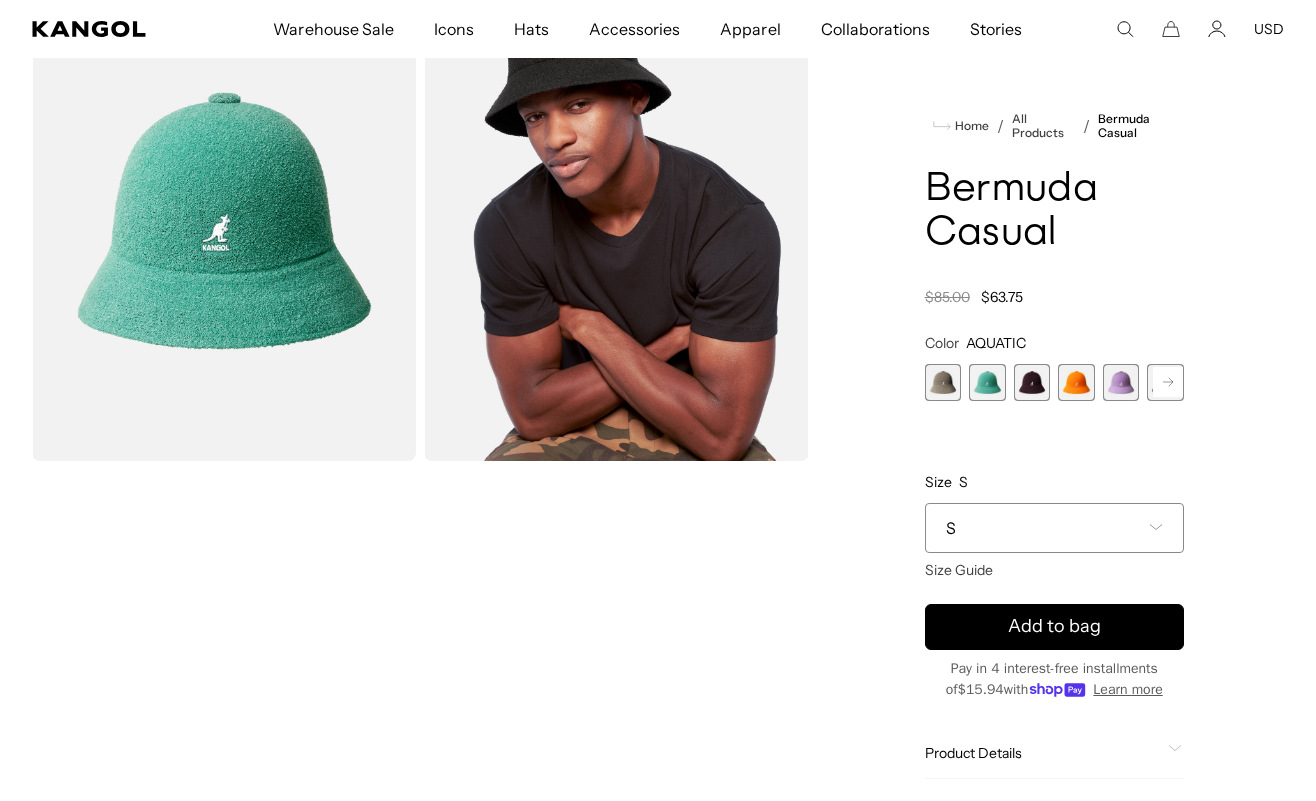 click at bounding box center [943, 382] 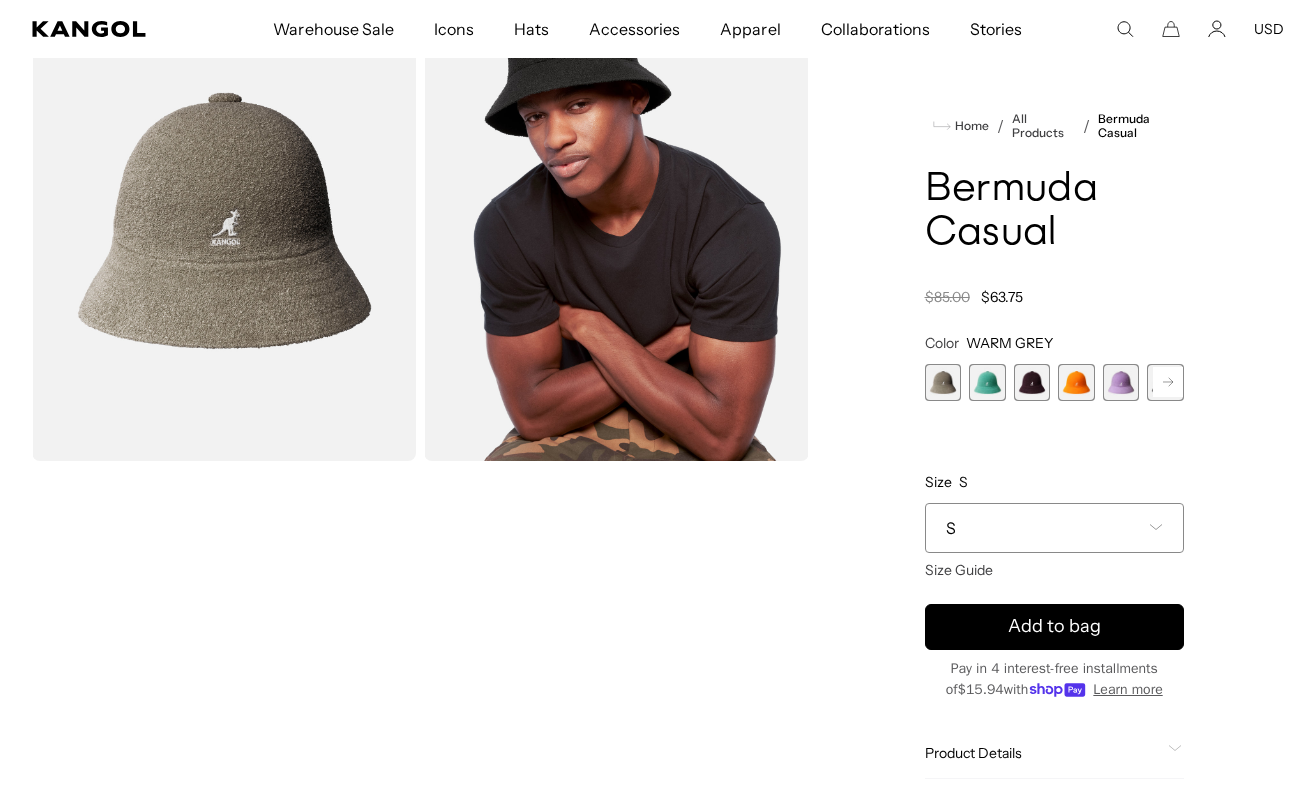 scroll, scrollTop: 0, scrollLeft: 412, axis: horizontal 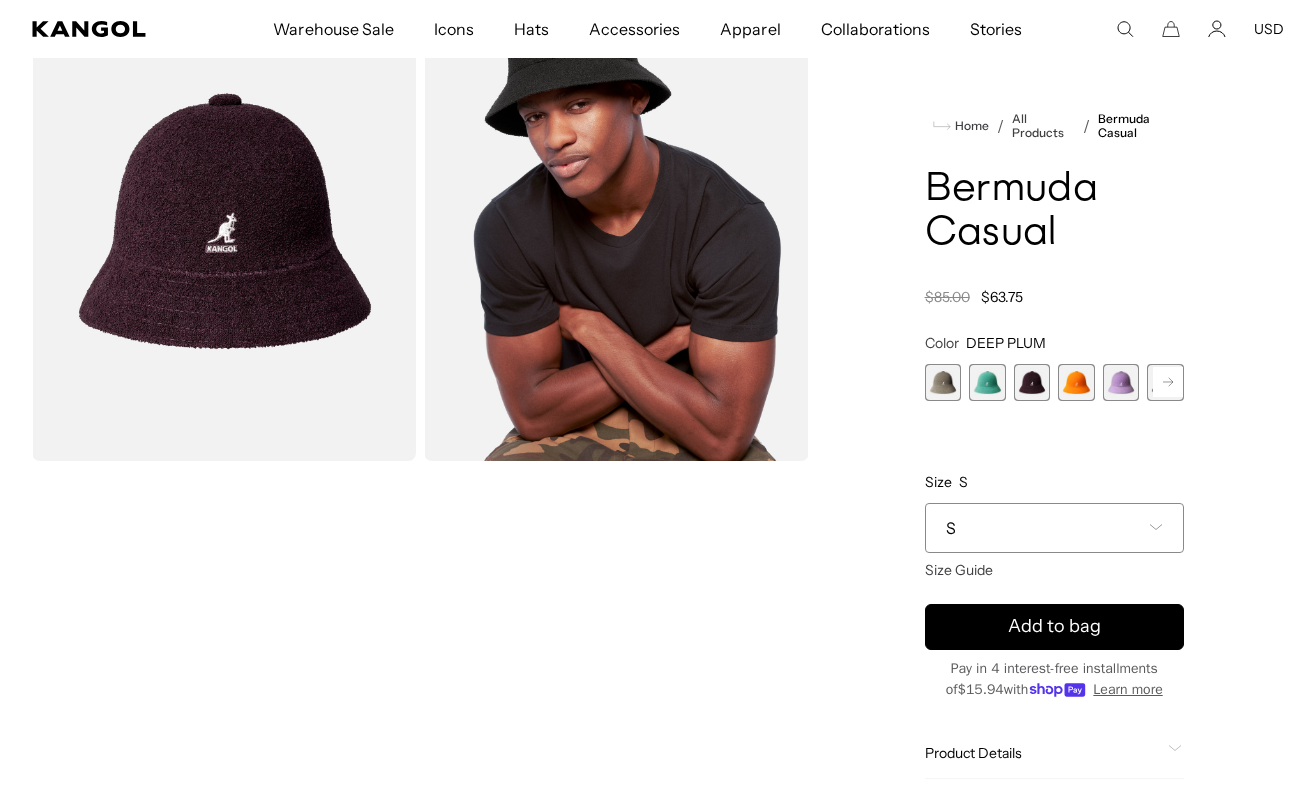 click at bounding box center [1076, 382] 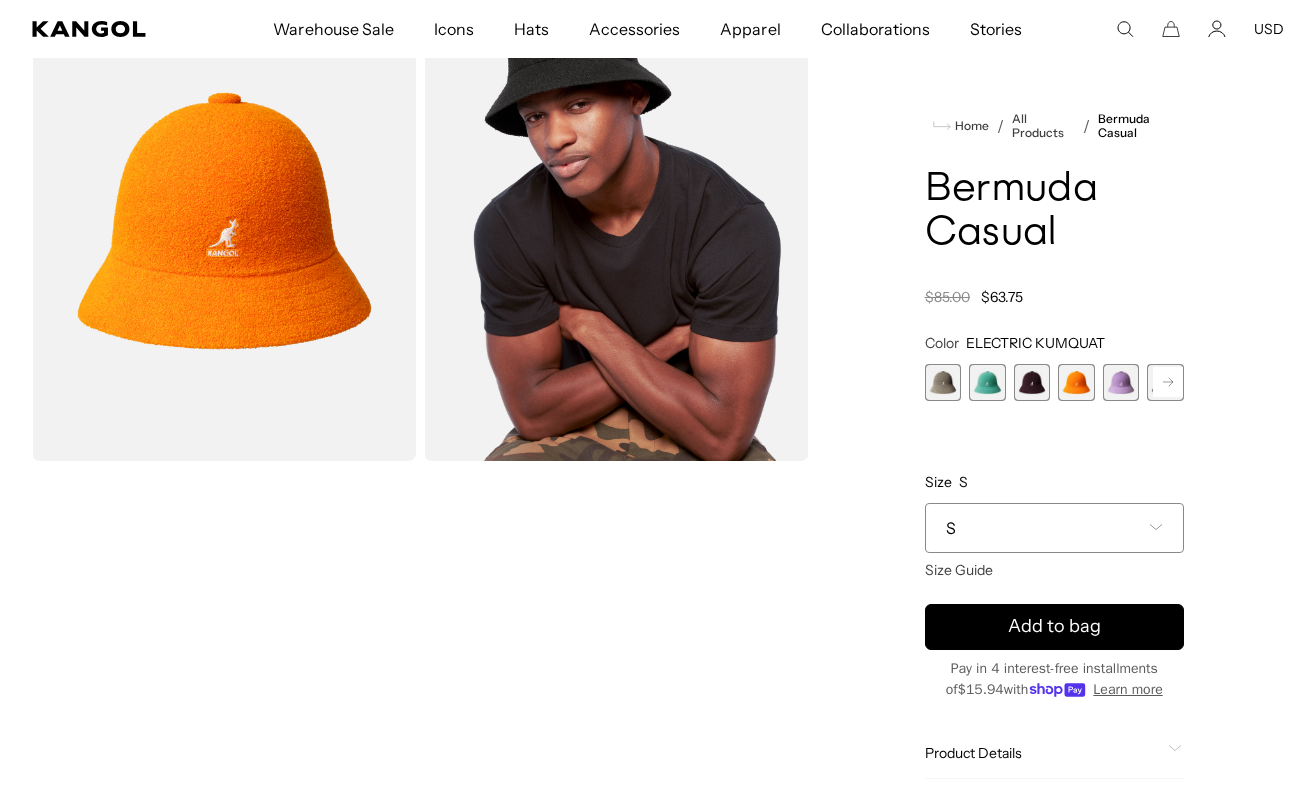 scroll, scrollTop: 0, scrollLeft: 412, axis: horizontal 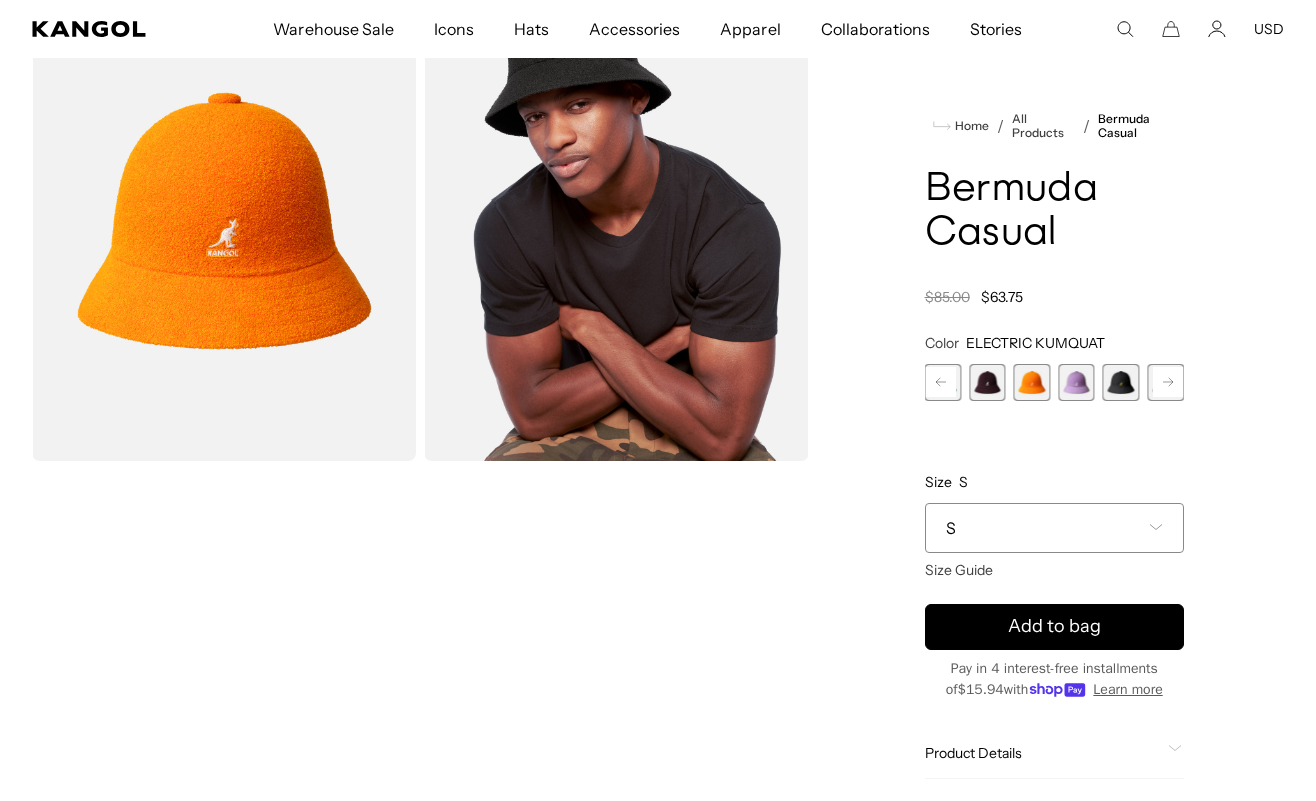 click at bounding box center [1076, 382] 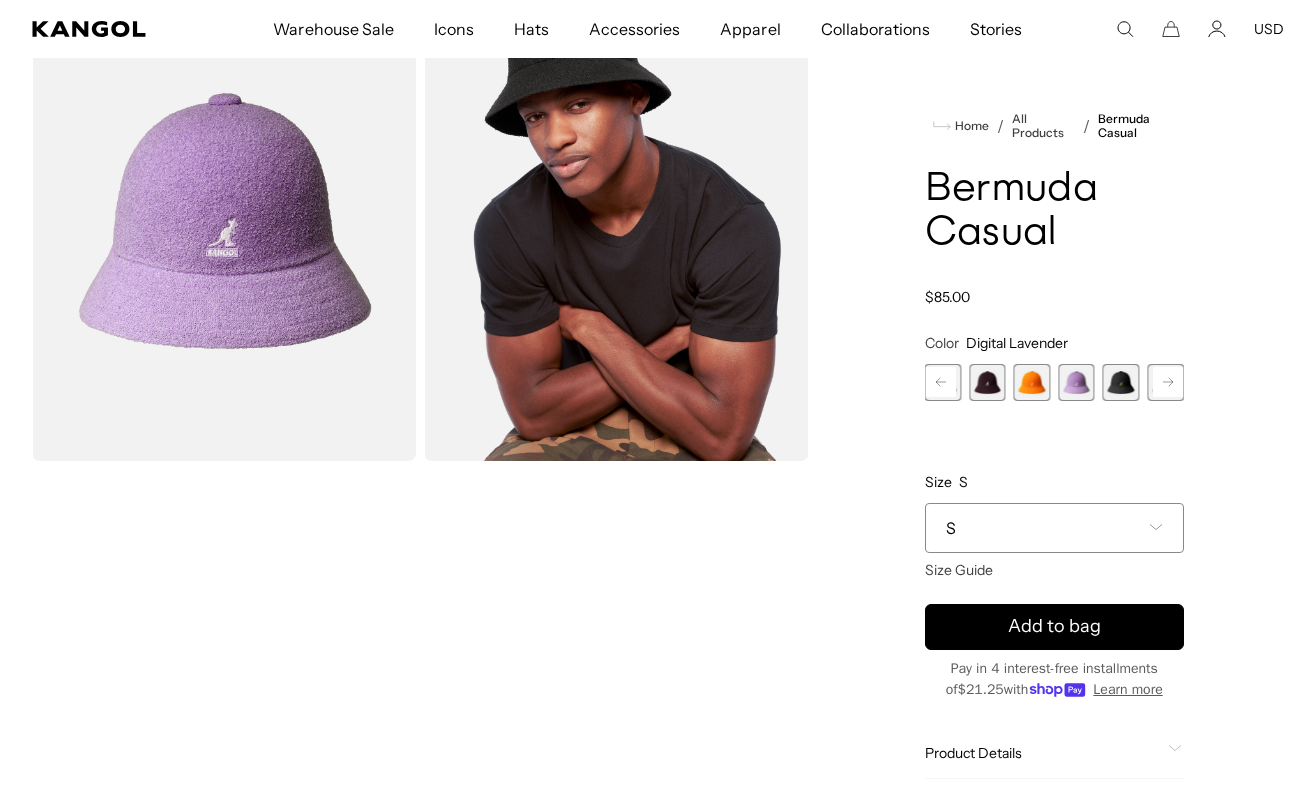 scroll, scrollTop: 0, scrollLeft: 0, axis: both 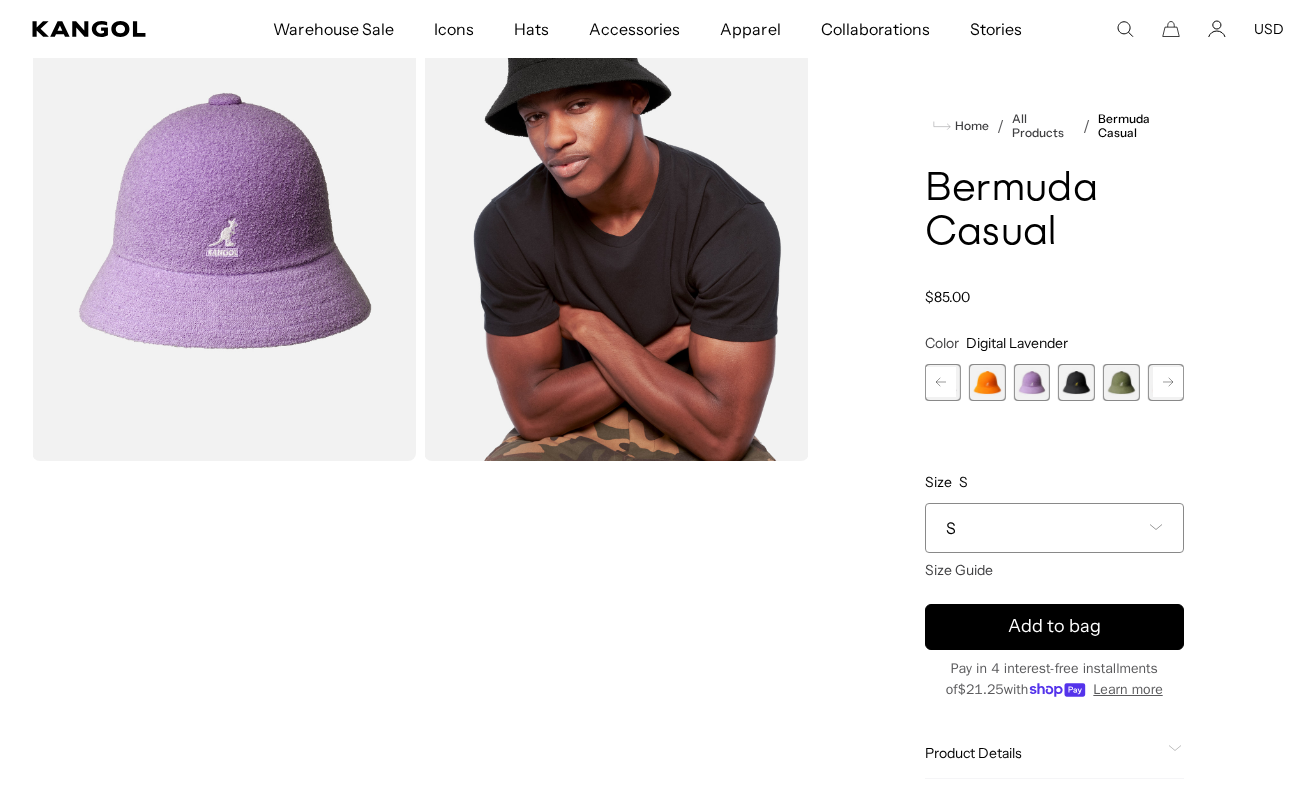 click at bounding box center (1121, 382) 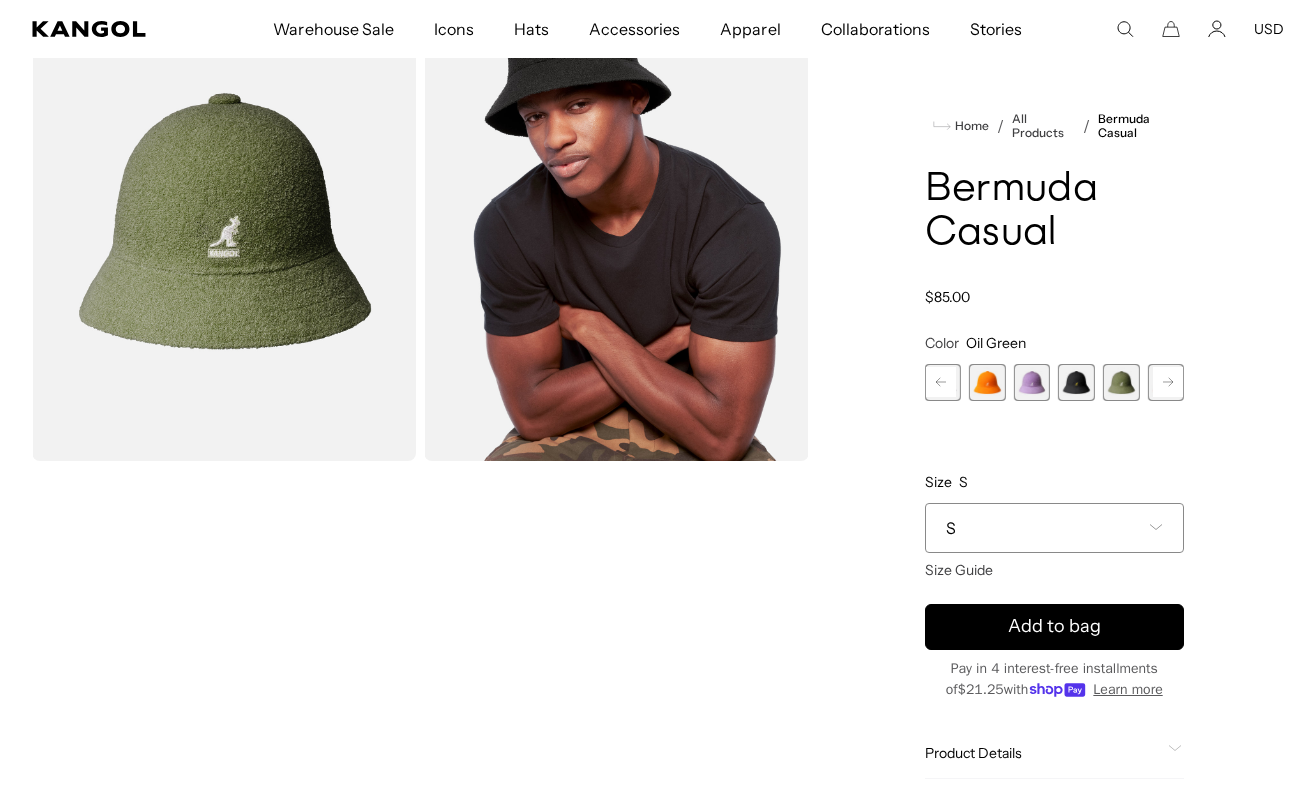 scroll, scrollTop: 0, scrollLeft: 412, axis: horizontal 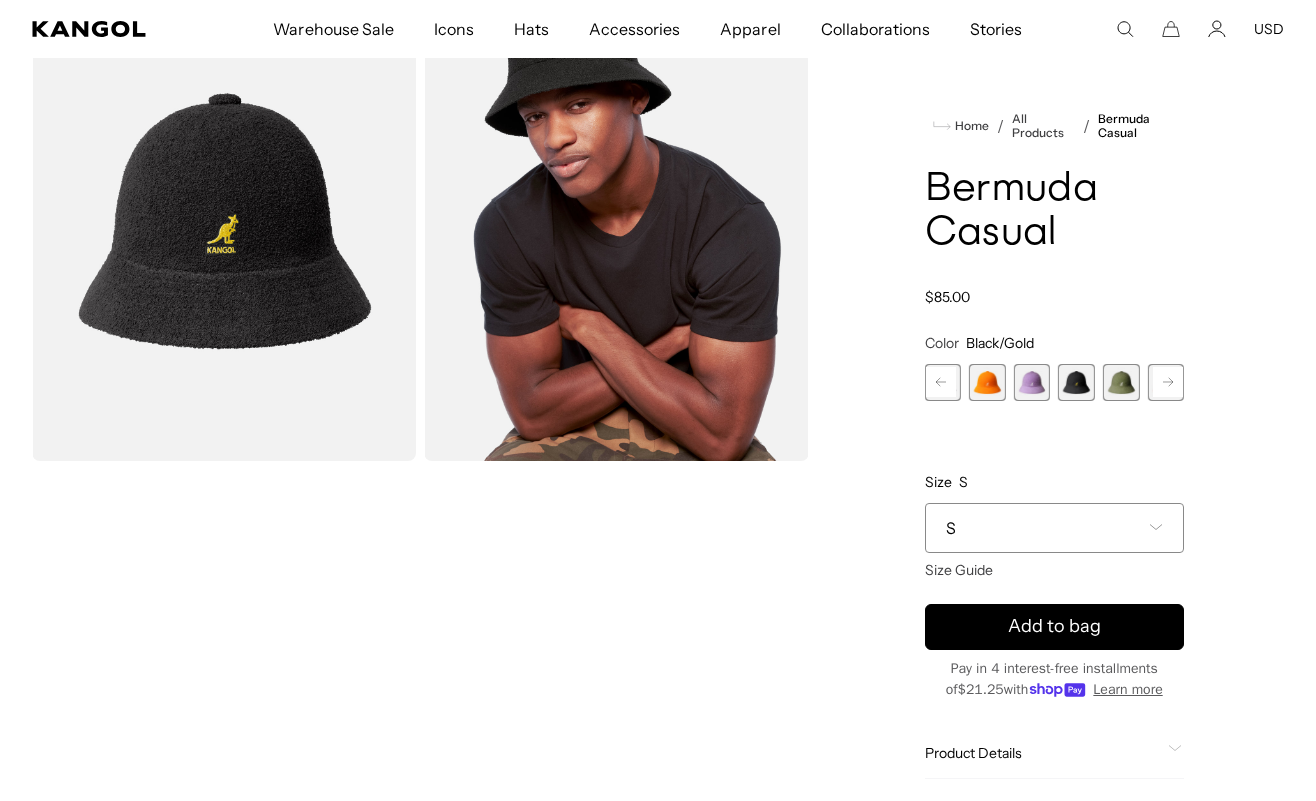 click 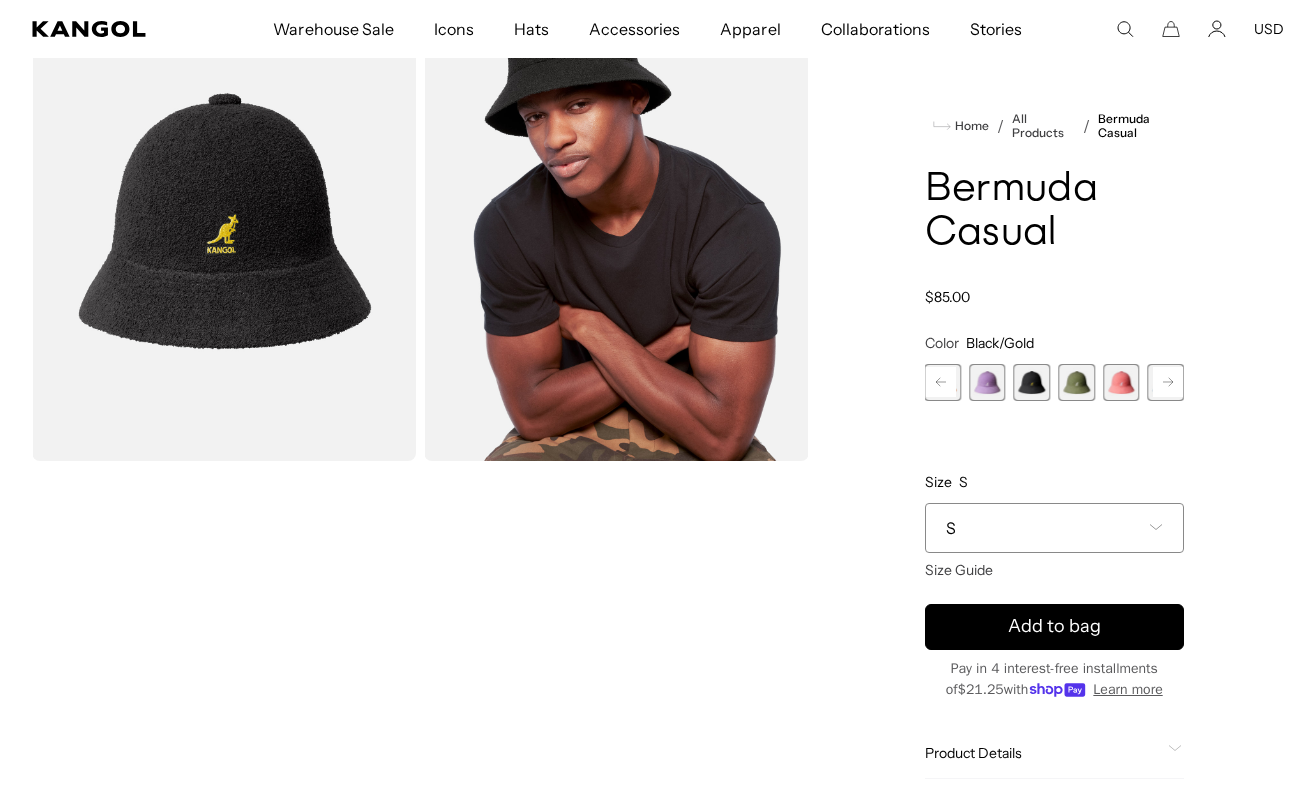 click at bounding box center [1121, 382] 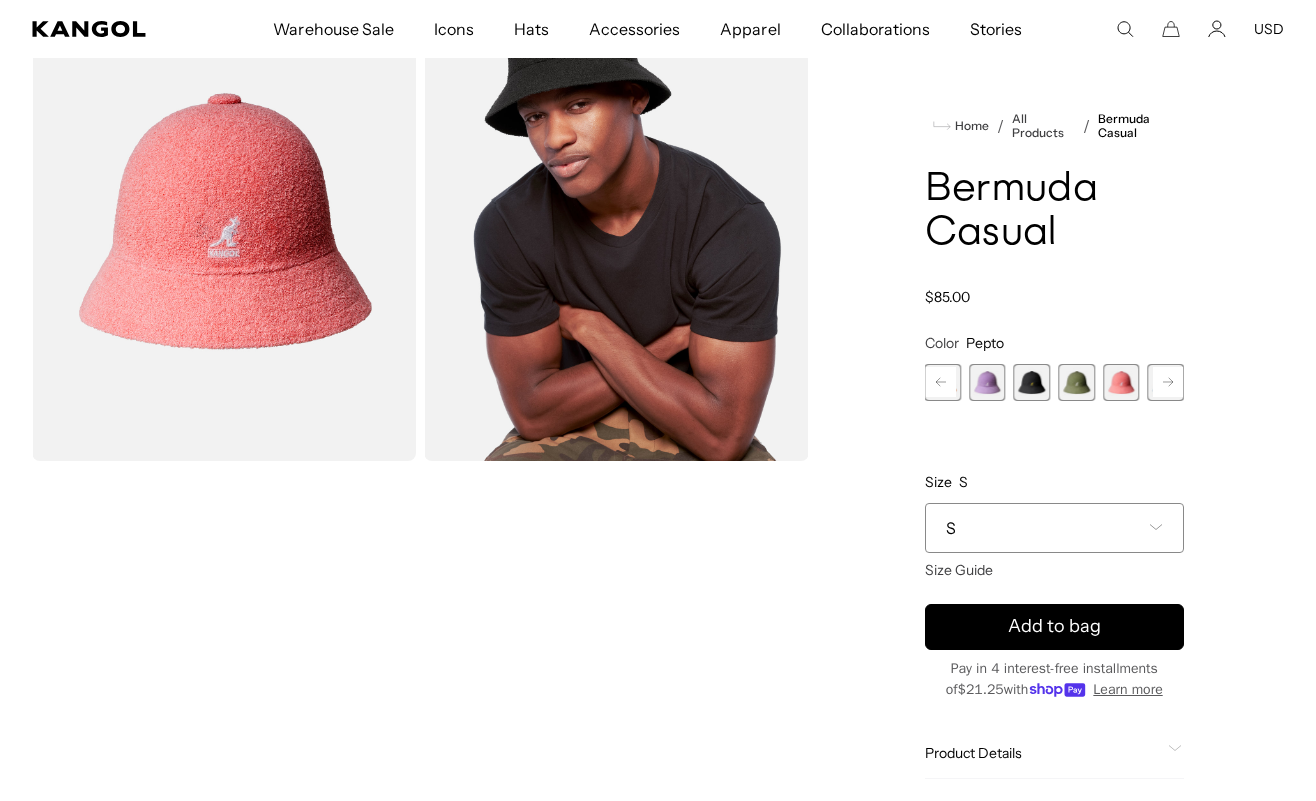 scroll, scrollTop: 0, scrollLeft: 412, axis: horizontal 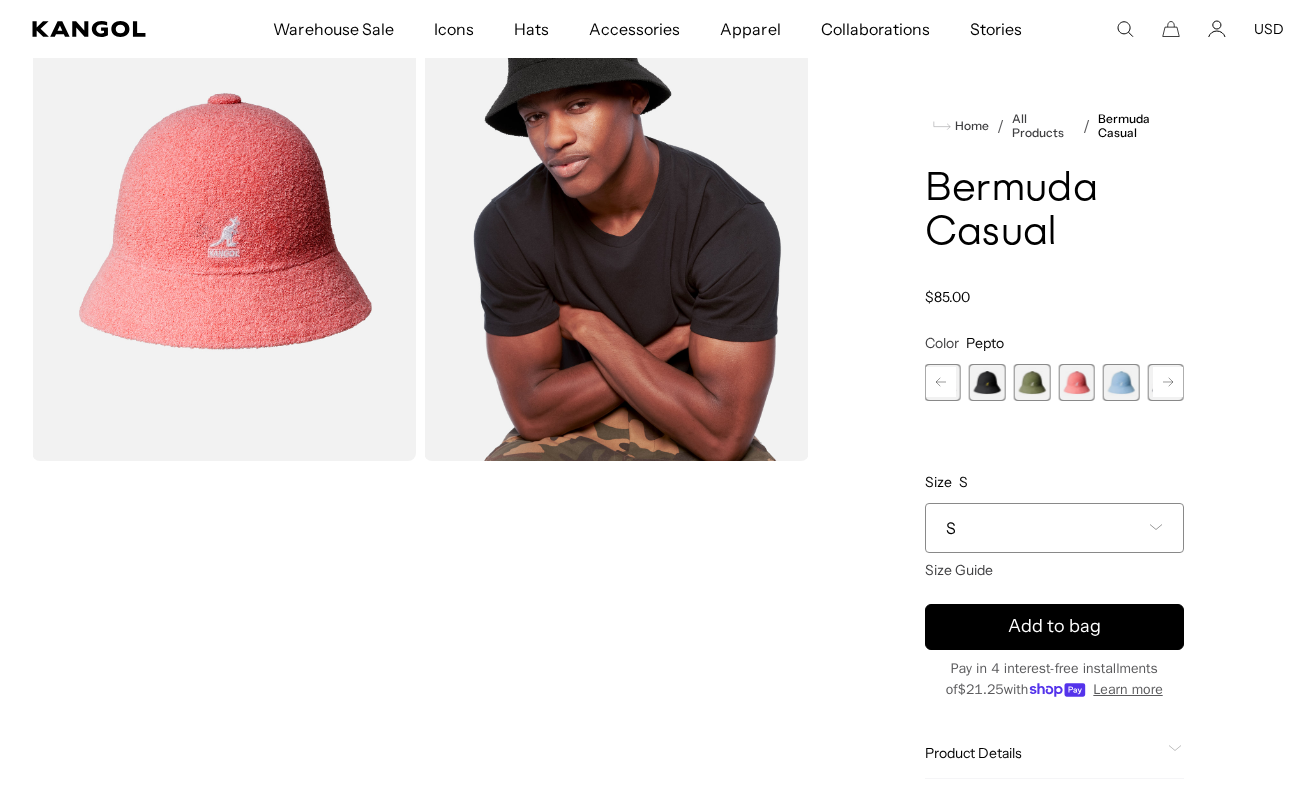 click at bounding box center (1121, 382) 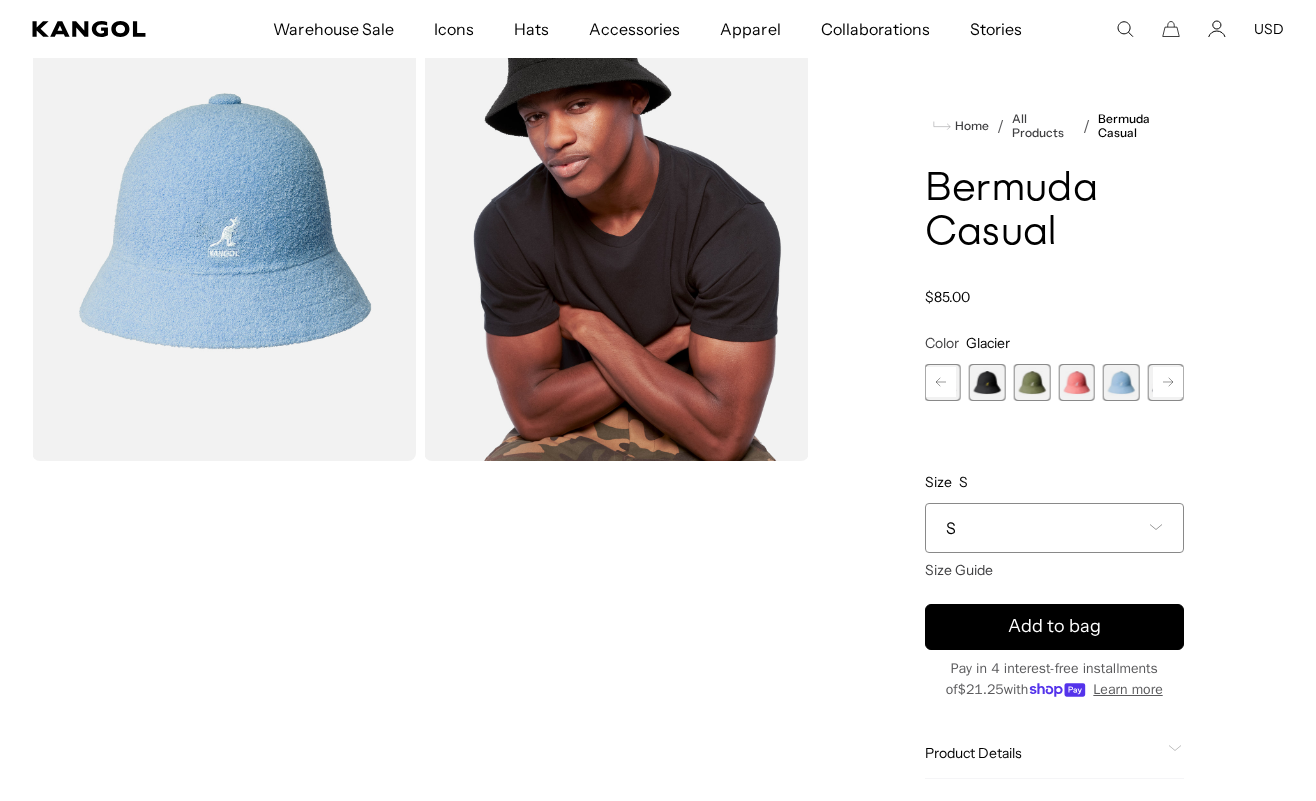 click 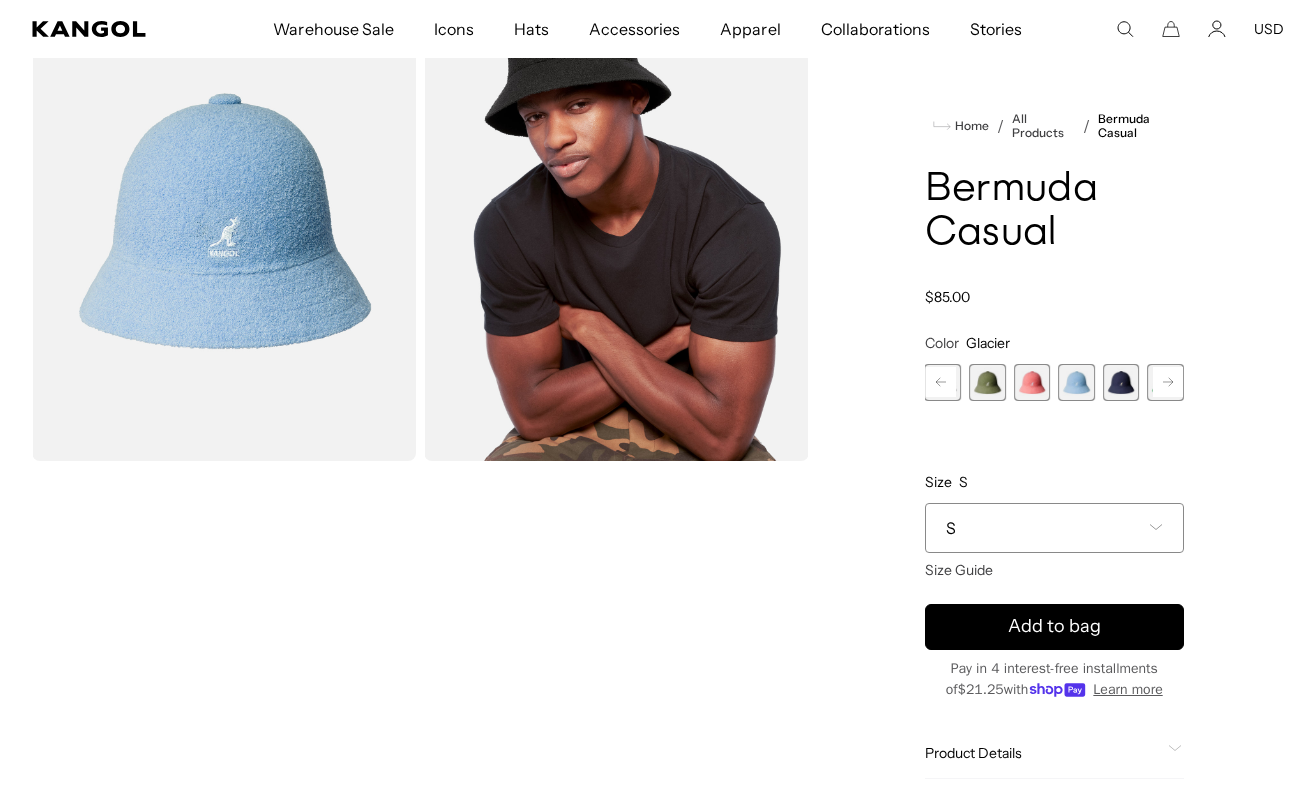 scroll, scrollTop: 0, scrollLeft: 0, axis: both 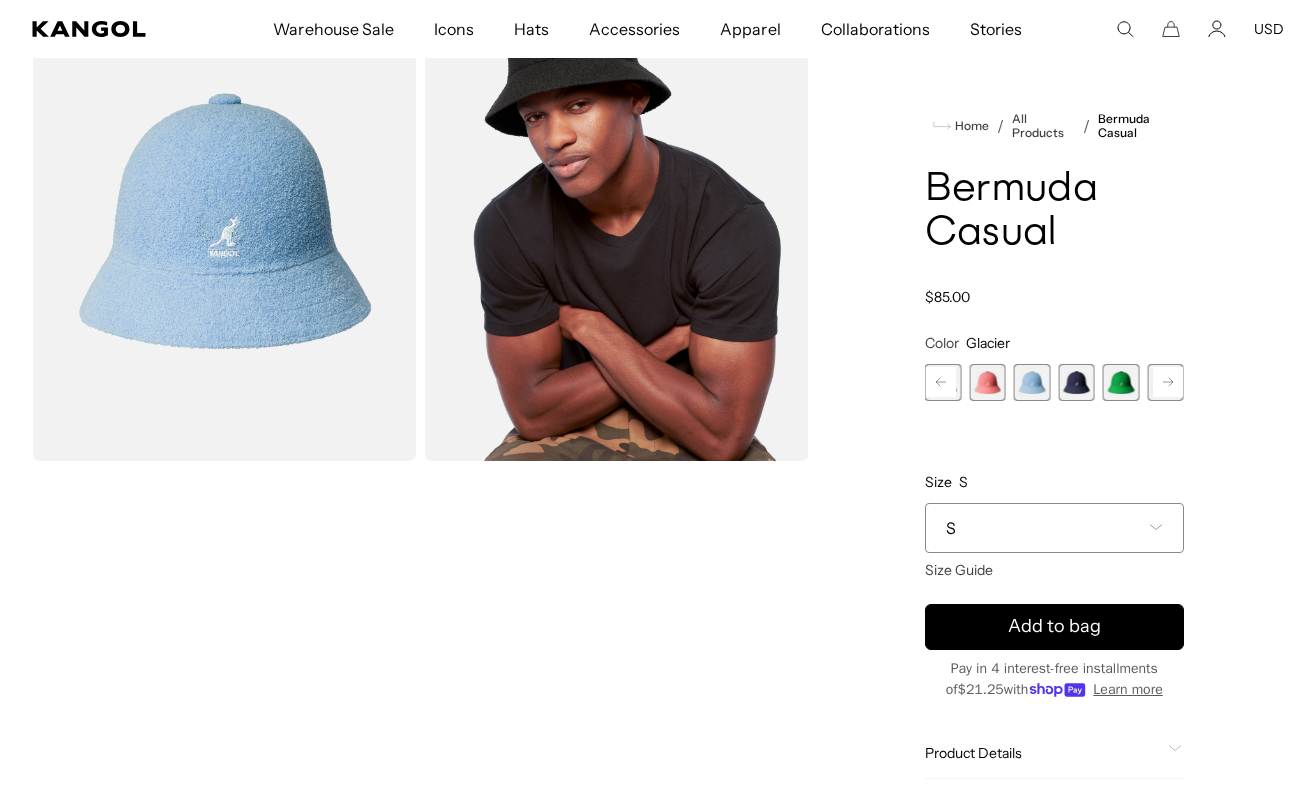 click 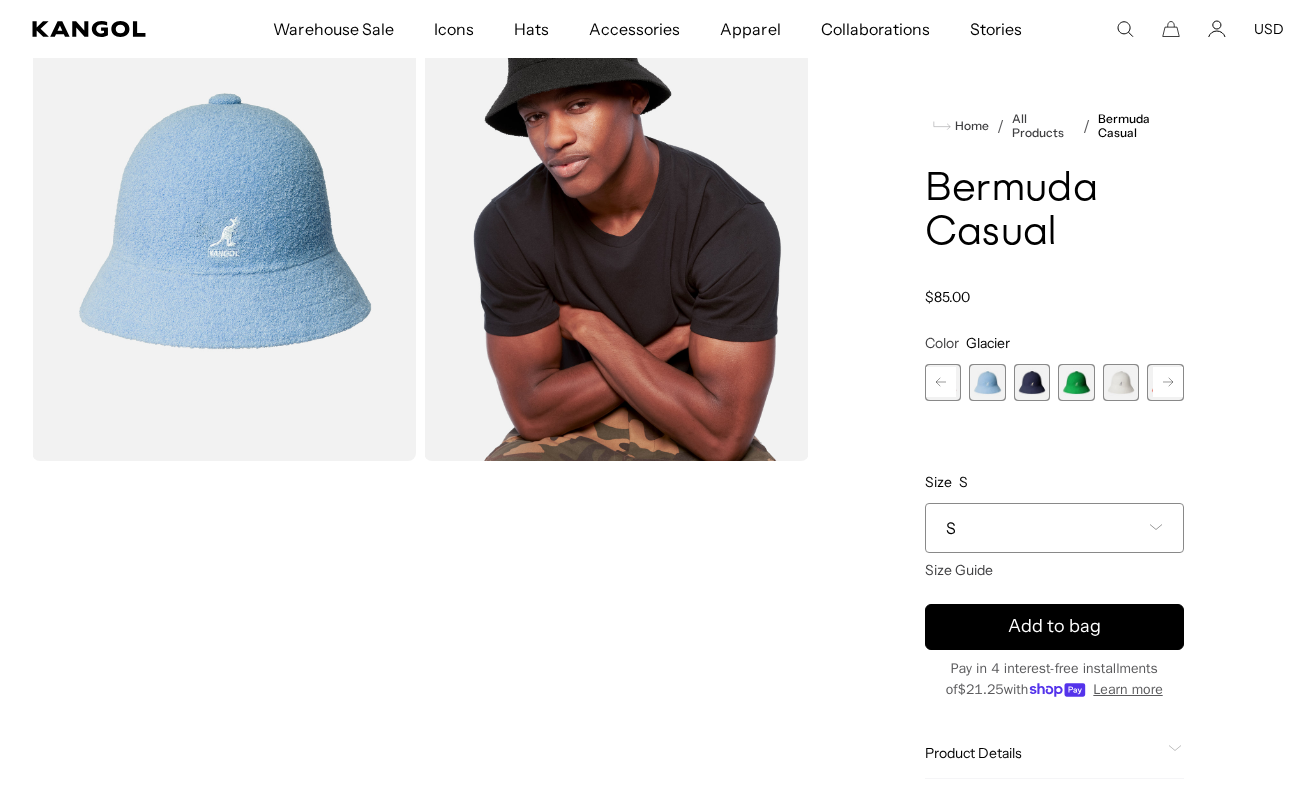click at bounding box center (1076, 382) 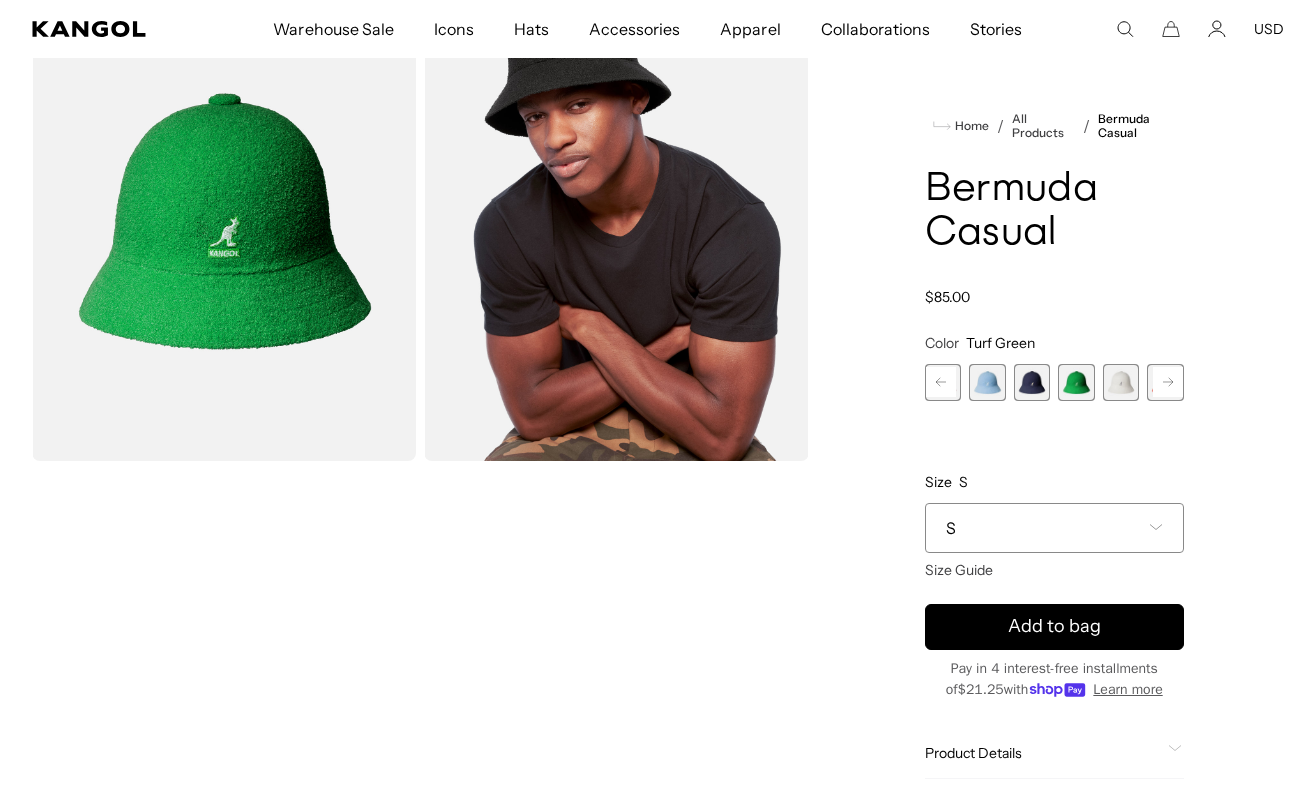 scroll, scrollTop: 0, scrollLeft: 412, axis: horizontal 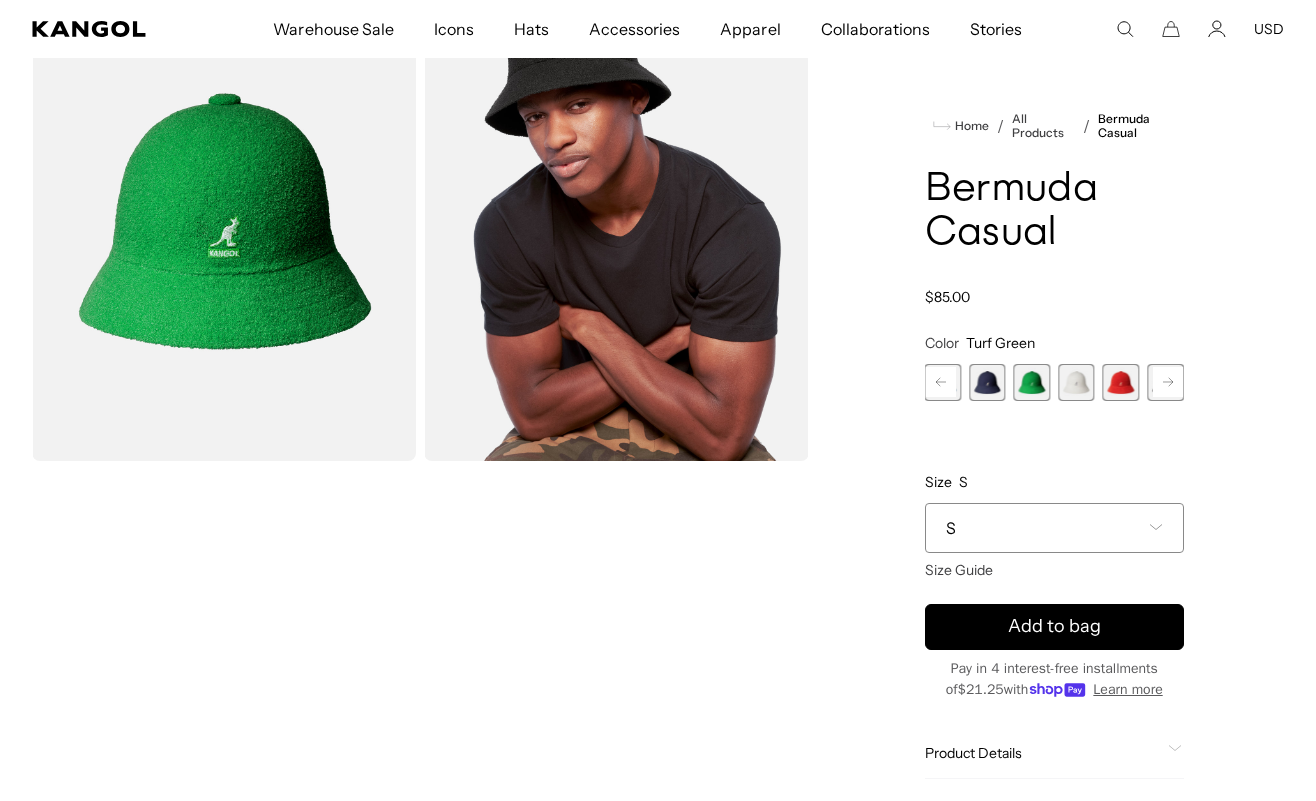 click 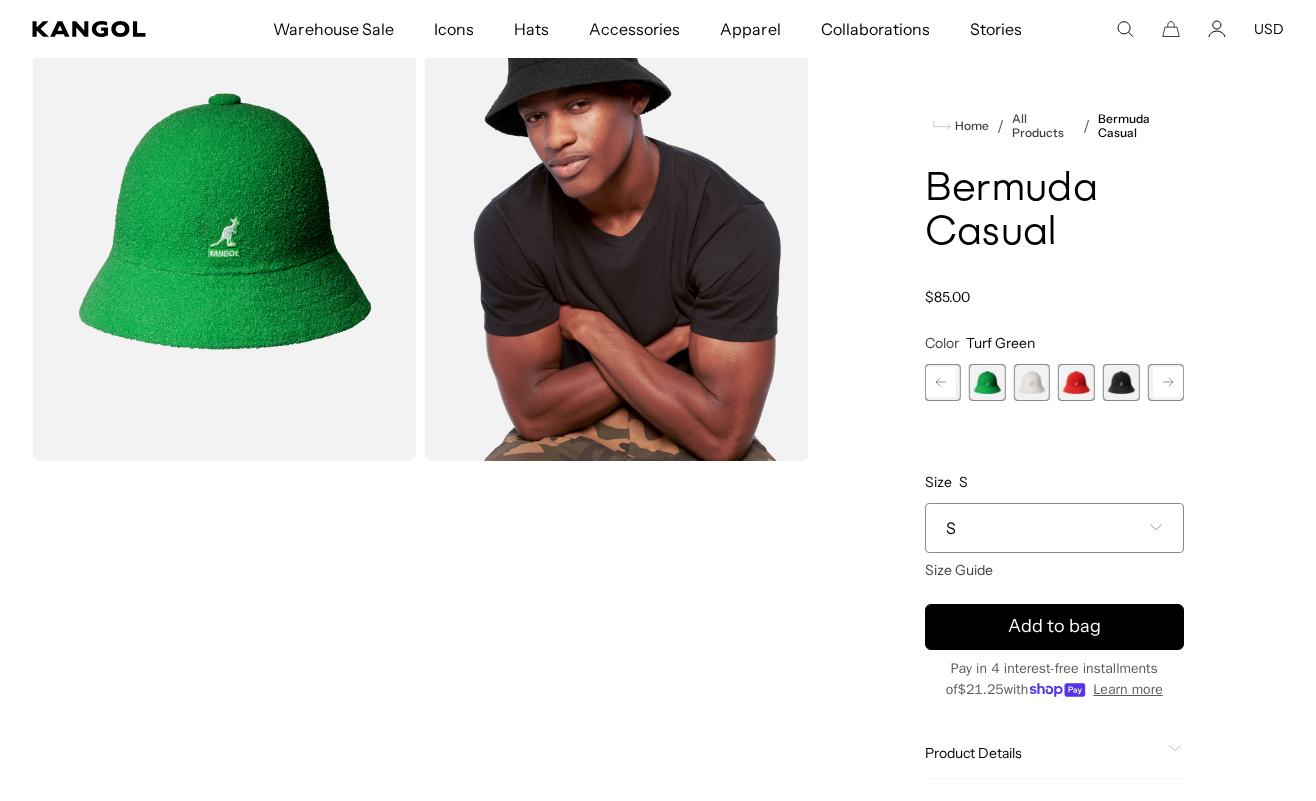 click on "WARM GREY
Variant sold out or unavailable
AQUATIC
Variant sold out or unavailable
DEEP PLUM
Variant sold out or unavailable
ELECTRIC KUMQUAT
Variant sold out or unavailable
Digital Lavender
Variant sold out or unavailable
Black/Gold
Variant sold out or unavailable
Oil Green
Variant sold out or unavailable" at bounding box center [1055, 382] 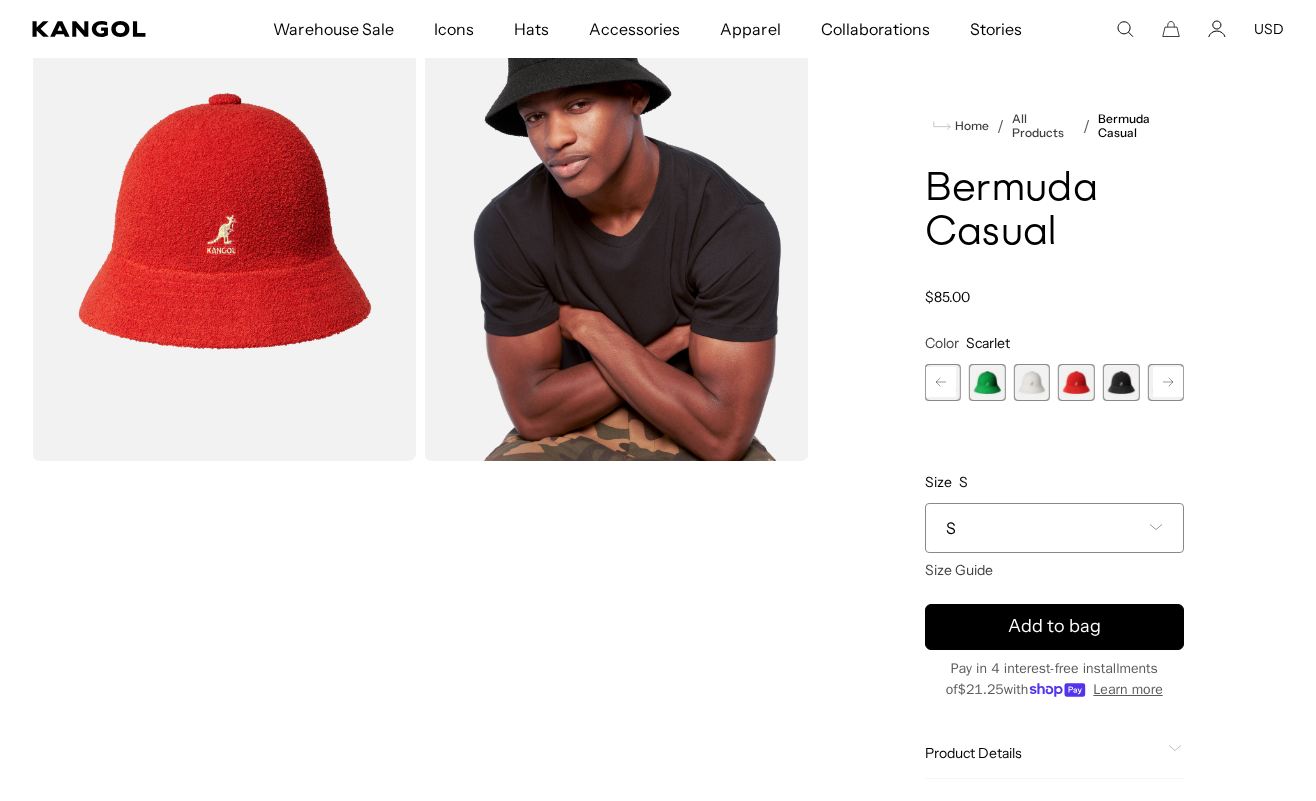 scroll, scrollTop: 0, scrollLeft: 0, axis: both 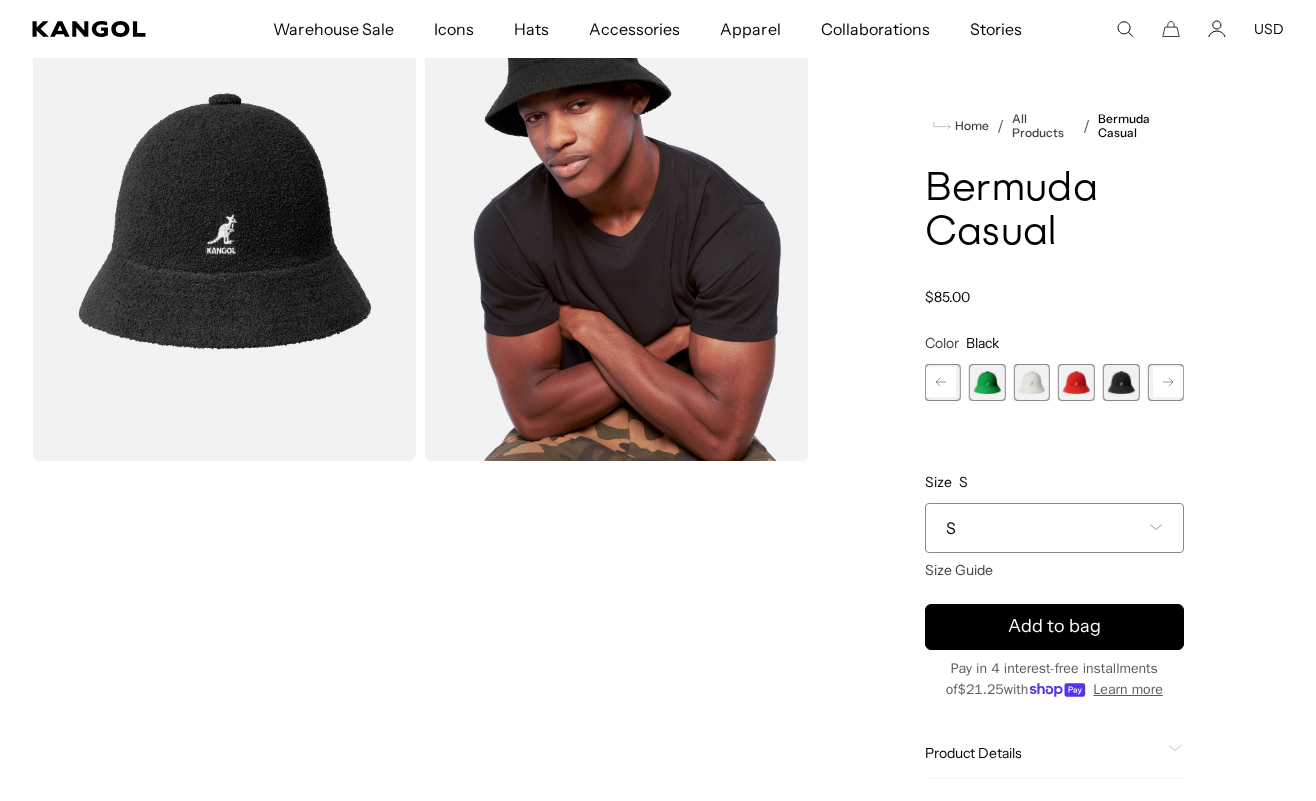 click 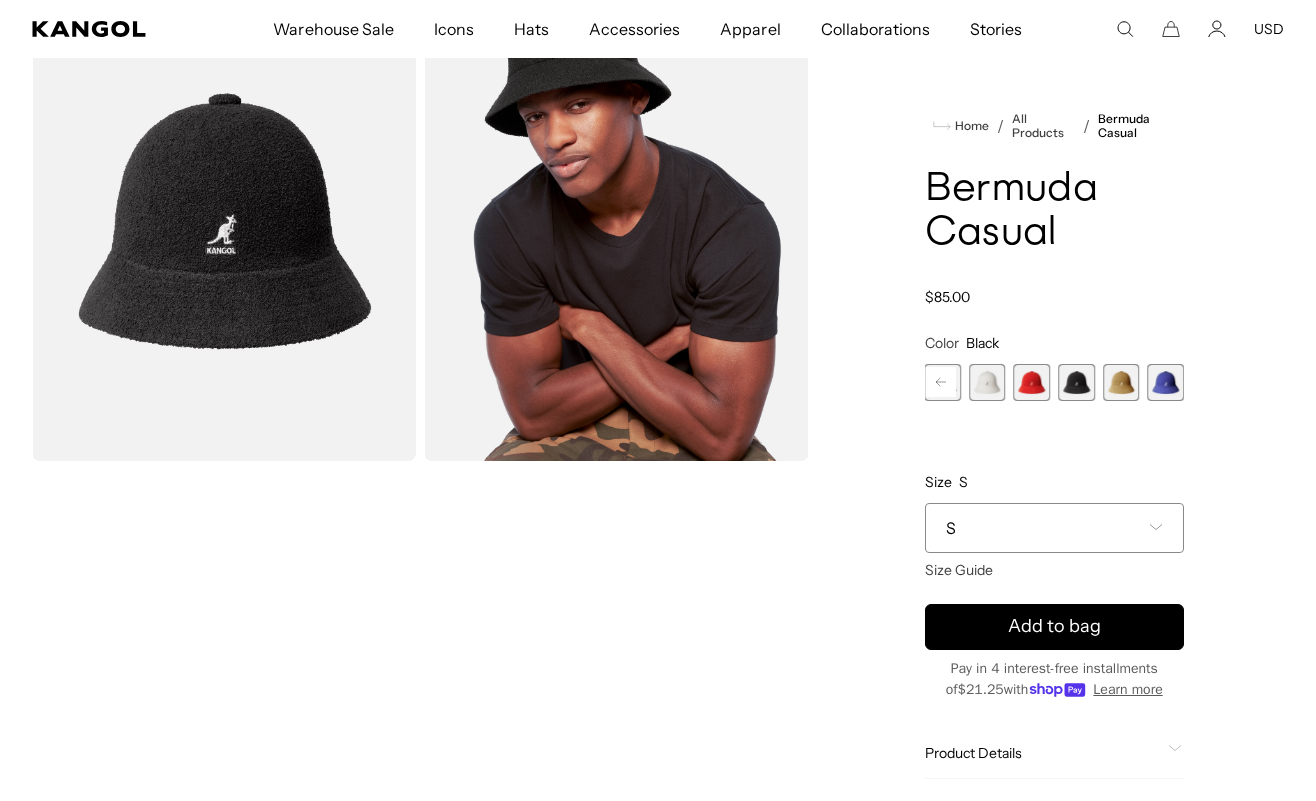 scroll, scrollTop: 0, scrollLeft: 412, axis: horizontal 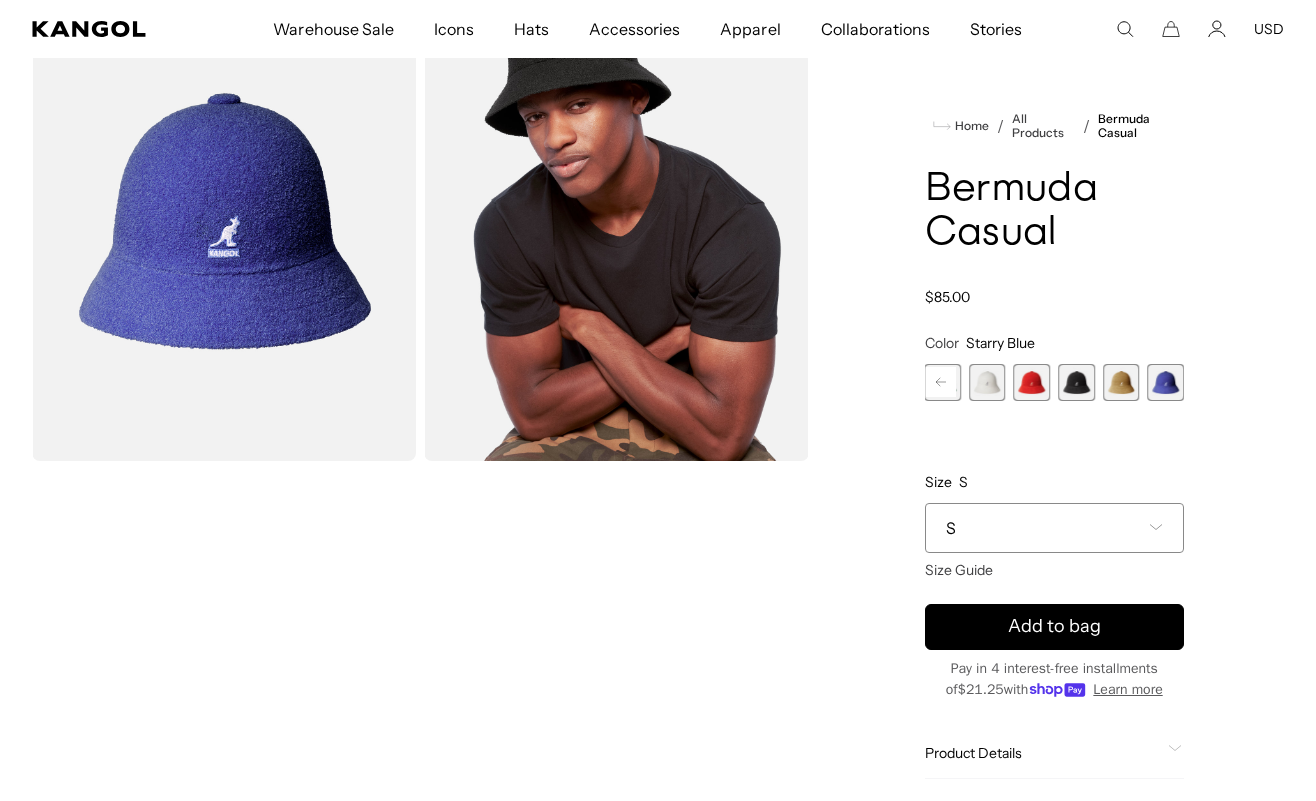 click at bounding box center (1121, 382) 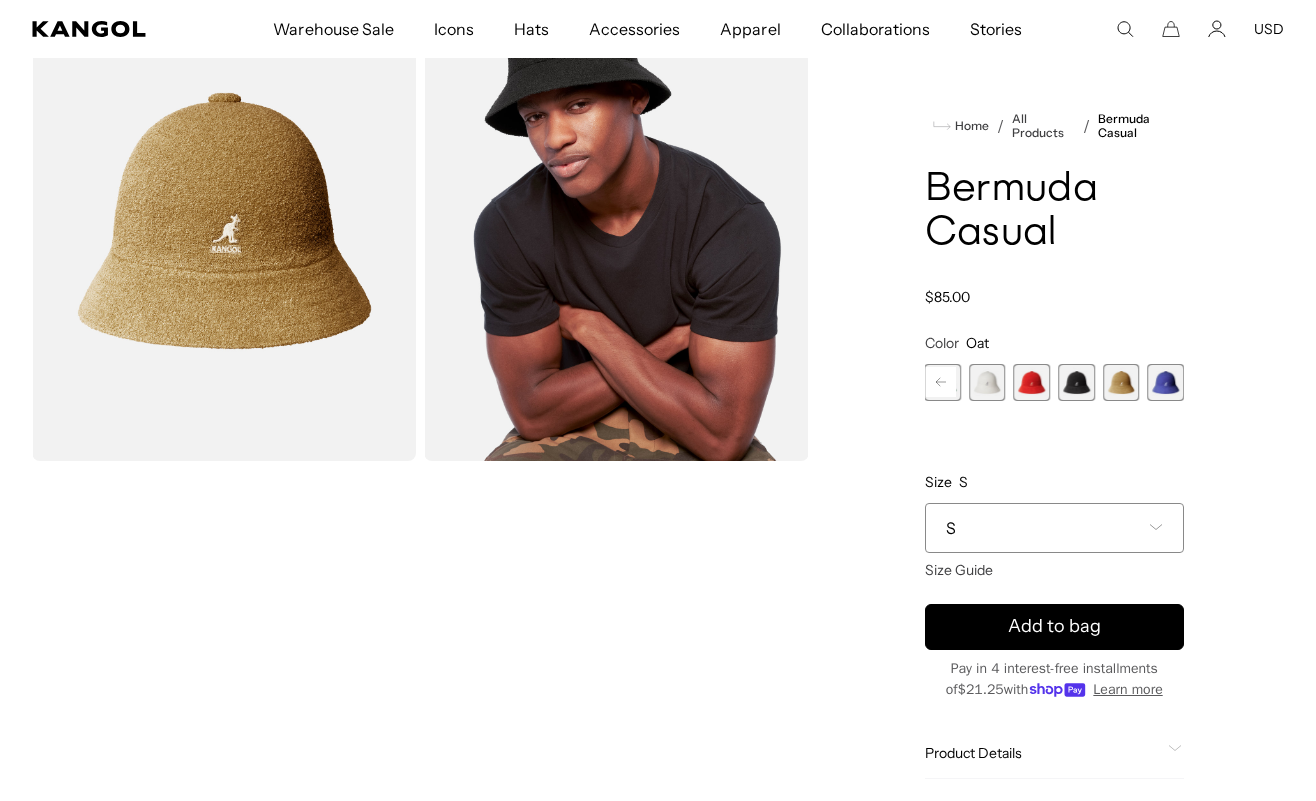 scroll, scrollTop: 0, scrollLeft: 0, axis: both 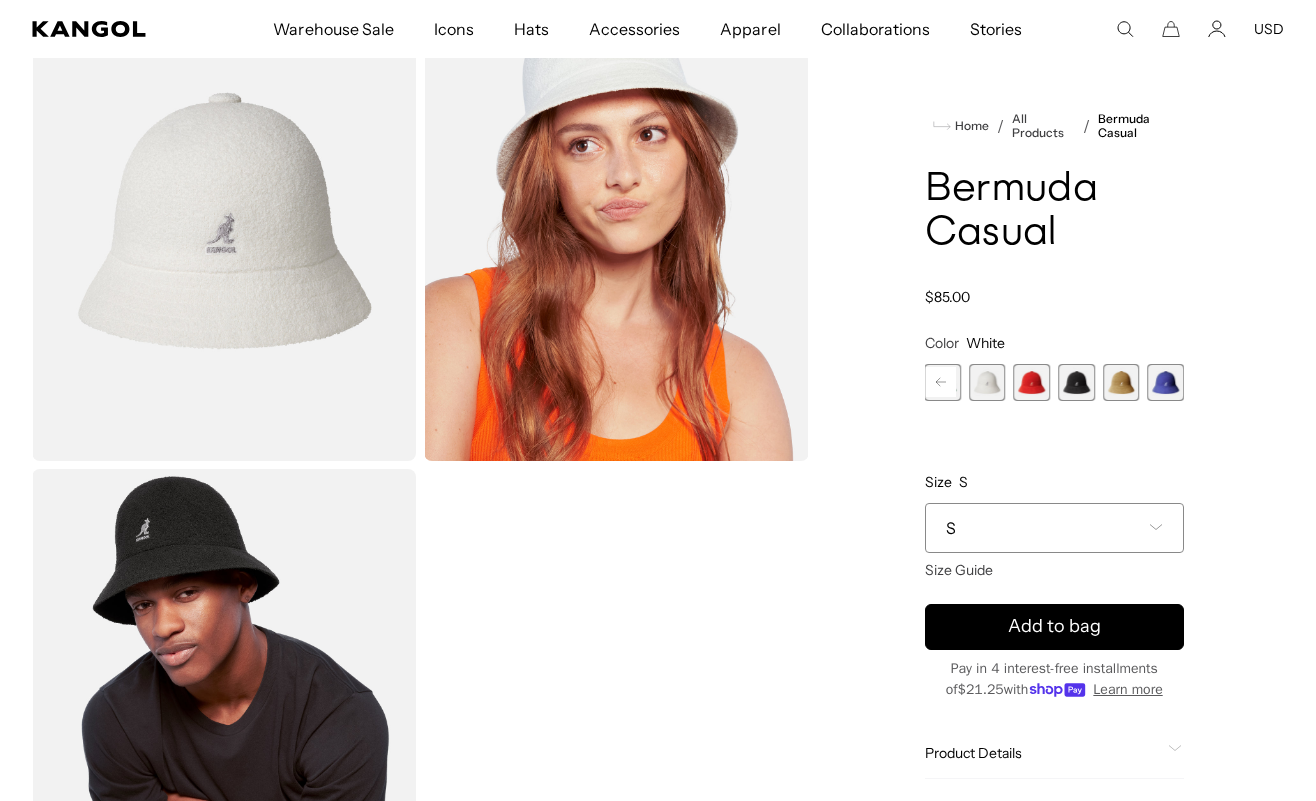 click at bounding box center [1076, 382] 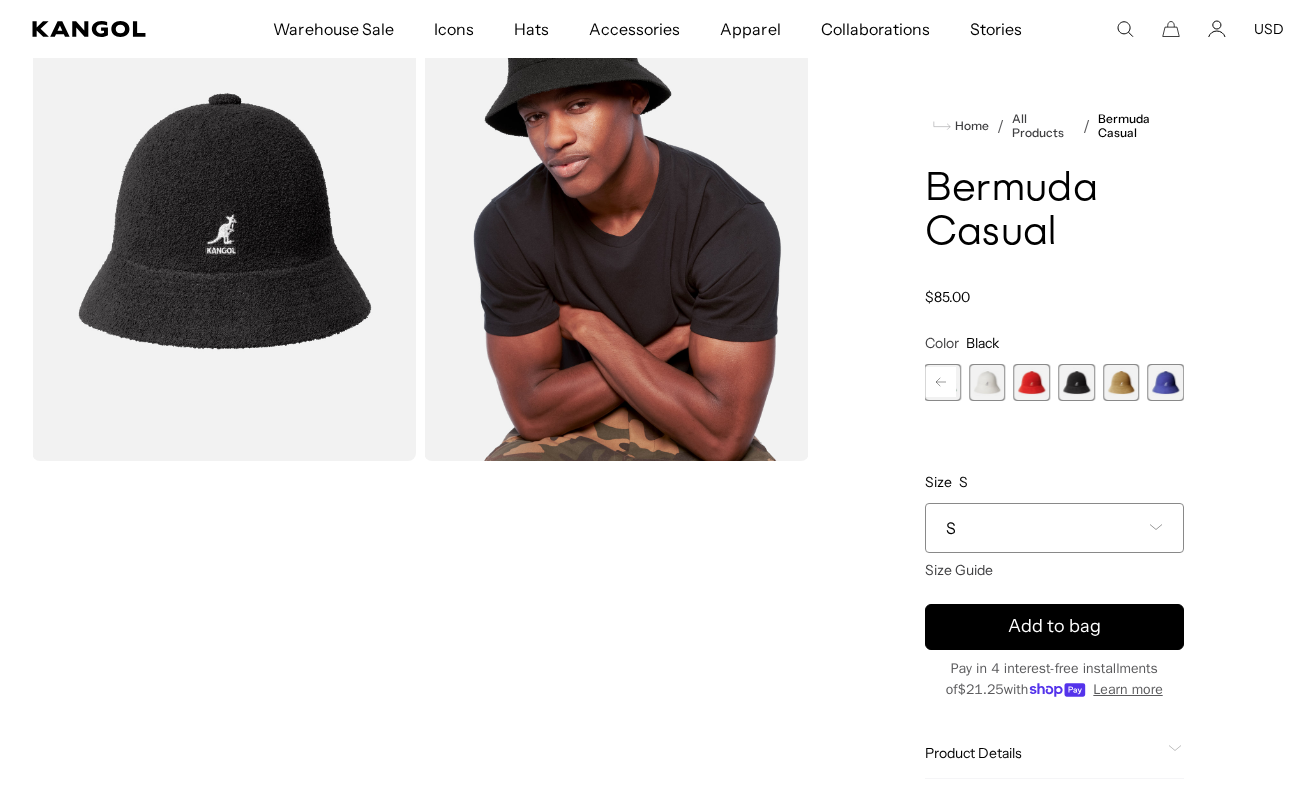 click at bounding box center (1165, 382) 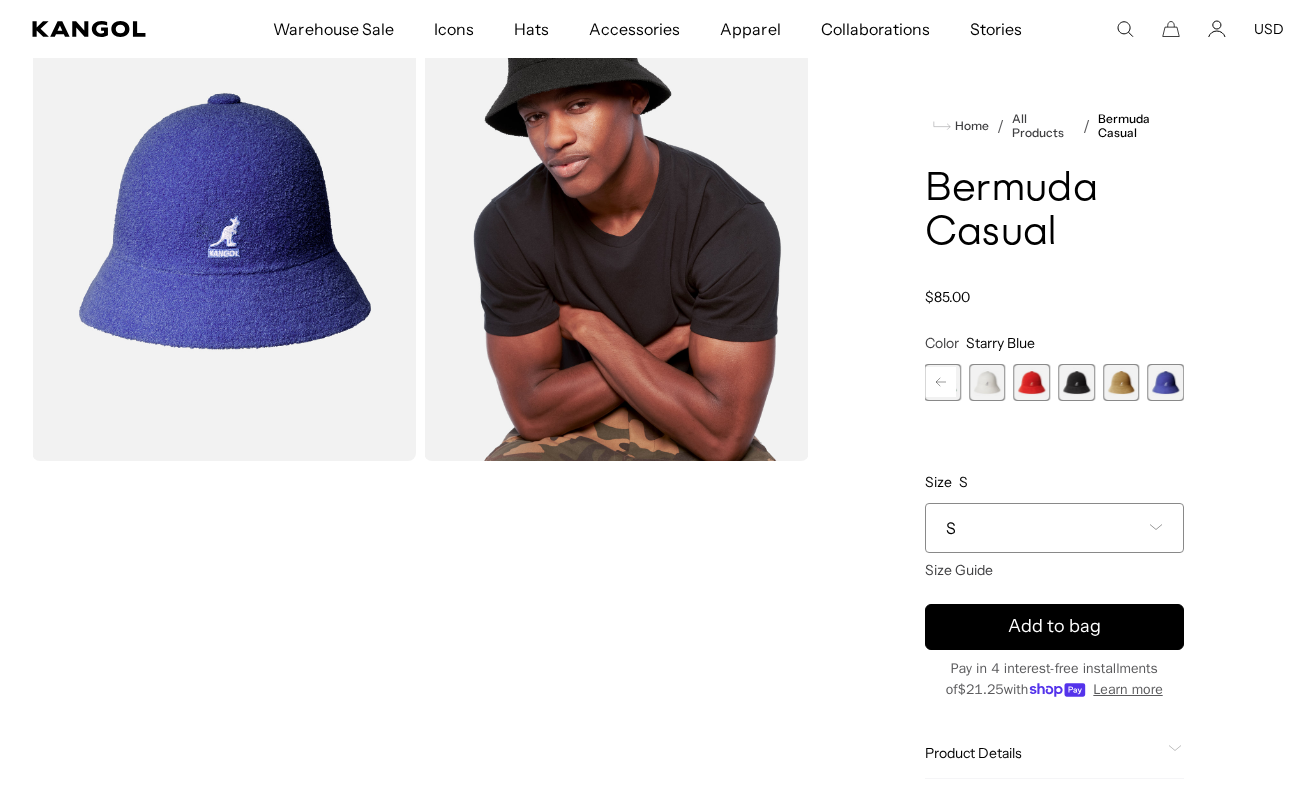 scroll, scrollTop: 0, scrollLeft: 0, axis: both 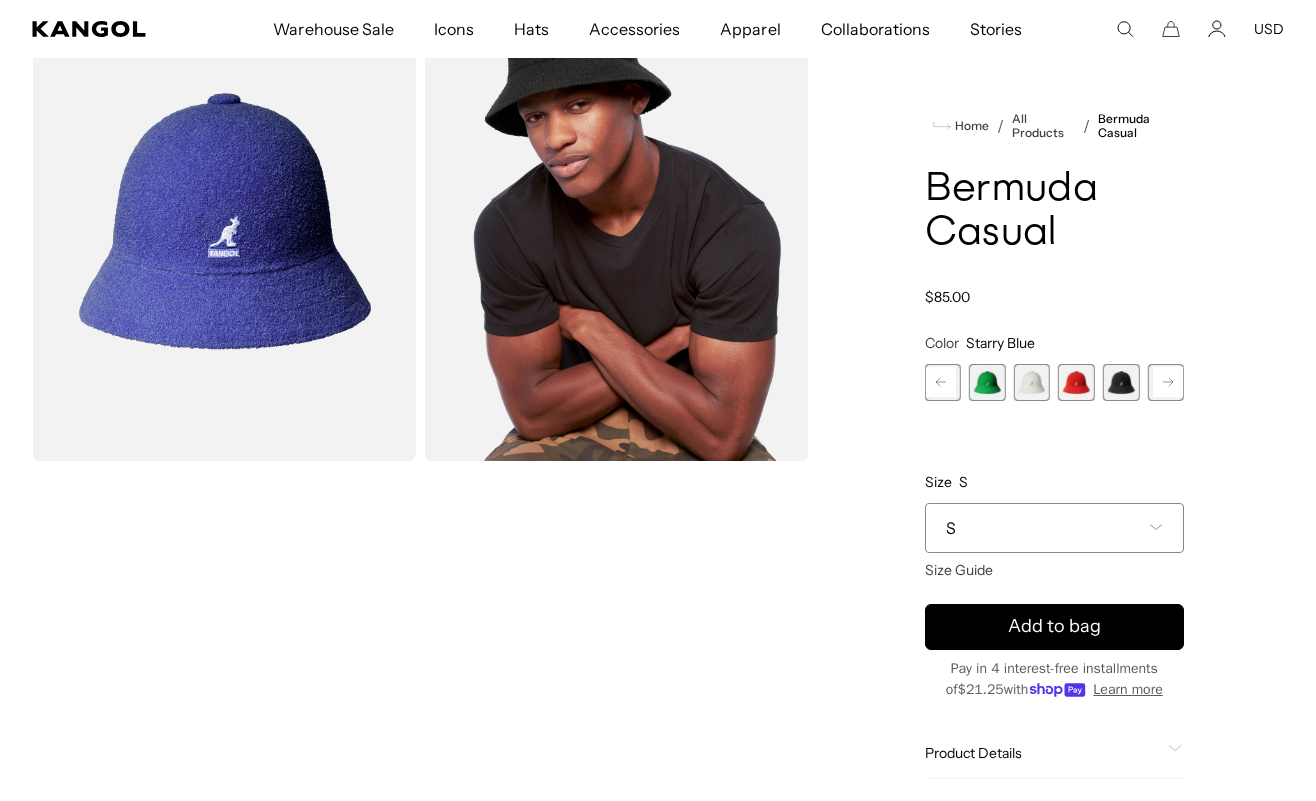 click 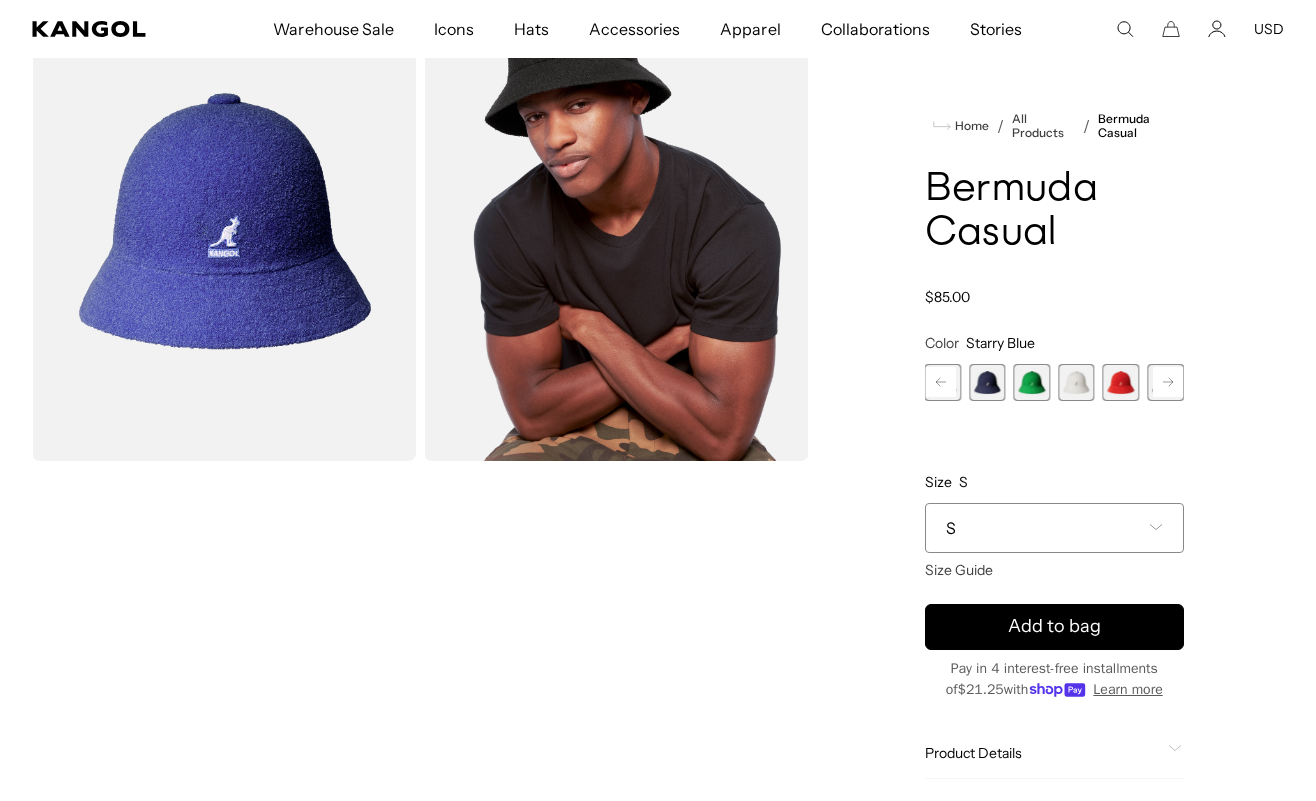 click 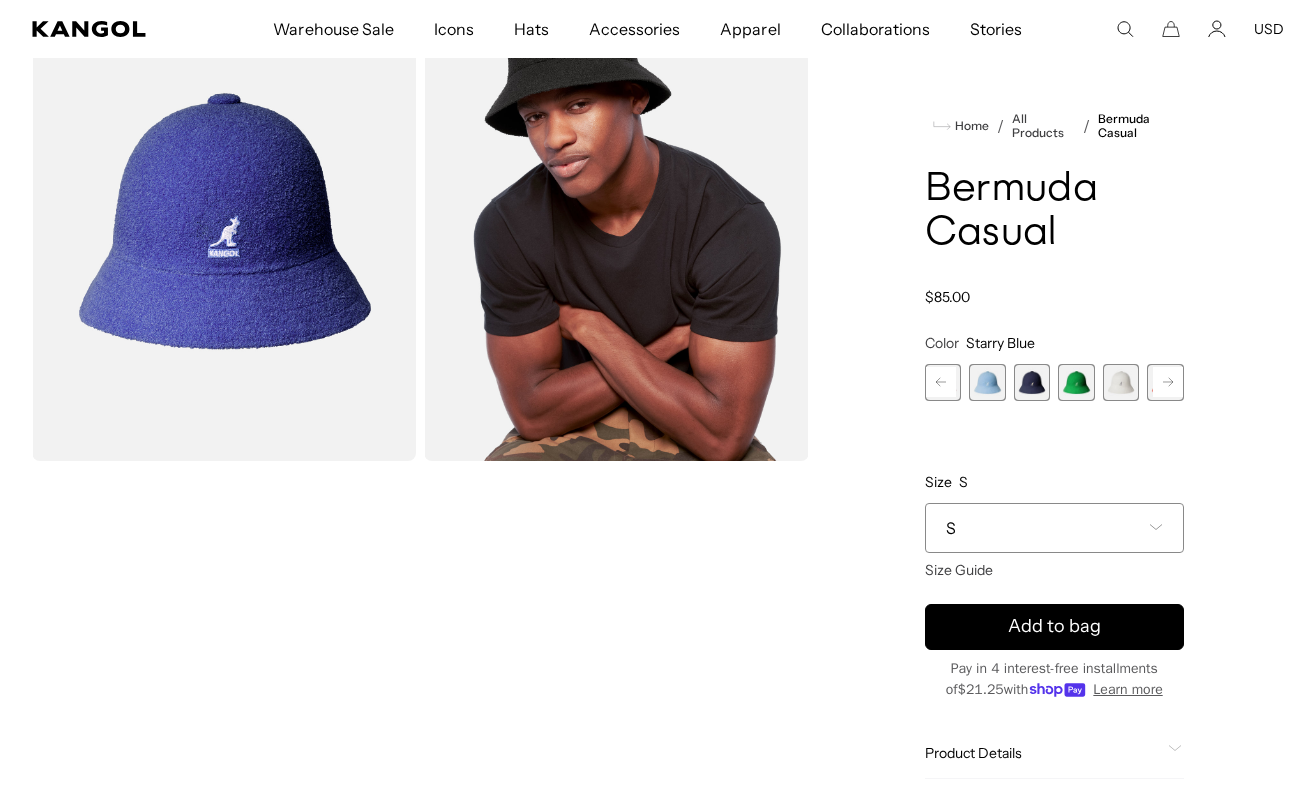 scroll, scrollTop: 0, scrollLeft: 412, axis: horizontal 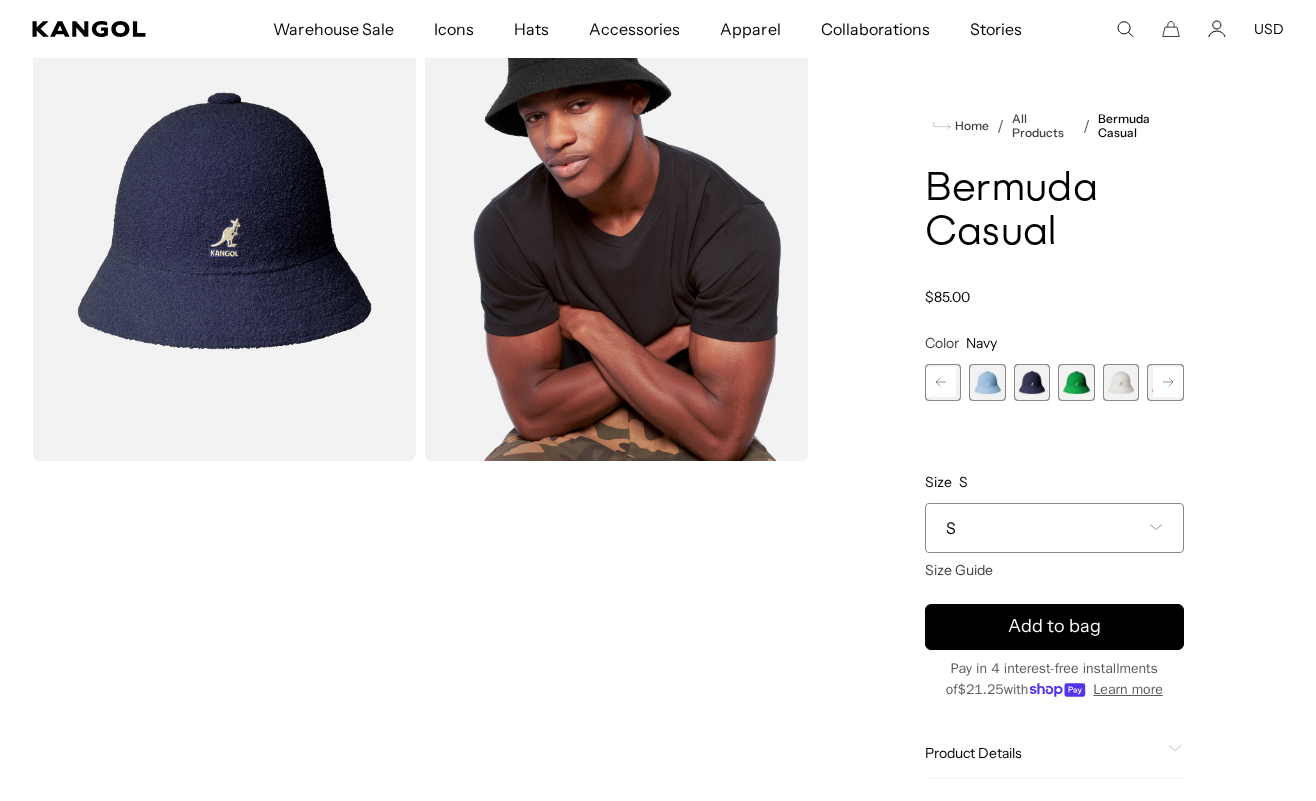 click at bounding box center [987, 382] 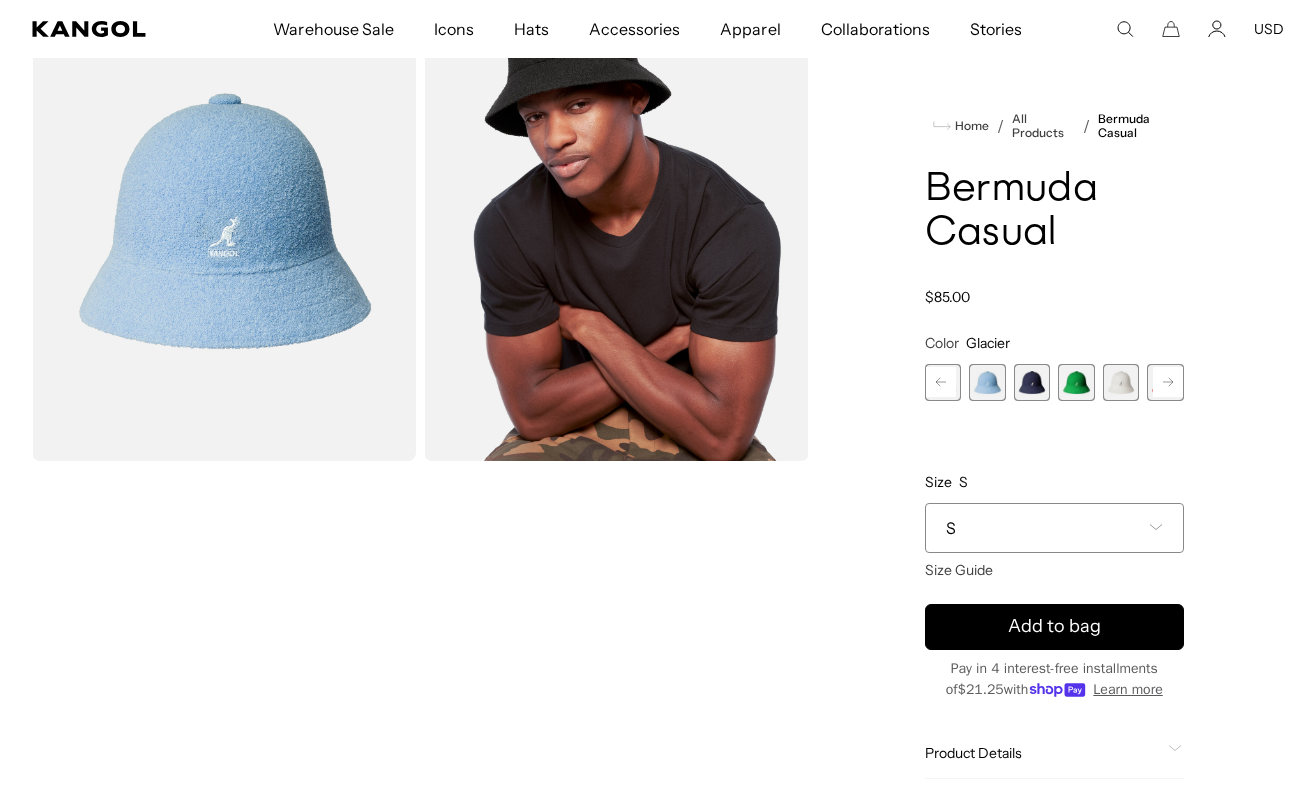 click 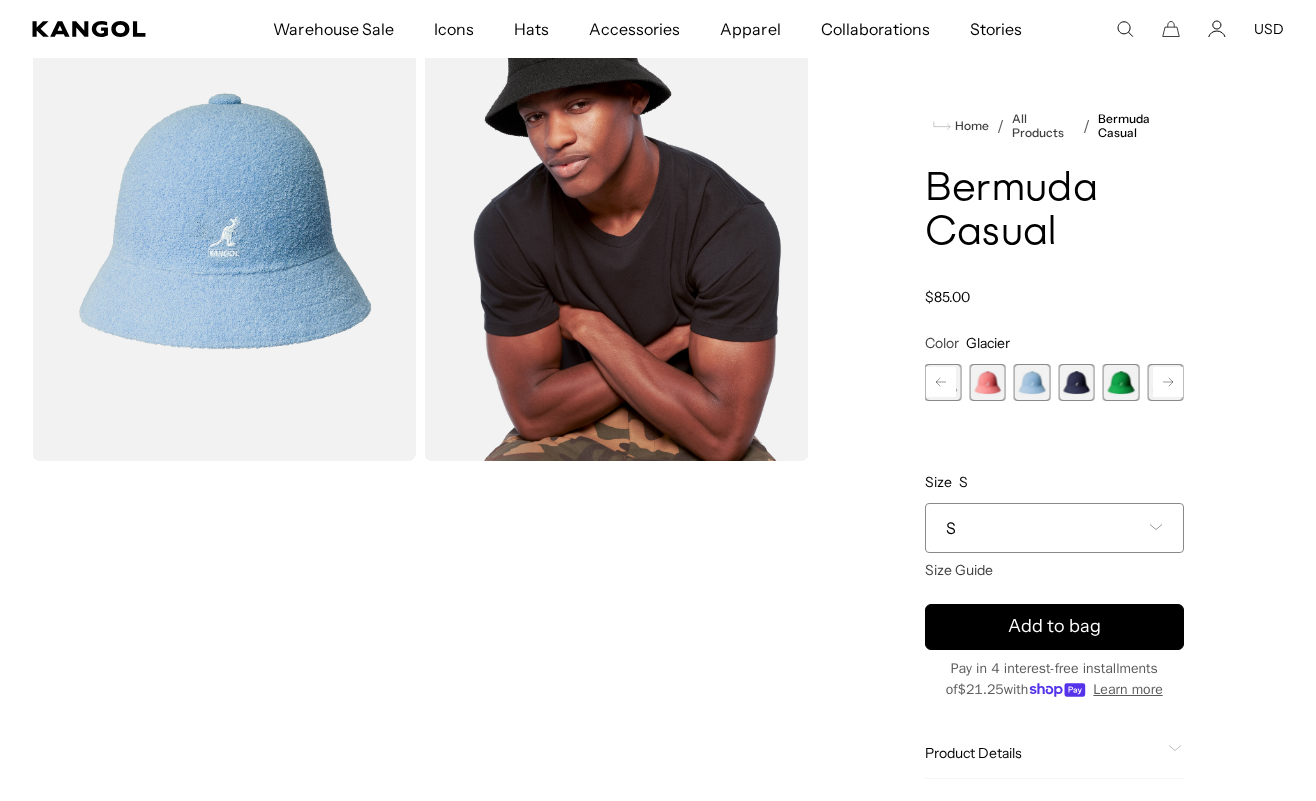 scroll, scrollTop: 0, scrollLeft: 0, axis: both 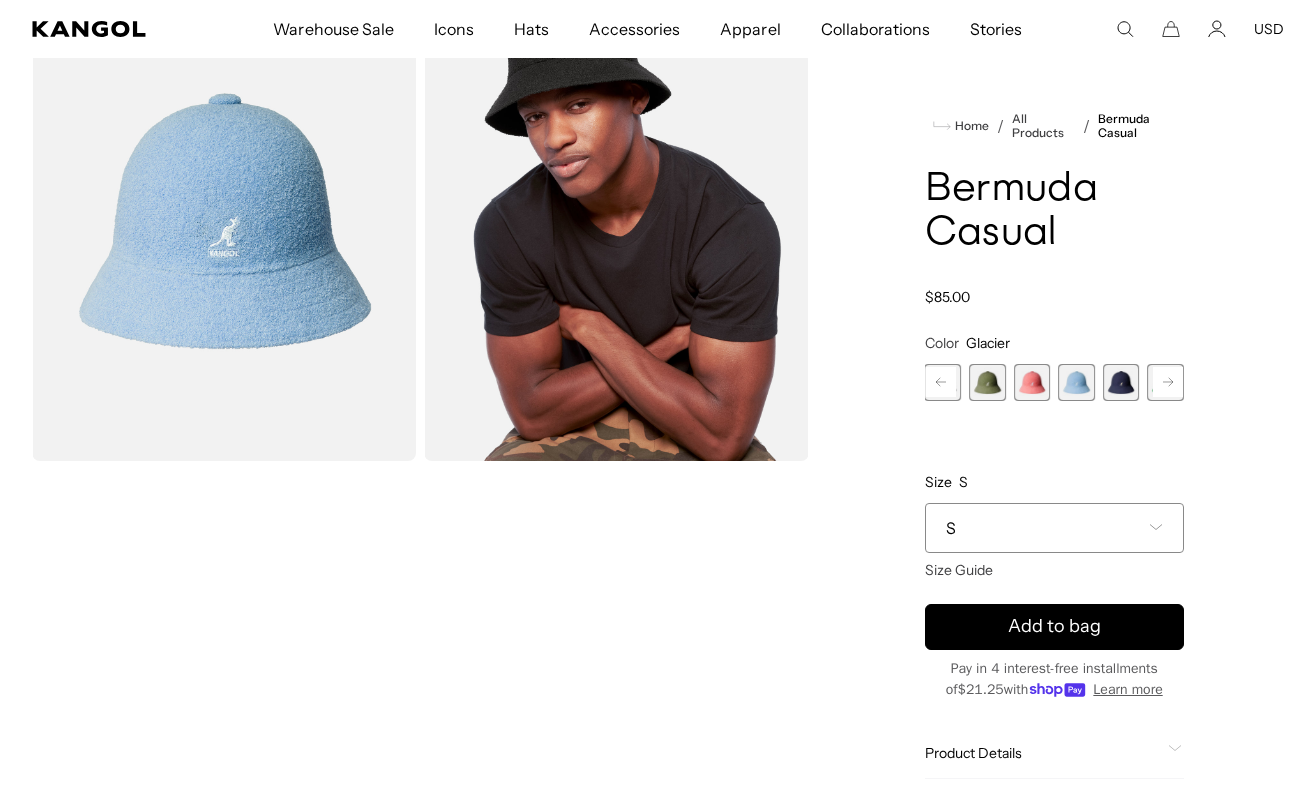 click at bounding box center [1032, 382] 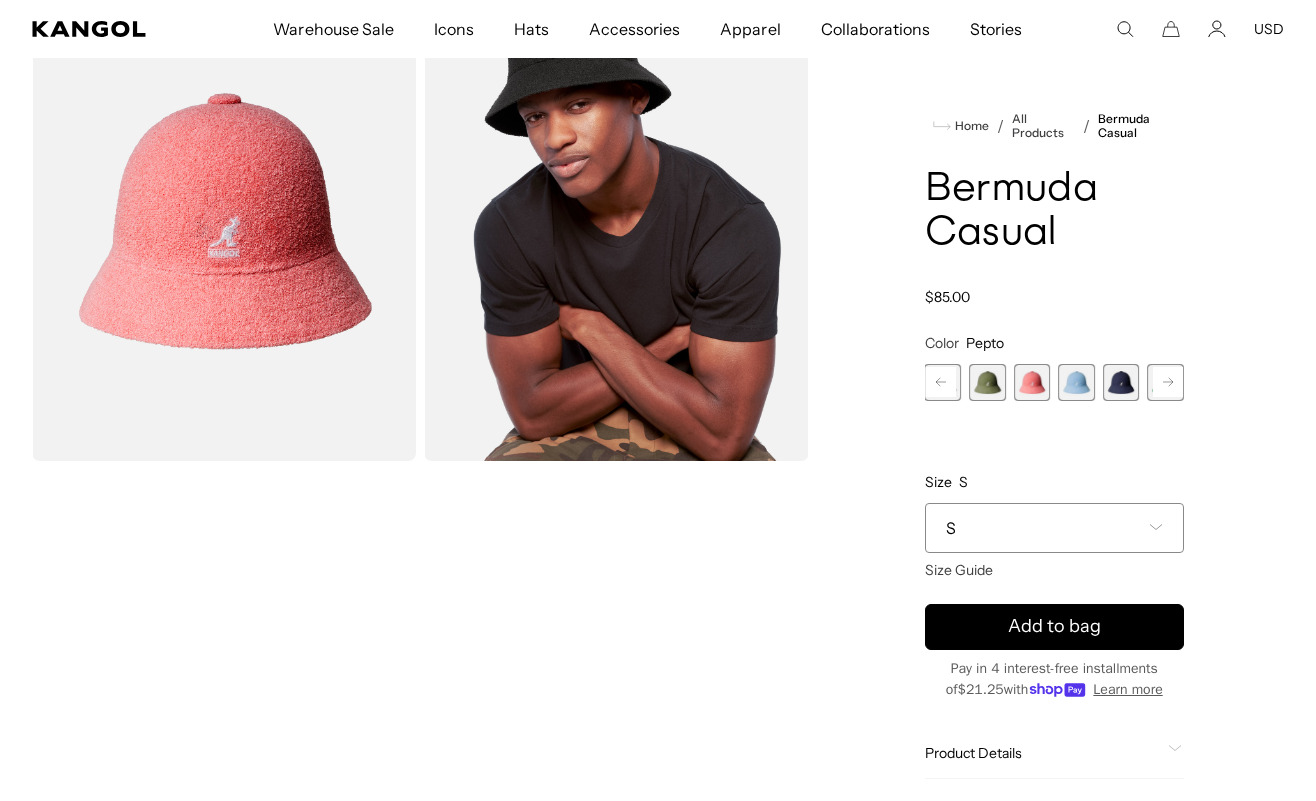 scroll, scrollTop: 0, scrollLeft: 0, axis: both 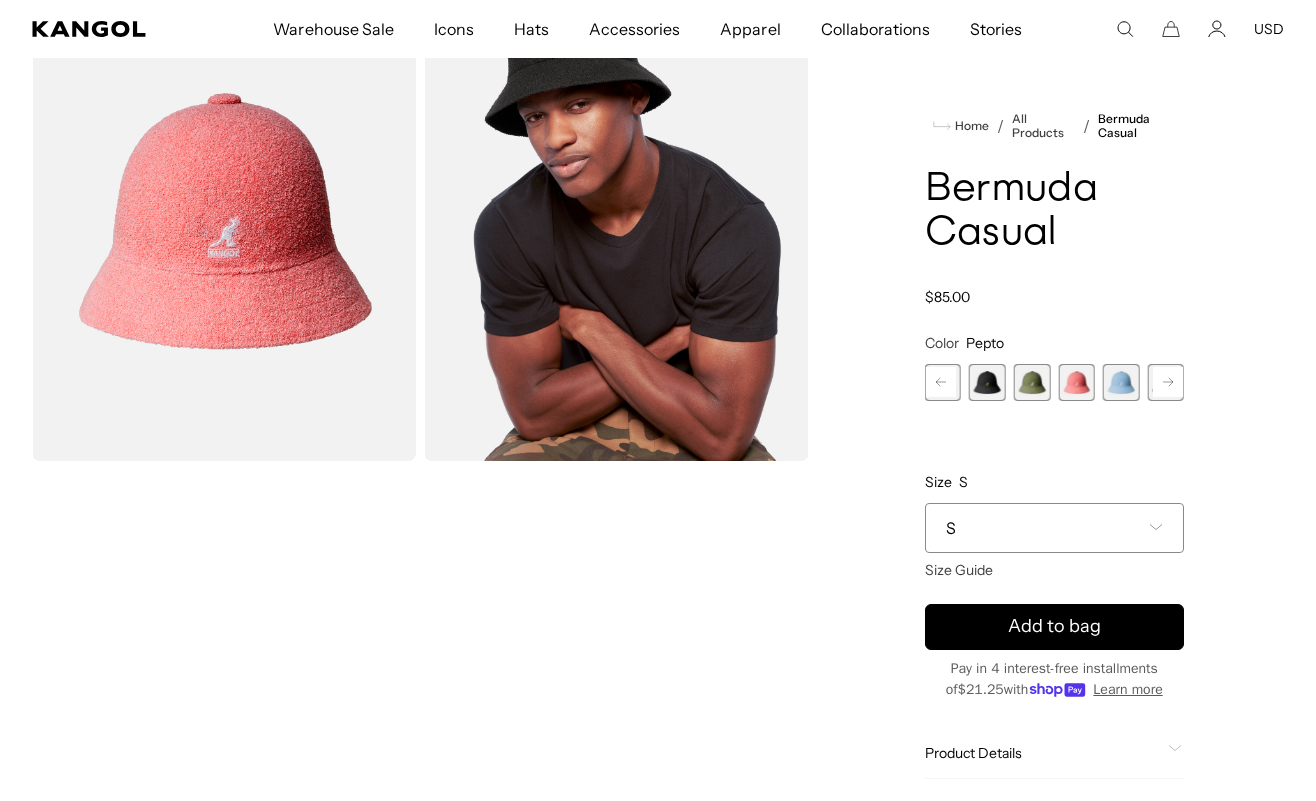click at bounding box center (1121, 382) 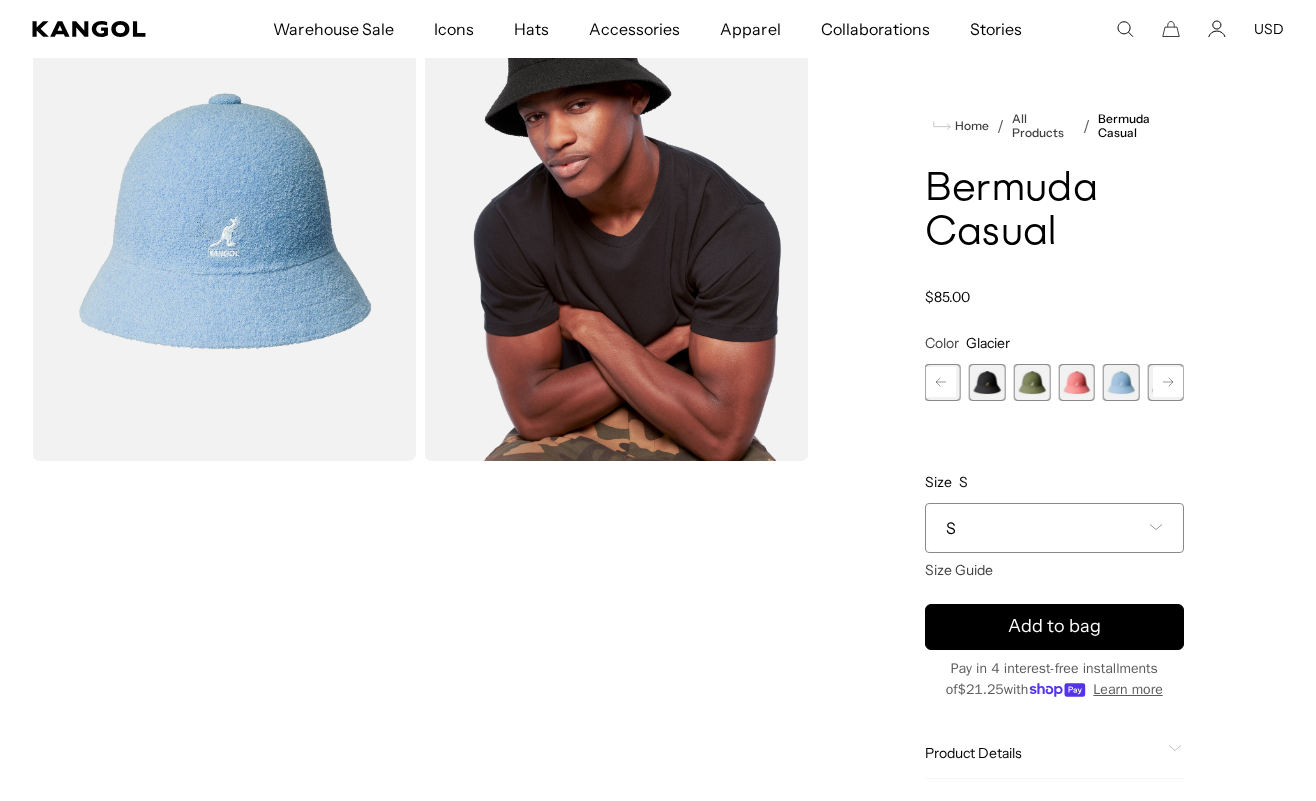 click at bounding box center [1076, 382] 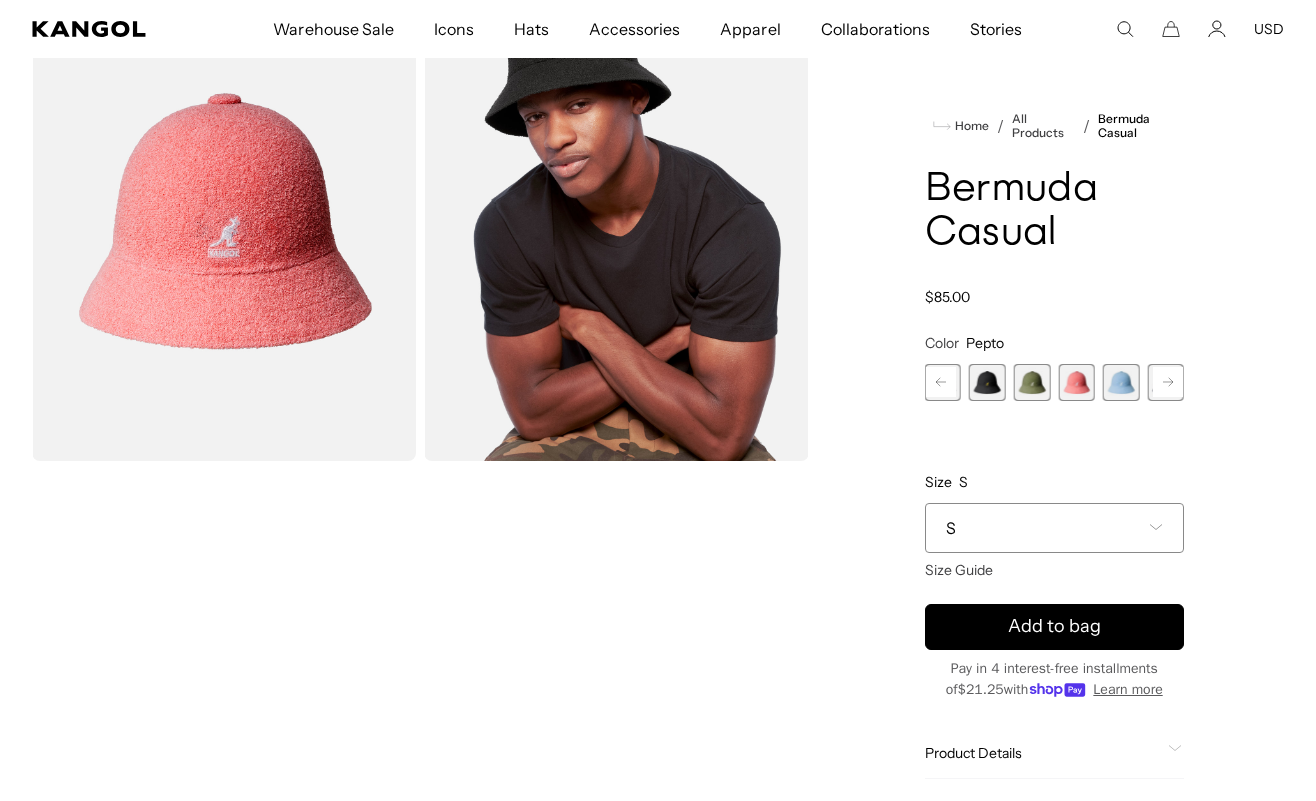 scroll, scrollTop: 0, scrollLeft: 412, axis: horizontal 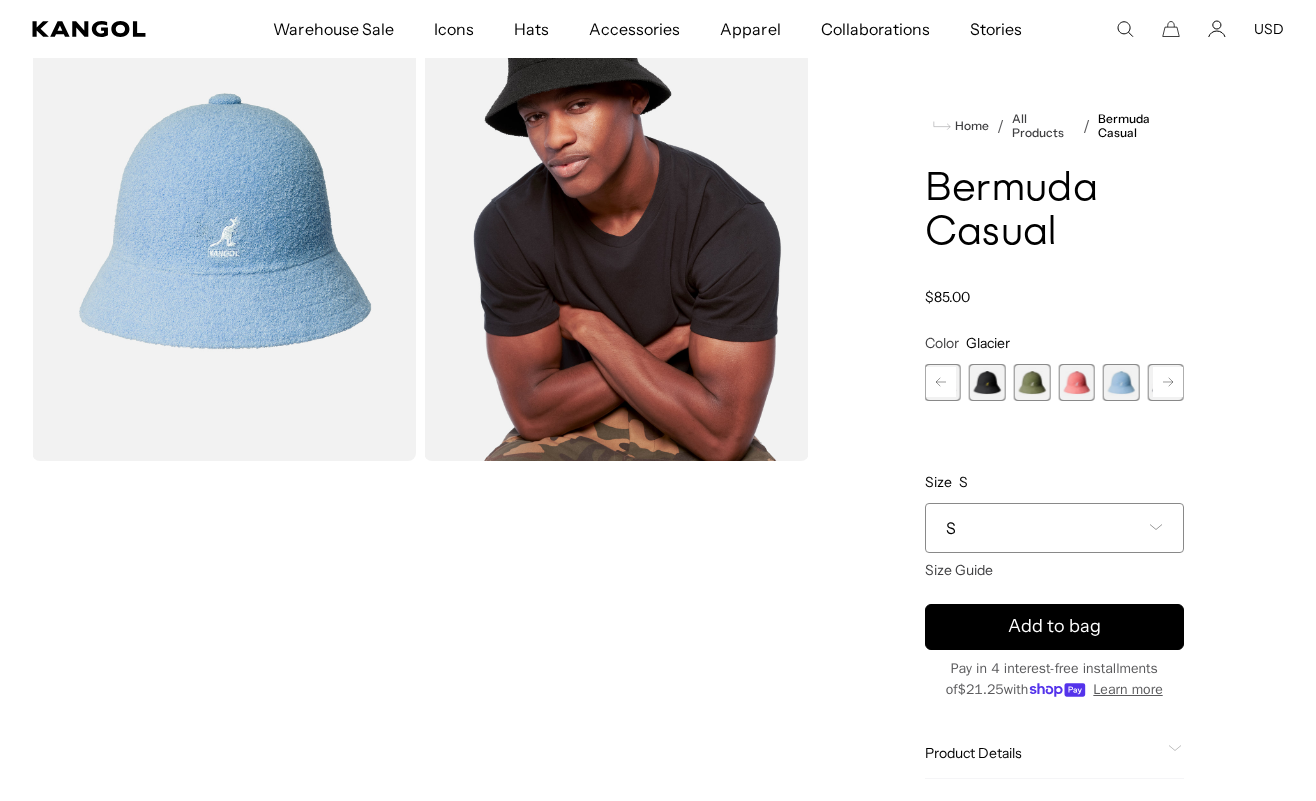 click 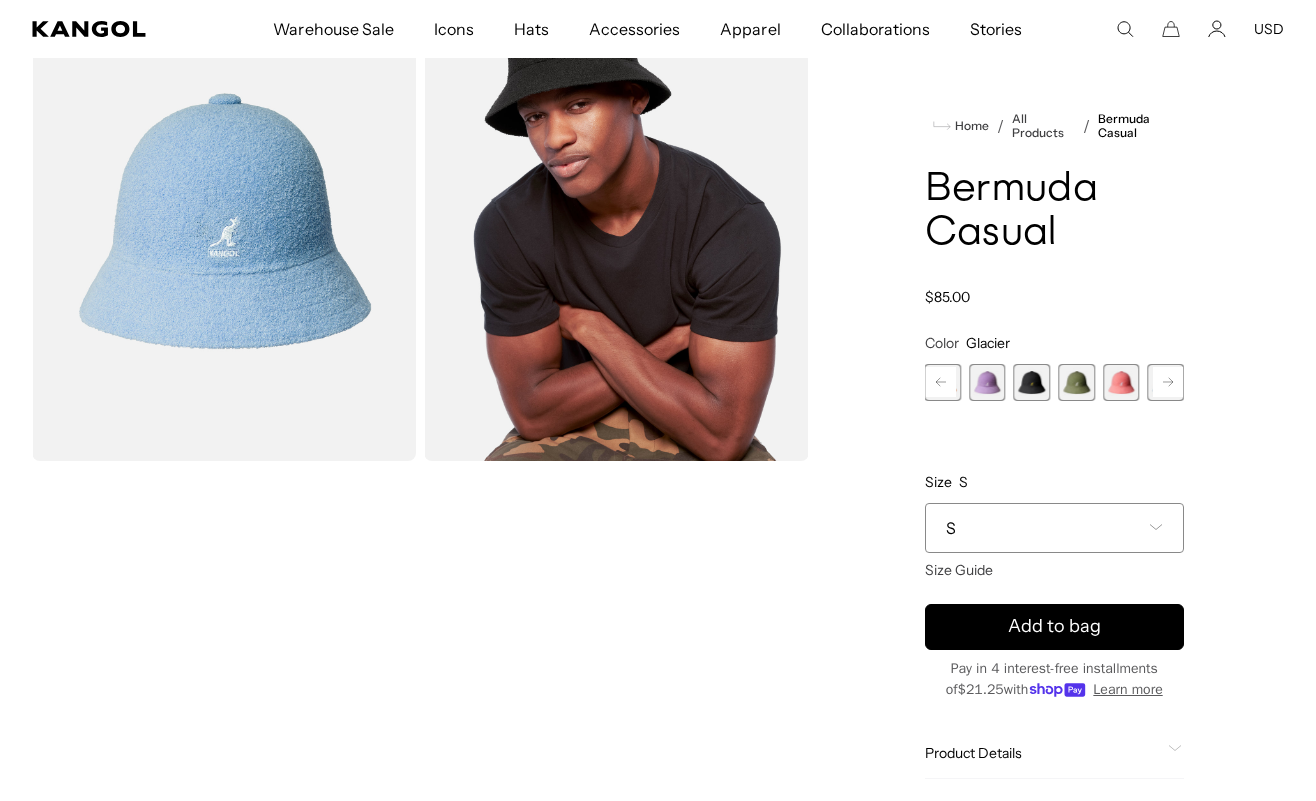 scroll, scrollTop: 0, scrollLeft: 412, axis: horizontal 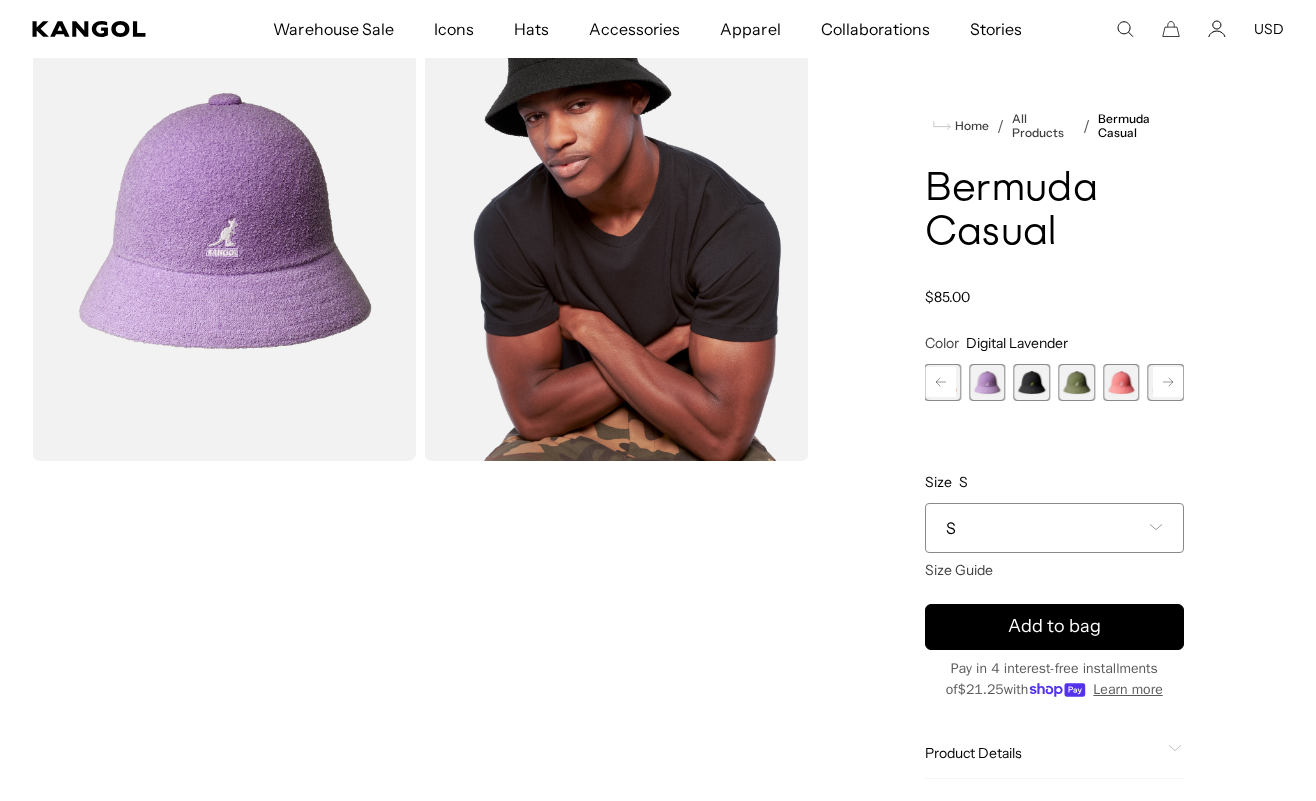 click at bounding box center [1076, 382] 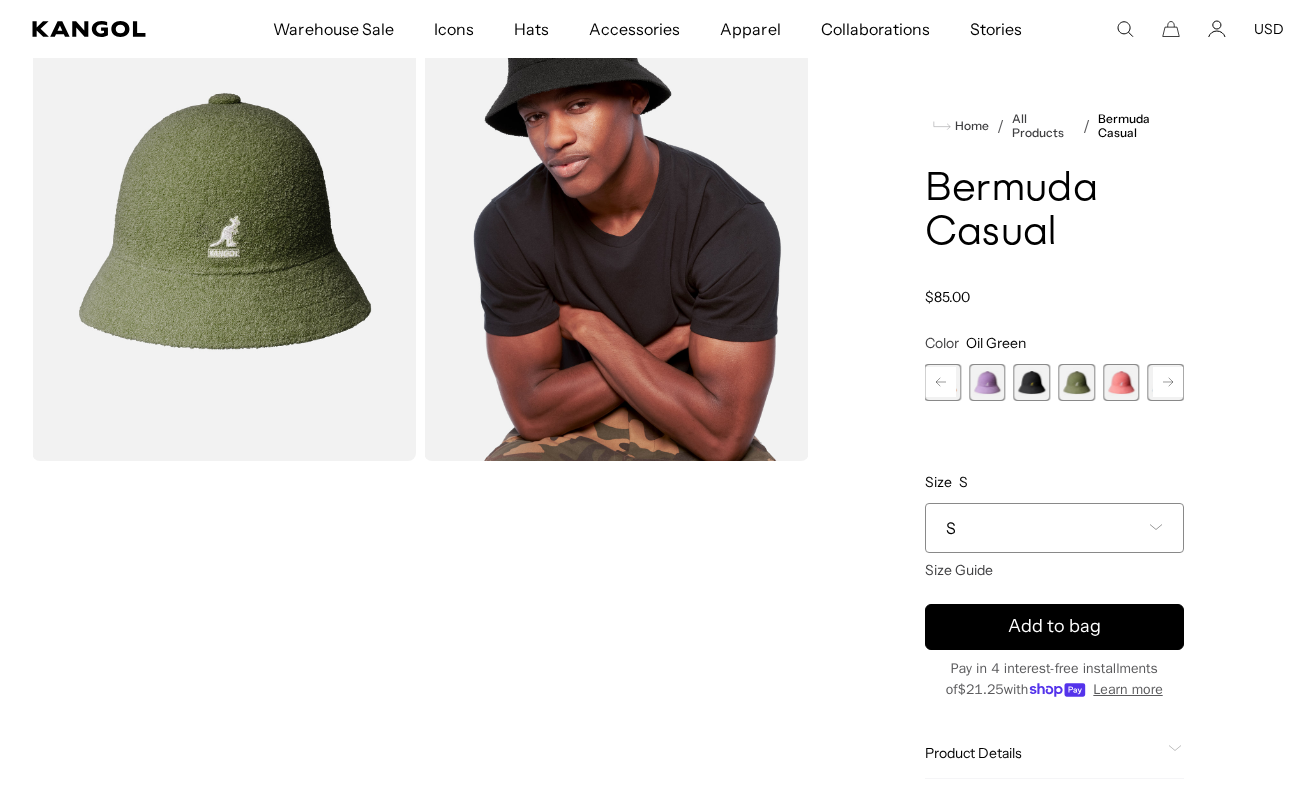 scroll, scrollTop: 0, scrollLeft: 0, axis: both 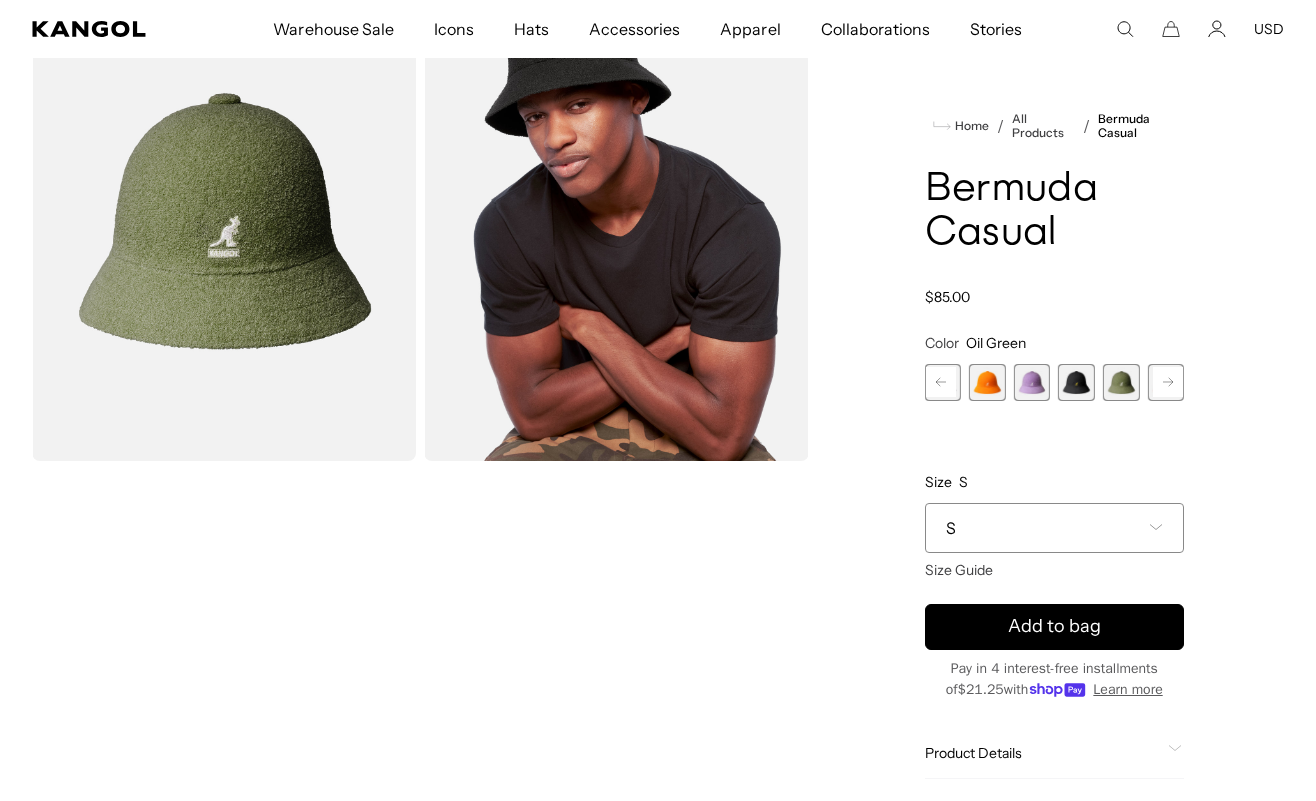 click 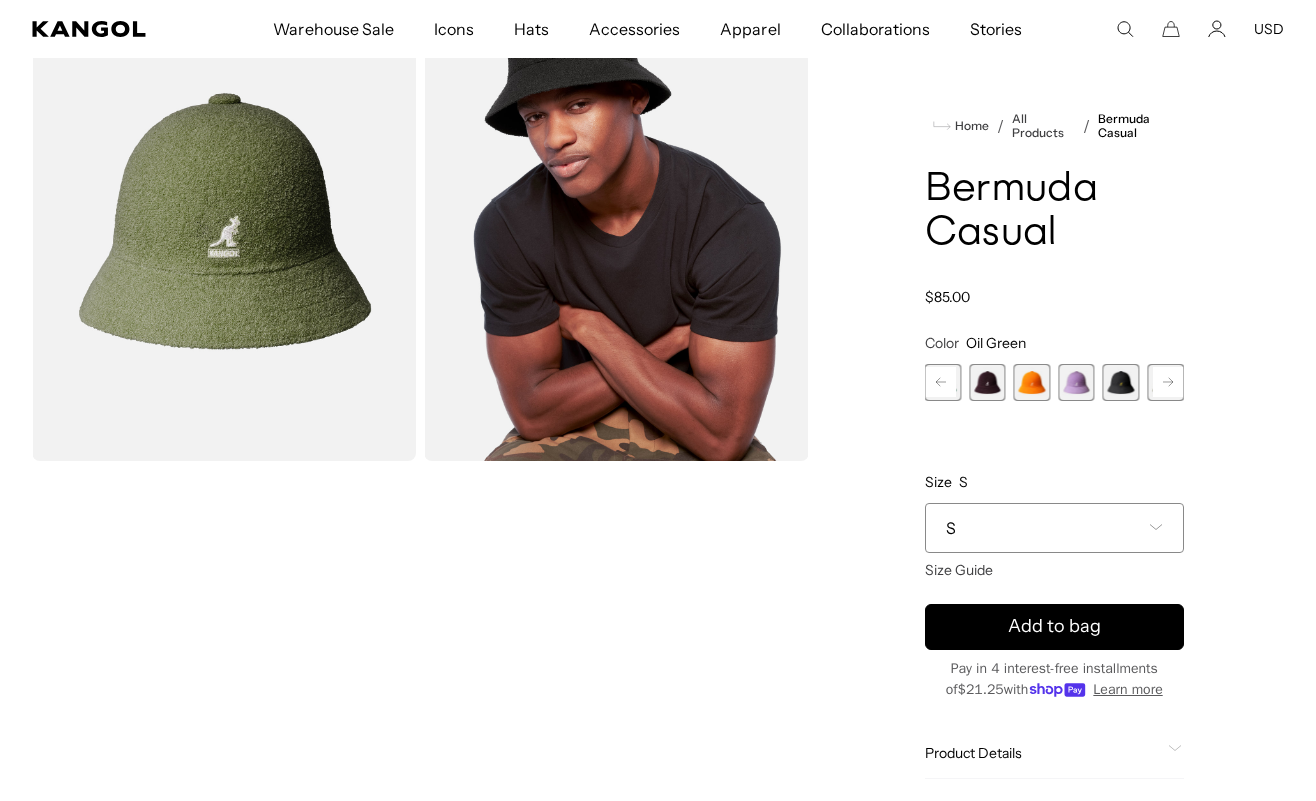 click at bounding box center [1032, 382] 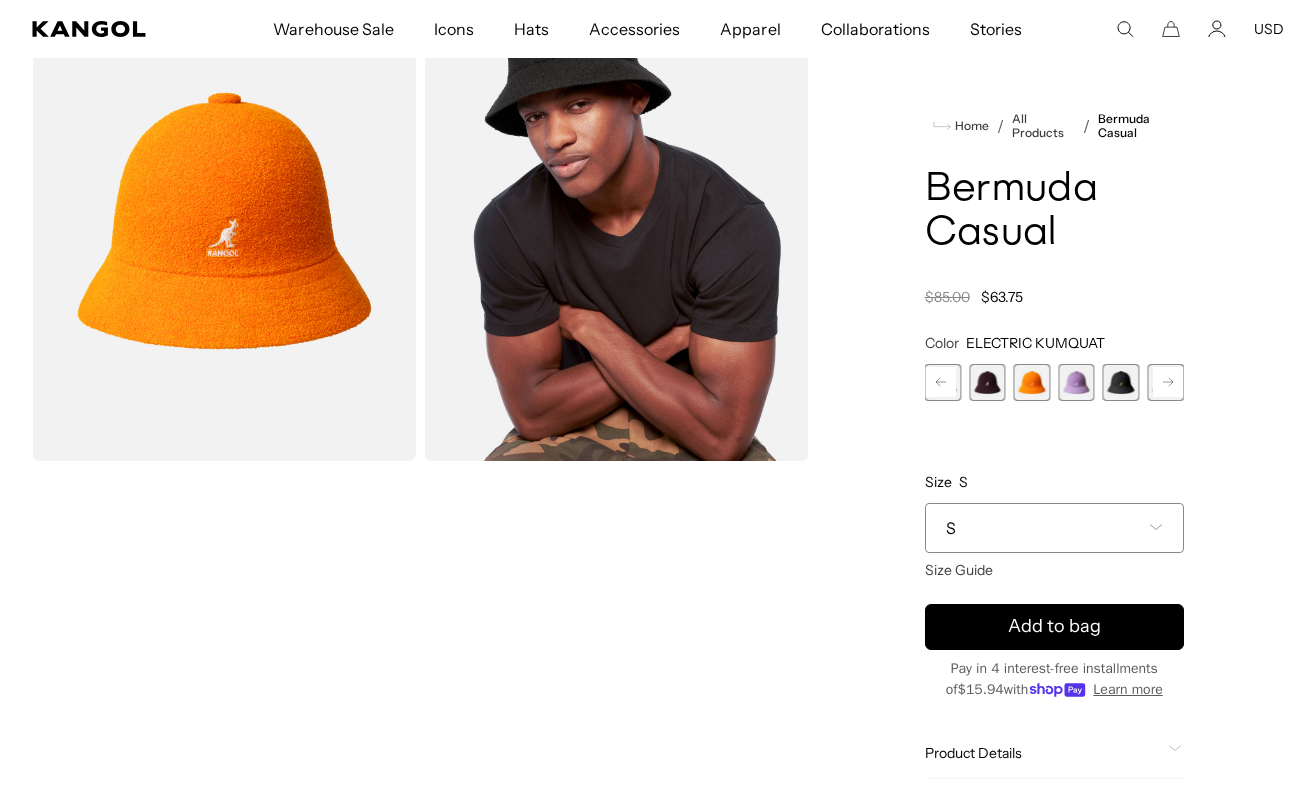 scroll, scrollTop: 0, scrollLeft: 412, axis: horizontal 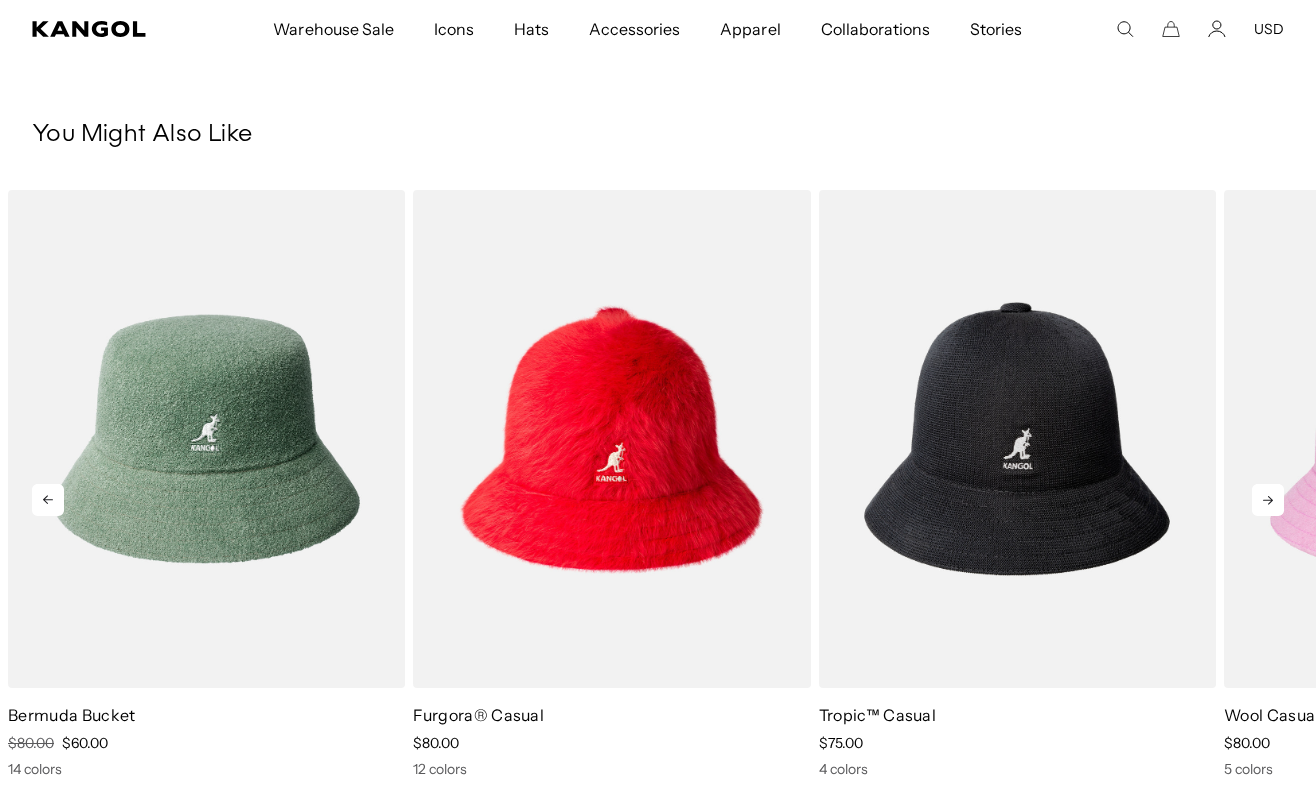 click 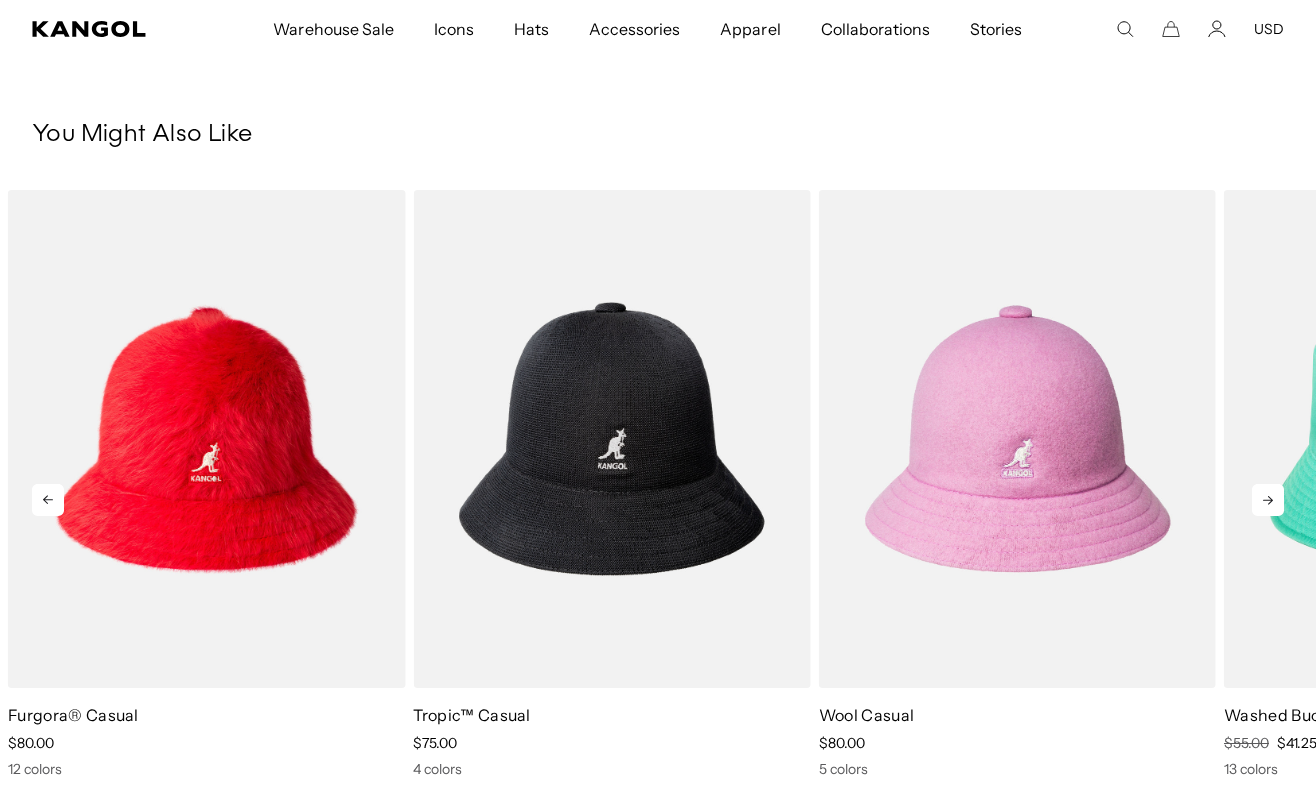 scroll, scrollTop: 0, scrollLeft: 0, axis: both 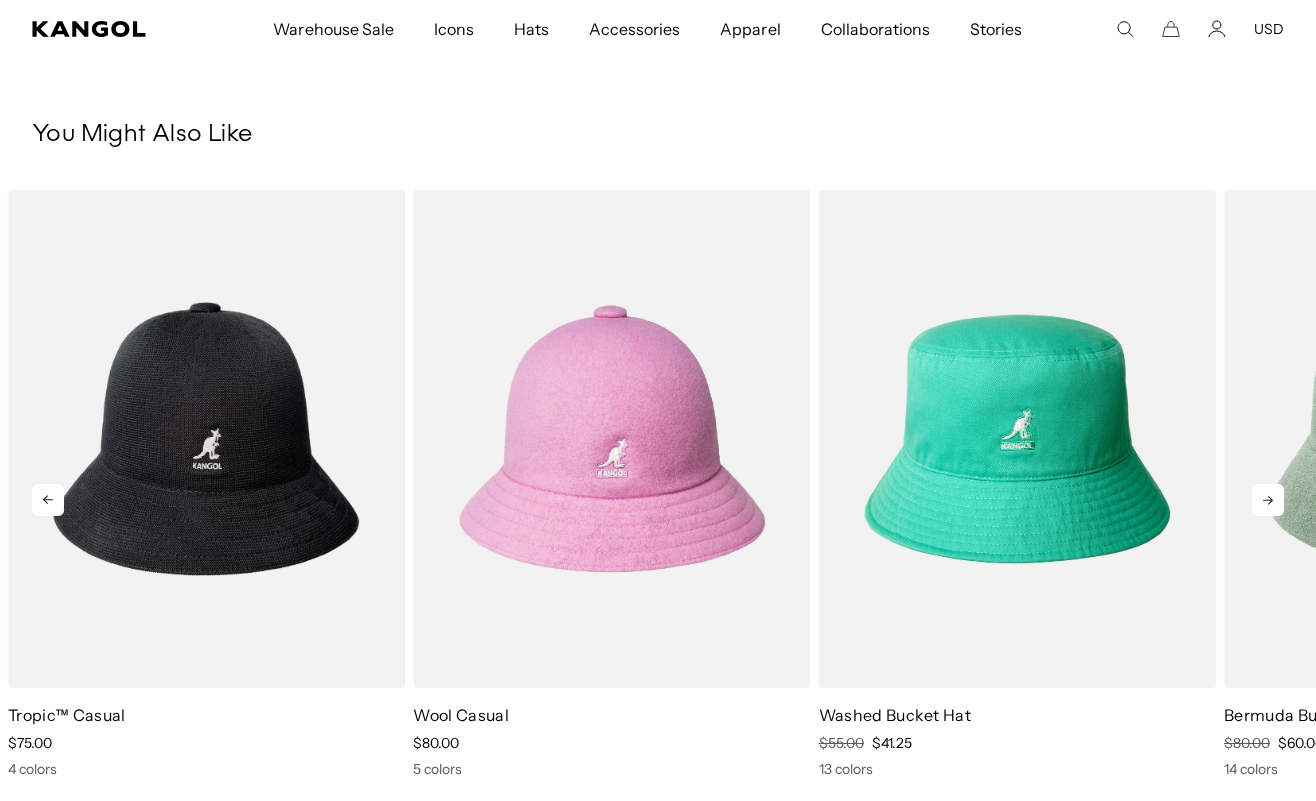 click 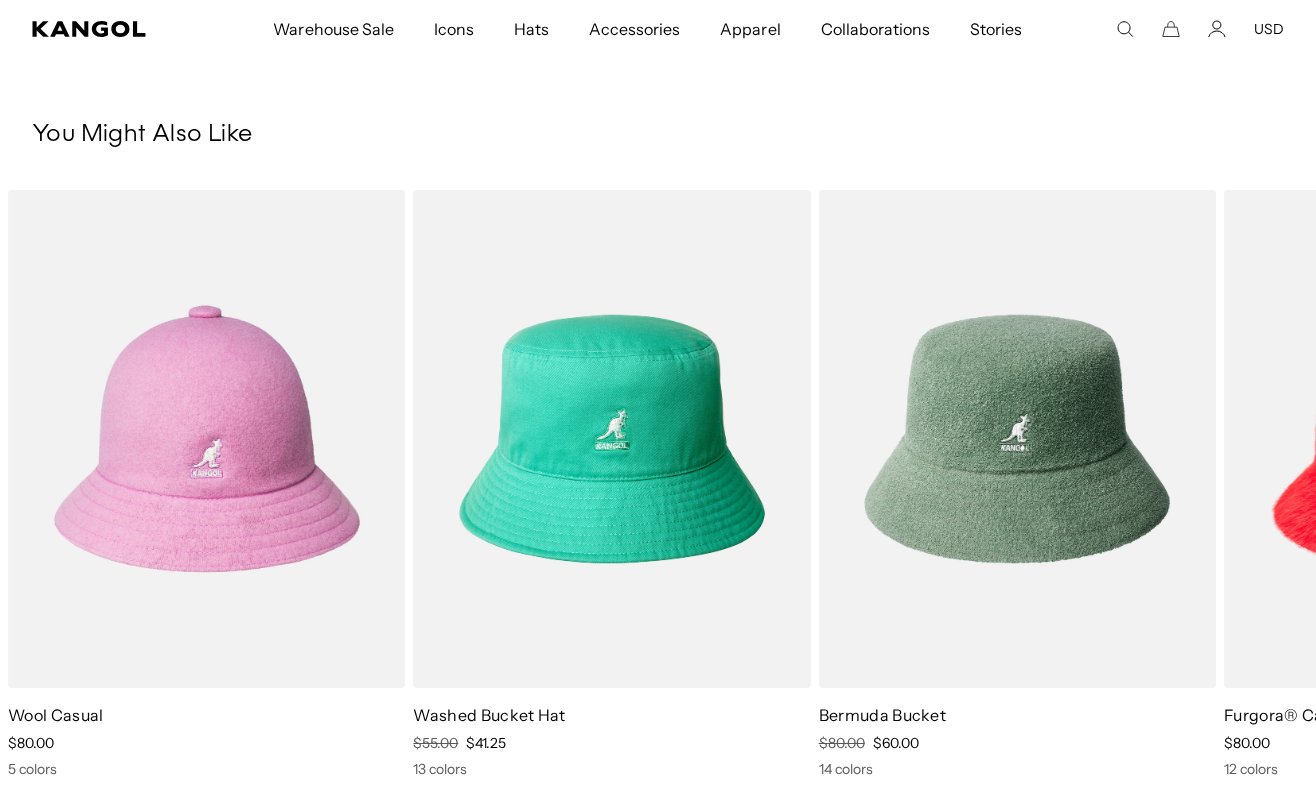 scroll, scrollTop: 0, scrollLeft: 412, axis: horizontal 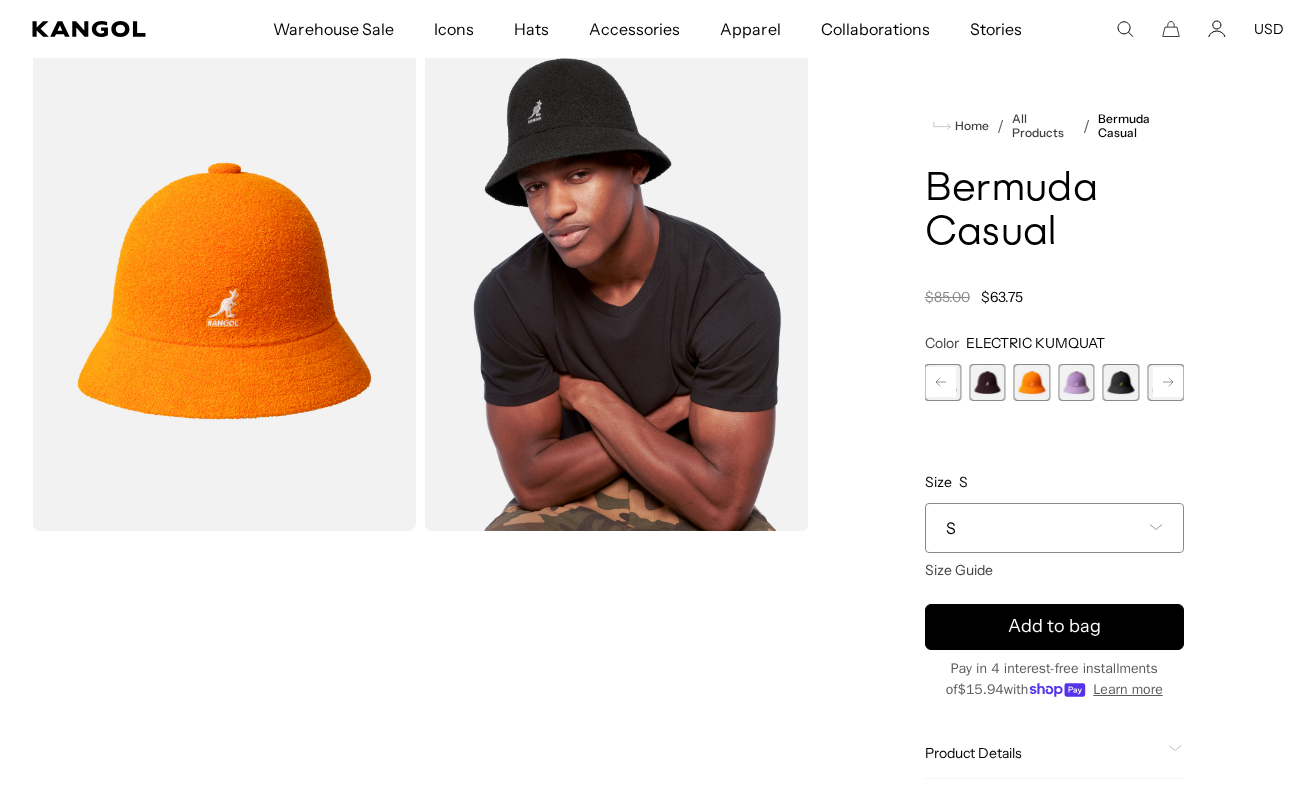 click 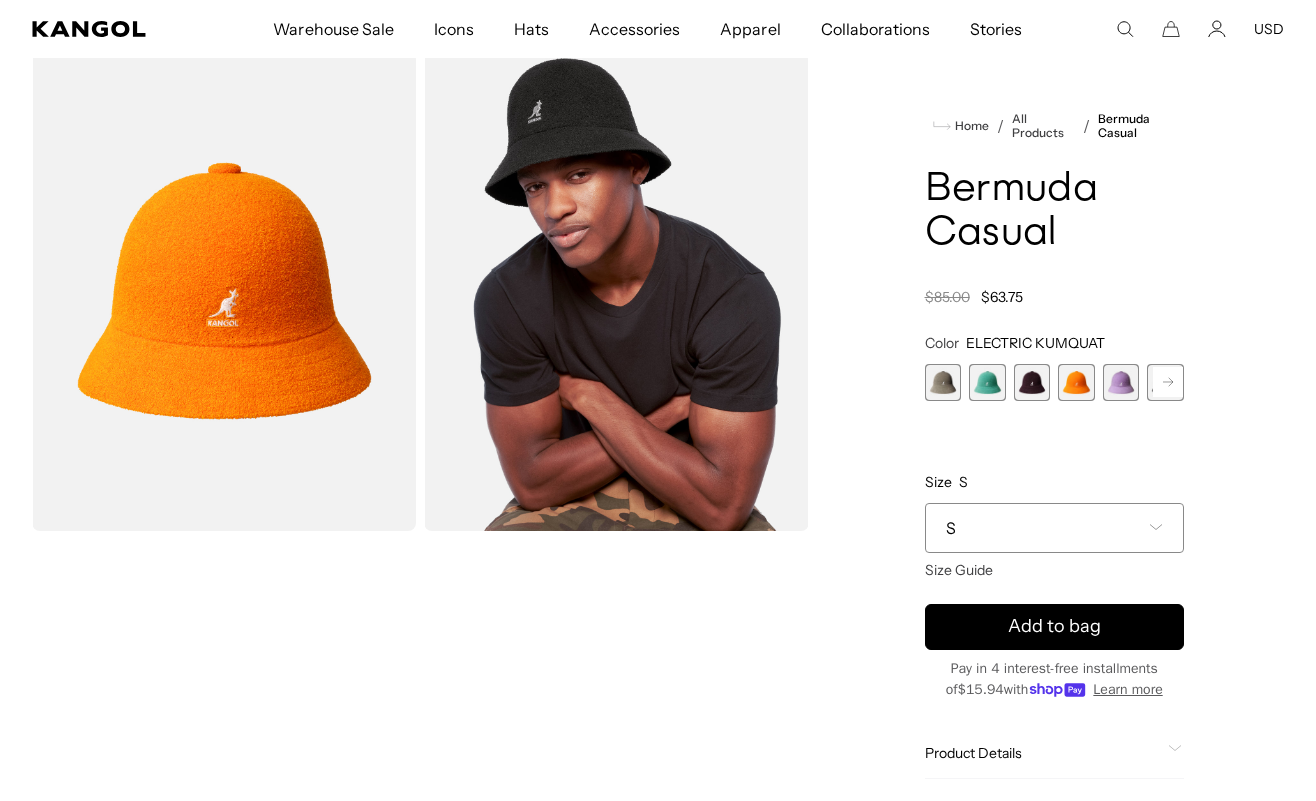 click at bounding box center (987, 382) 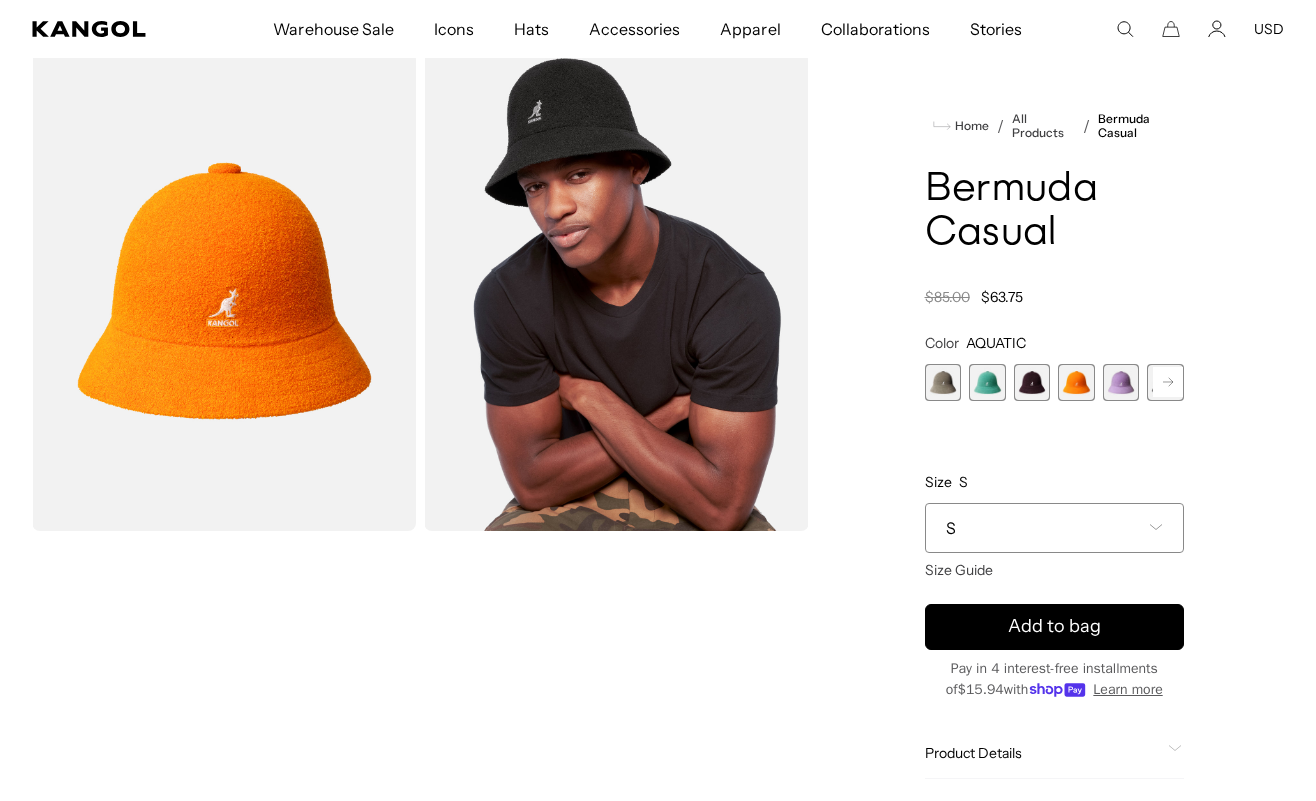 scroll, scrollTop: 0, scrollLeft: 0, axis: both 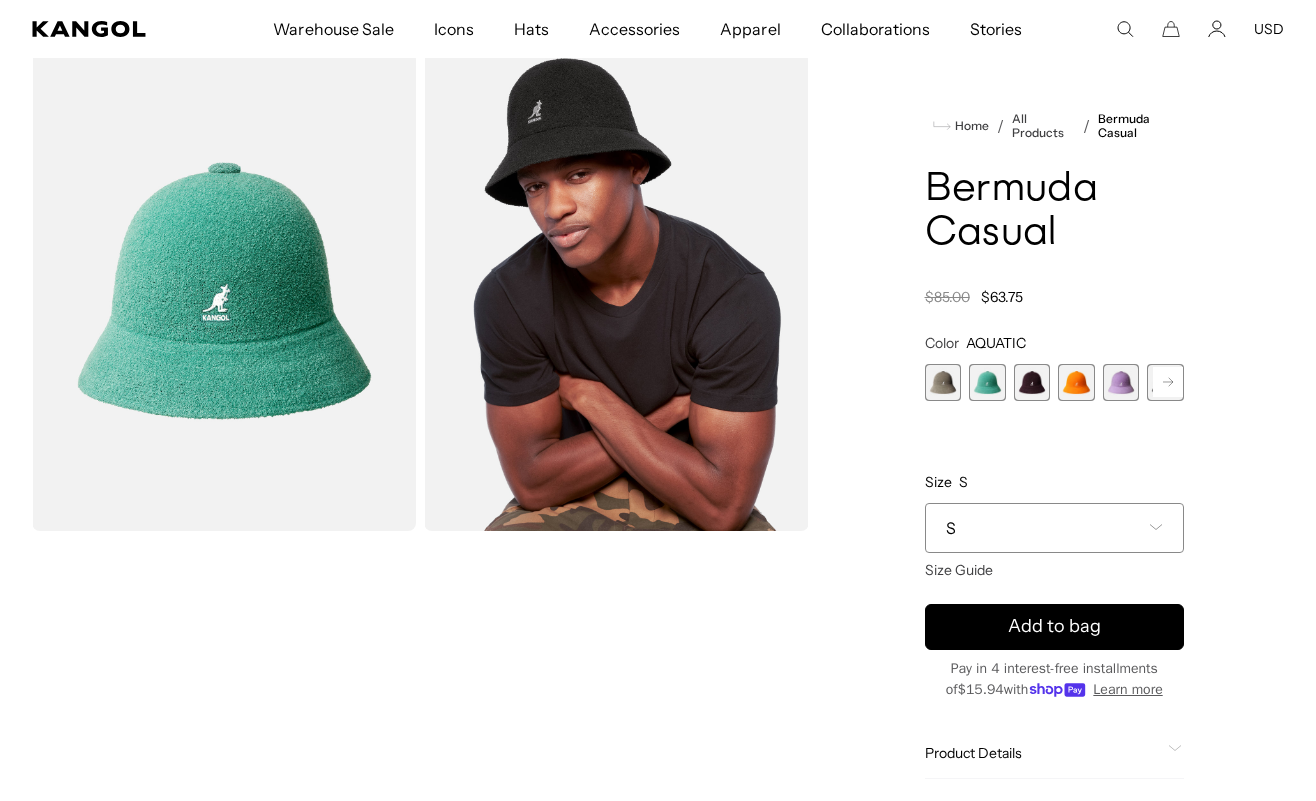 click at bounding box center (1076, 382) 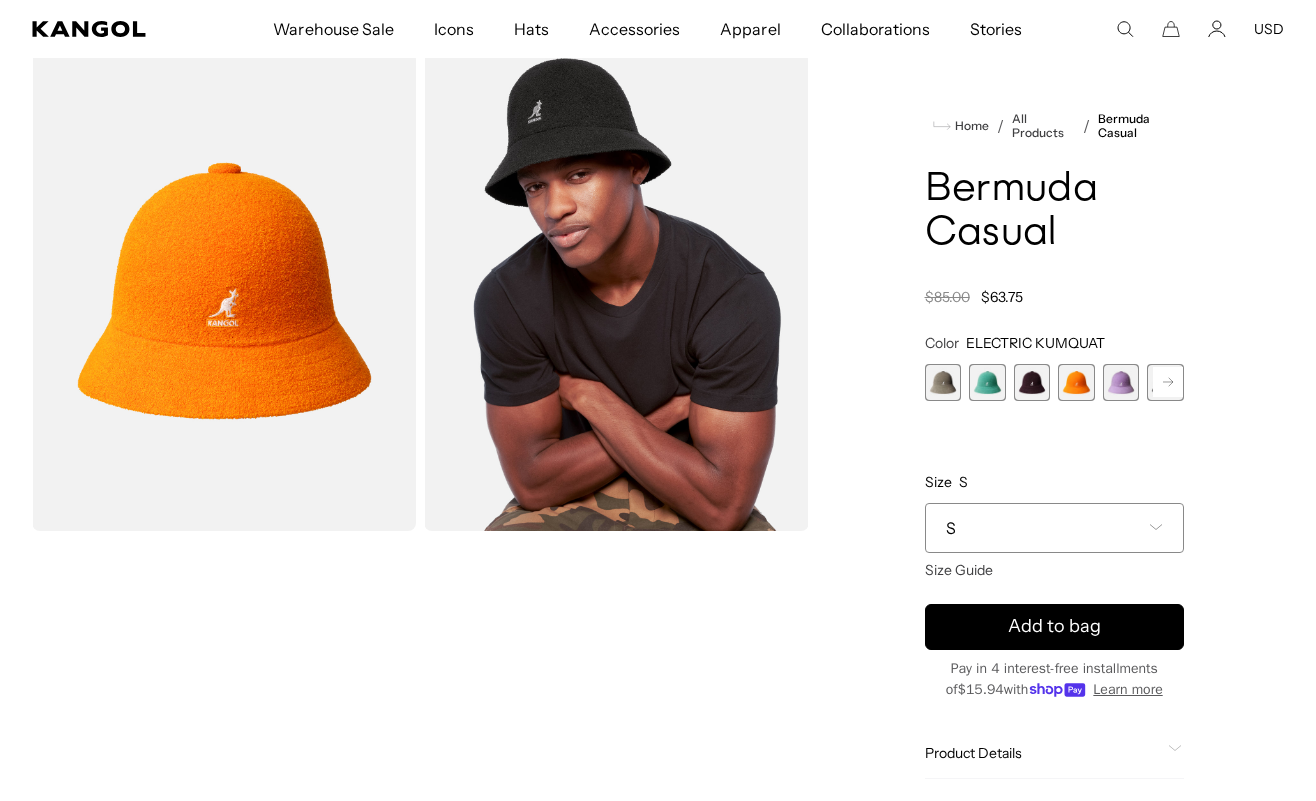 scroll, scrollTop: 0, scrollLeft: 0, axis: both 